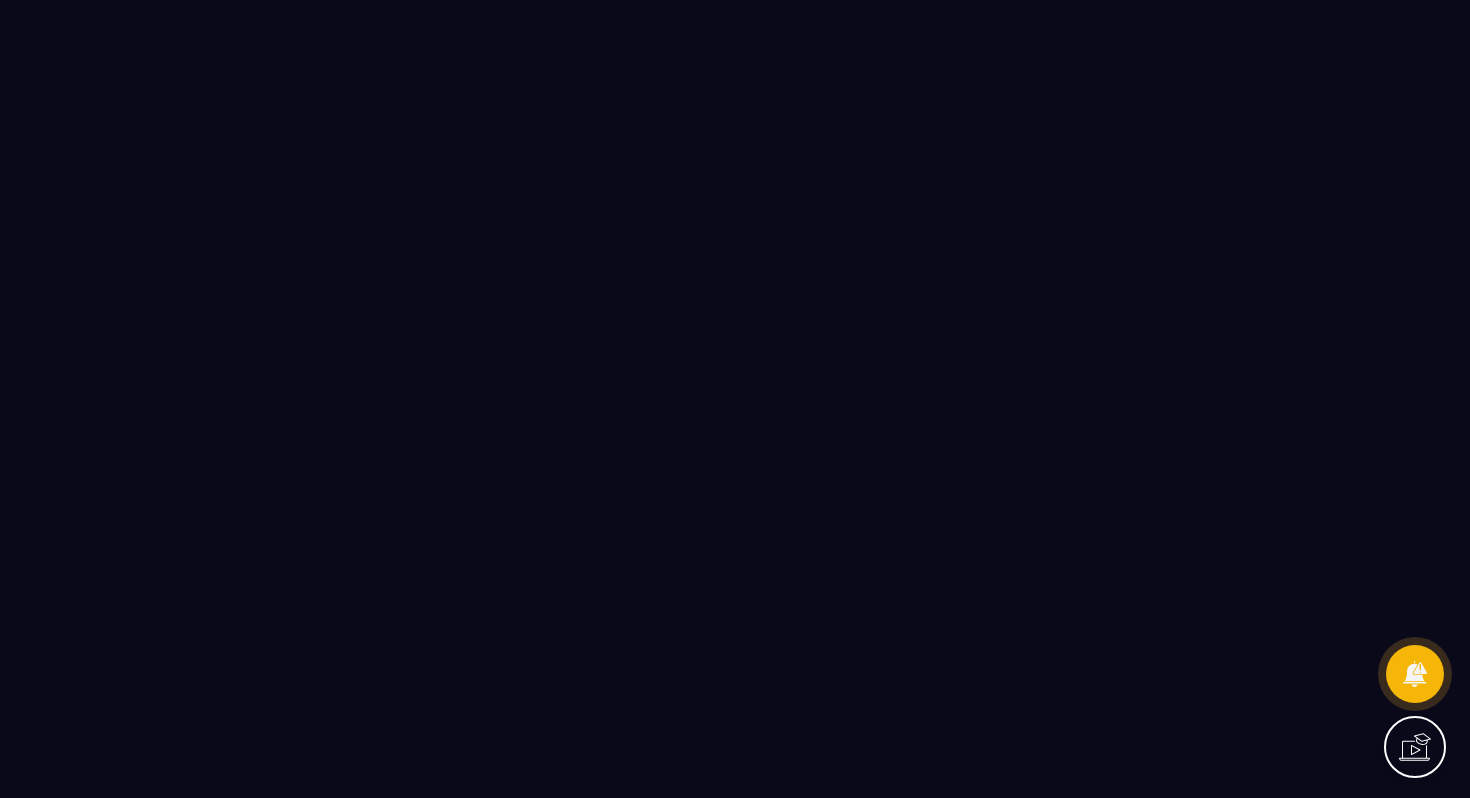 scroll, scrollTop: 0, scrollLeft: 0, axis: both 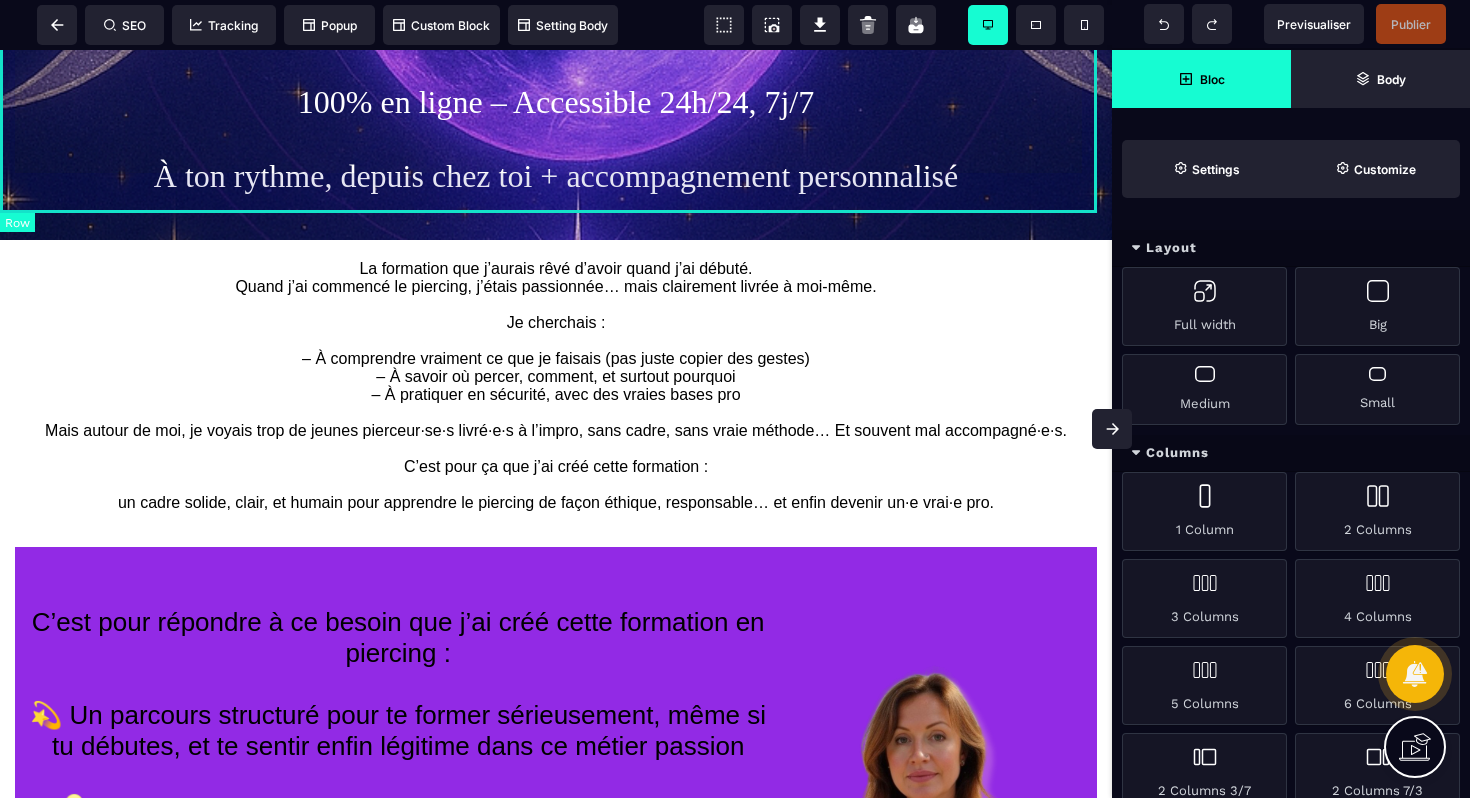 click on "Deviens une Pro du Piercing – La formation en ligne pour révéler ton art et ta posture de pro Le programme incontournable pour celles et ceux qui veulent vivre du piercing avec éthique, maîtrise… et beaucoup de style ! 100% en ligne – Accessible 24h/24, 7j/7 À ton rythme, depuis chez toi + accompagnement personnalisé" at bounding box center [556, 67] 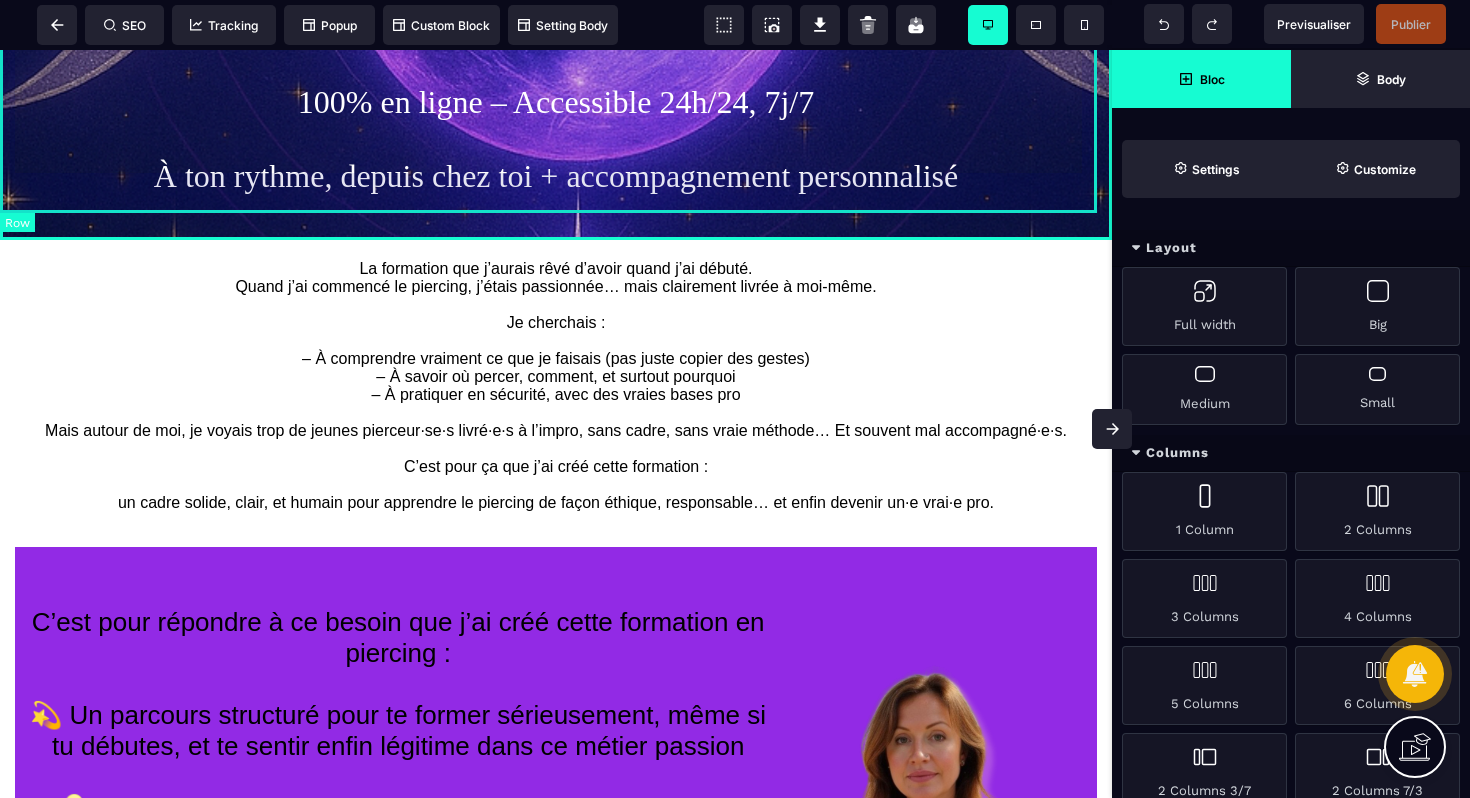 select on "*********" 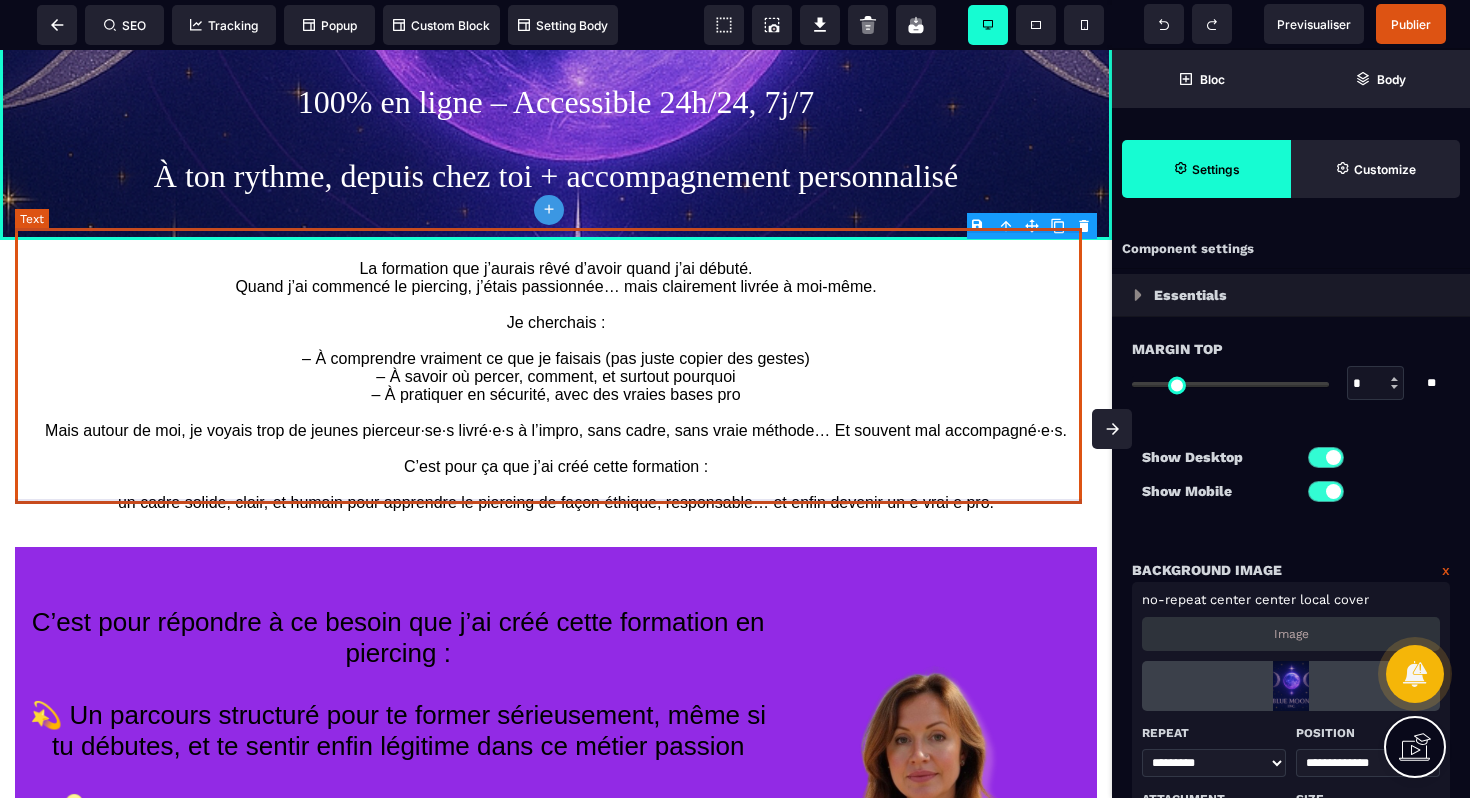 click on "La formation que j’aurais rêvé d’avoir quand j’ai débuté. Quand j’ai commencé le piercing, j’étais passionnée… mais clairement livrée à moi-même. Je cherchais : – À comprendre vraiment ce que je faisais (pas juste copier des gestes) – À savoir où percer, comment, et surtout pourquoi – À pratiquer en sécurité, avec des vraies bases pro Mais autour de moi, je voyais trop de jeunes pierceur·se·s livré·e·s à l’impro, sans cadre, sans vraie méthode… Et souvent mal accompagné·e·s. C’est pour ça que j’ai créé cette formation : un cadre solide, clair, et humain pour apprendre le piercing de façon éthique, responsable… et enfin devenir un·e vrai·e pro." at bounding box center [556, 386] 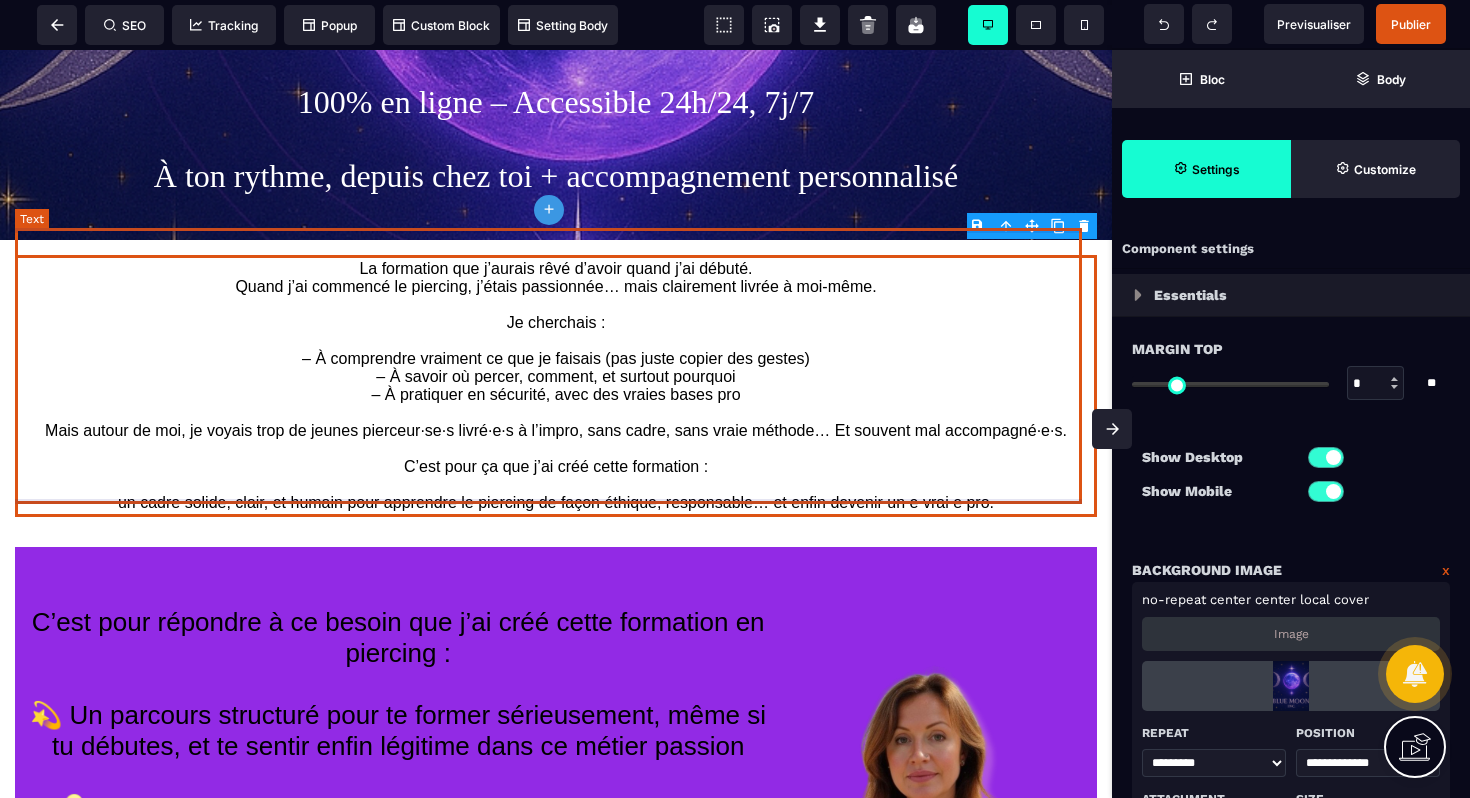 select on "***" 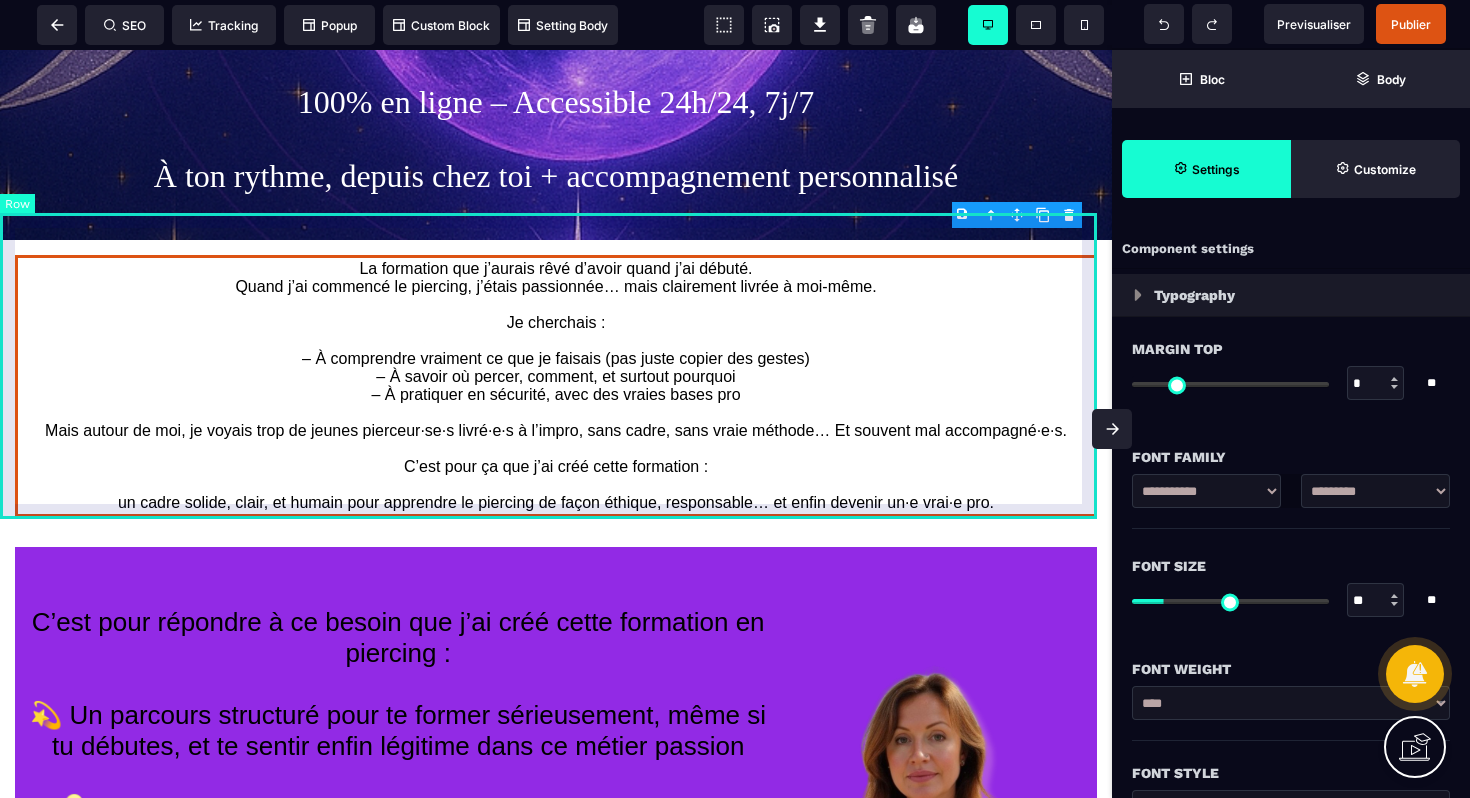 click on "La formation que j’aurais rêvé d’avoir quand j’ai débuté. Quand j’ai commencé le piercing, j’étais passionnée… mais clairement livrée à moi-même. Je cherchais : – À comprendre vraiment ce que je faisais (pas juste copier des gestes) – À savoir où percer, comment, et surtout pourquoi – À pratiquer en sécurité, avec des vraies bases pro Mais autour de moi, je voyais trop de jeunes pierceur·se·s livré·e·s à l’impro, sans cadre, sans vraie méthode… Et souvent mal accompagné·e·s. C’est pour ça que j’ai créé cette formation : un cadre solide, clair, et humain pour apprendre le piercing de façon éthique, responsable… et enfin devenir un·e vrai·e pro." at bounding box center [556, 386] 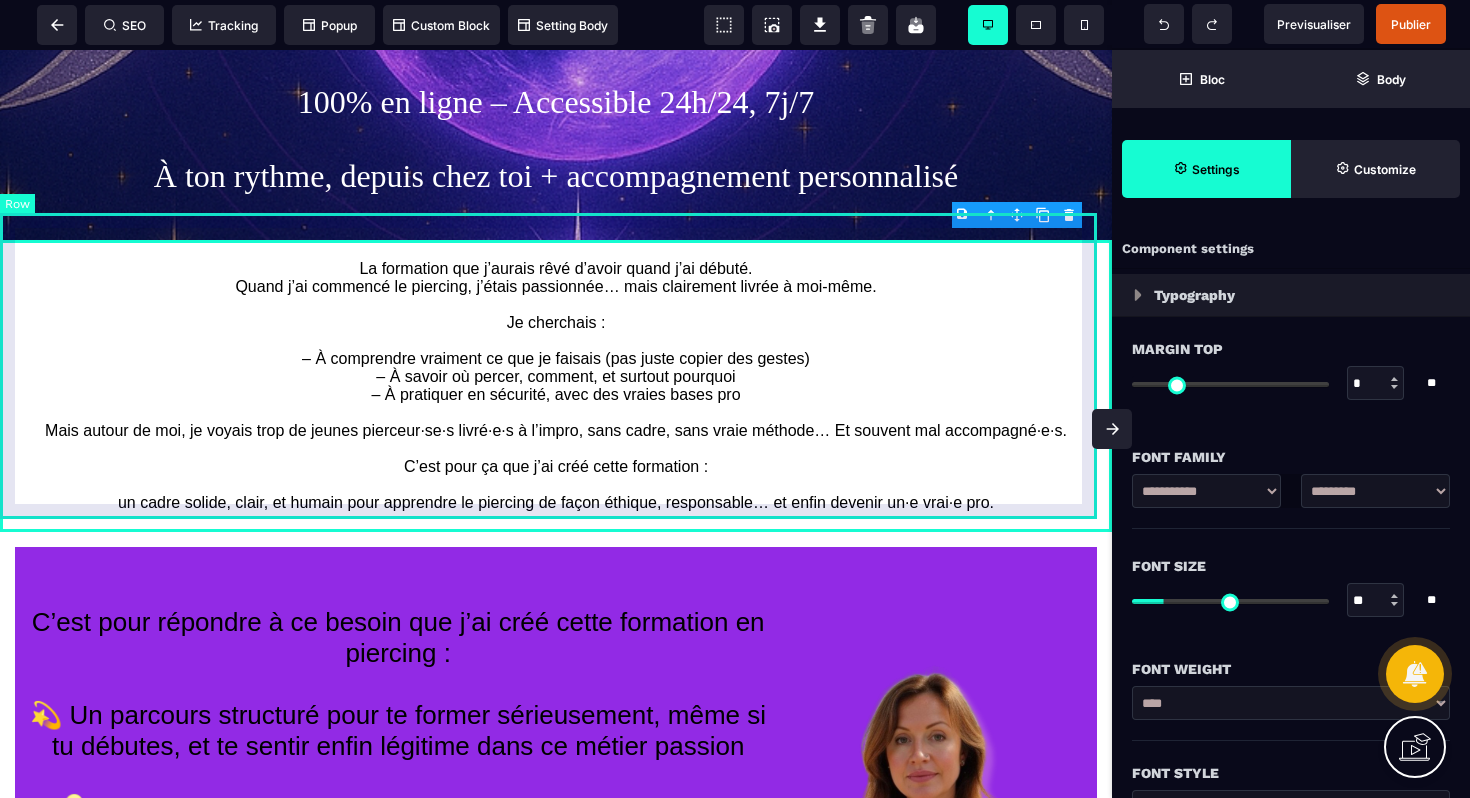 select on "**" 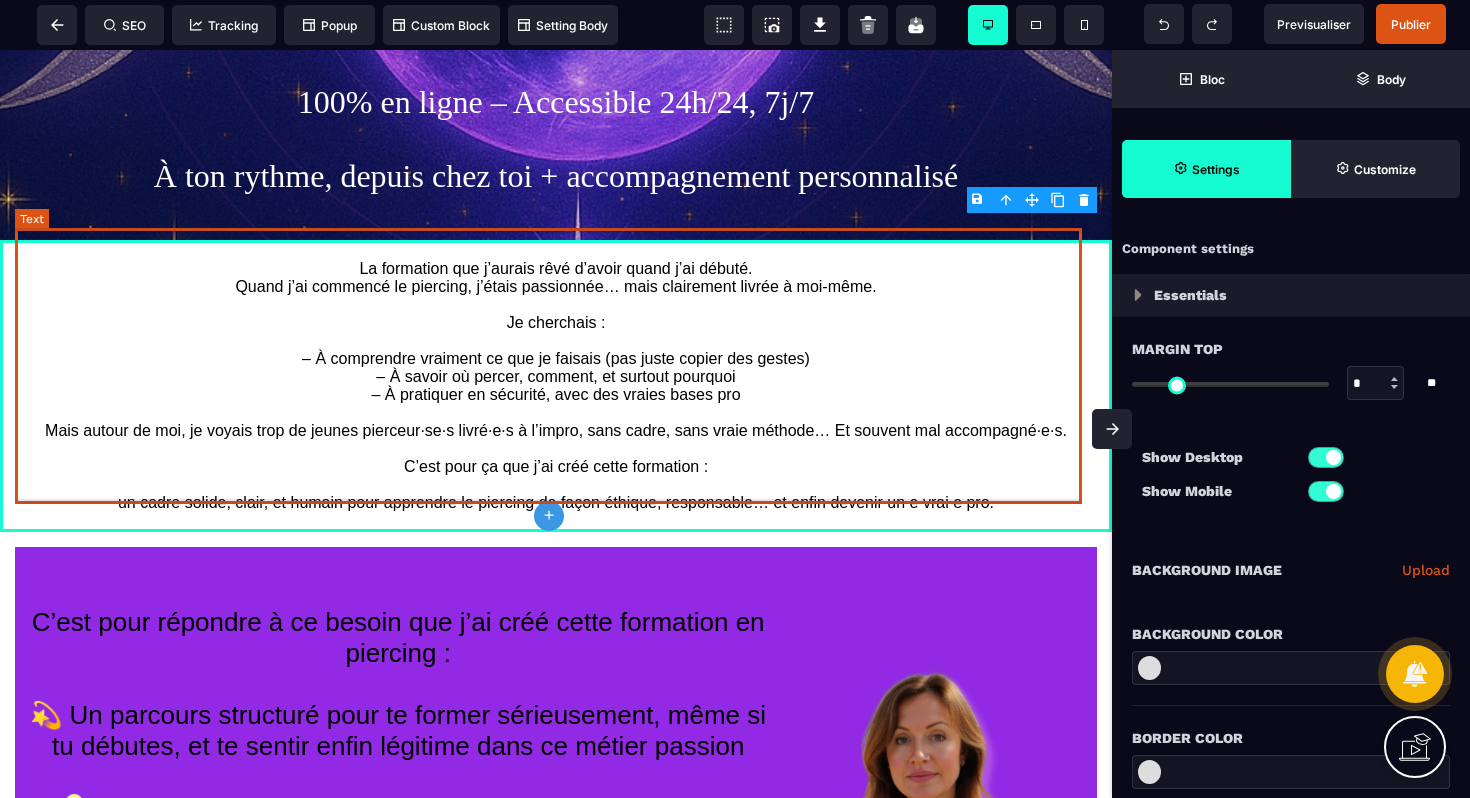click on "La formation que j’aurais rêvé d’avoir quand j’ai débuté. Quand j’ai commencé le piercing, j’étais passionnée… mais clairement livrée à moi-même. Je cherchais : – À comprendre vraiment ce que je faisais (pas juste copier des gestes) – À savoir où percer, comment, et surtout pourquoi – À pratiquer en sécurité, avec des vraies bases pro Mais autour de moi, je voyais trop de jeunes pierceur·se·s livré·e·s à l’impro, sans cadre, sans vraie méthode… Et souvent mal accompagné·e·s. C’est pour ça que j’ai créé cette formation : un cadre solide, clair, et humain pour apprendre le piercing de façon éthique, responsable… et enfin devenir un·e vrai·e pro." at bounding box center [556, 386] 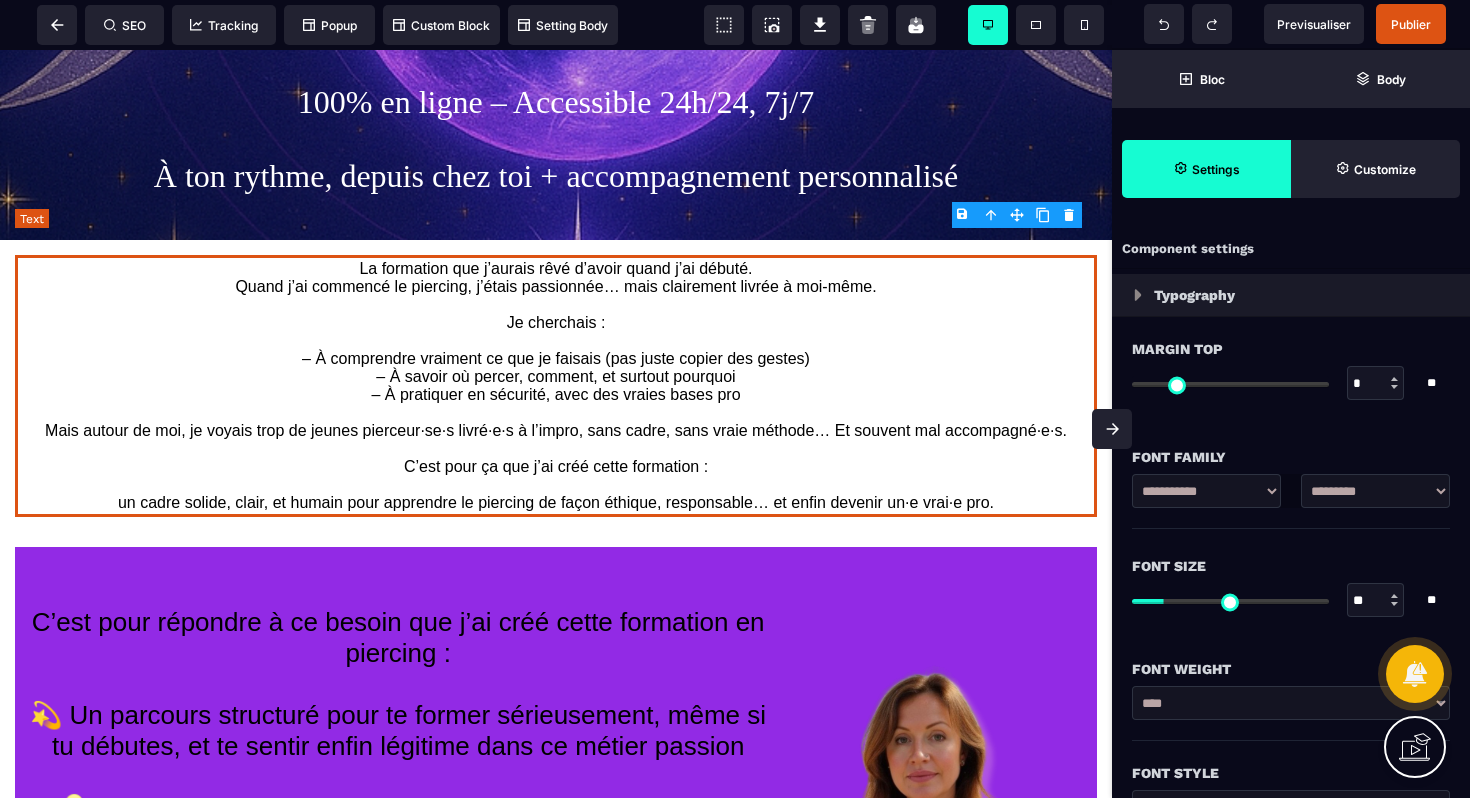 click on "La formation que j’aurais rêvé d’avoir quand j’ai débuté. Quand j’ai commencé le piercing, j’étais passionnée… mais clairement livrée à moi-même. Je cherchais : – À comprendre vraiment ce que je faisais (pas juste copier des gestes) – À savoir où percer, comment, et surtout pourquoi – À pratiquer en sécurité, avec des vraies bases pro Mais autour de moi, je voyais trop de jeunes pierceur·se·s livré·e·s à l’impro, sans cadre, sans vraie méthode… Et souvent mal accompagné·e·s. C’est pour ça que j’ai créé cette formation : un cadre solide, clair, et humain pour apprendre le piercing de façon éthique, responsable… et enfin devenir un·e vrai·e pro." at bounding box center (556, 386) 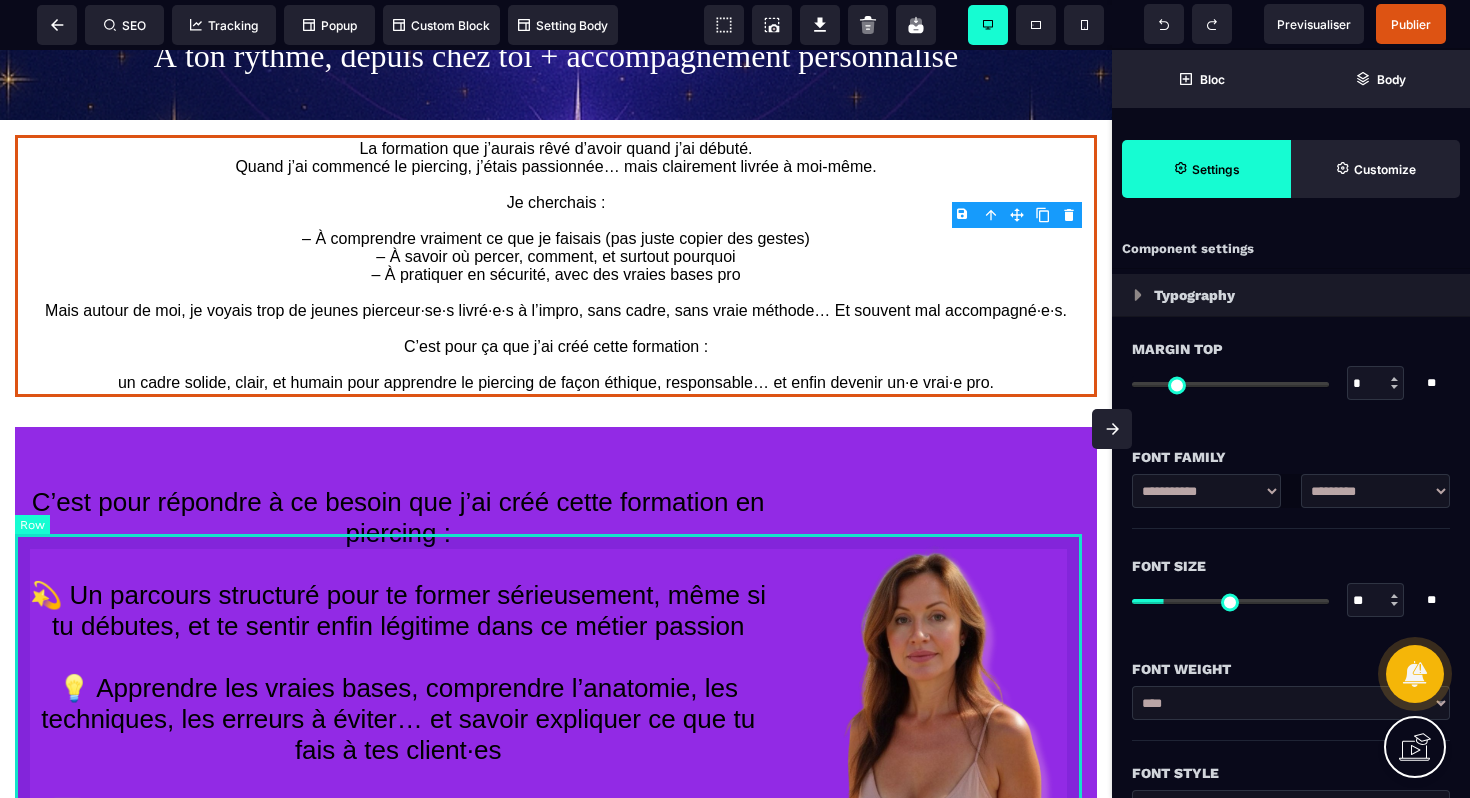 scroll, scrollTop: 536, scrollLeft: 0, axis: vertical 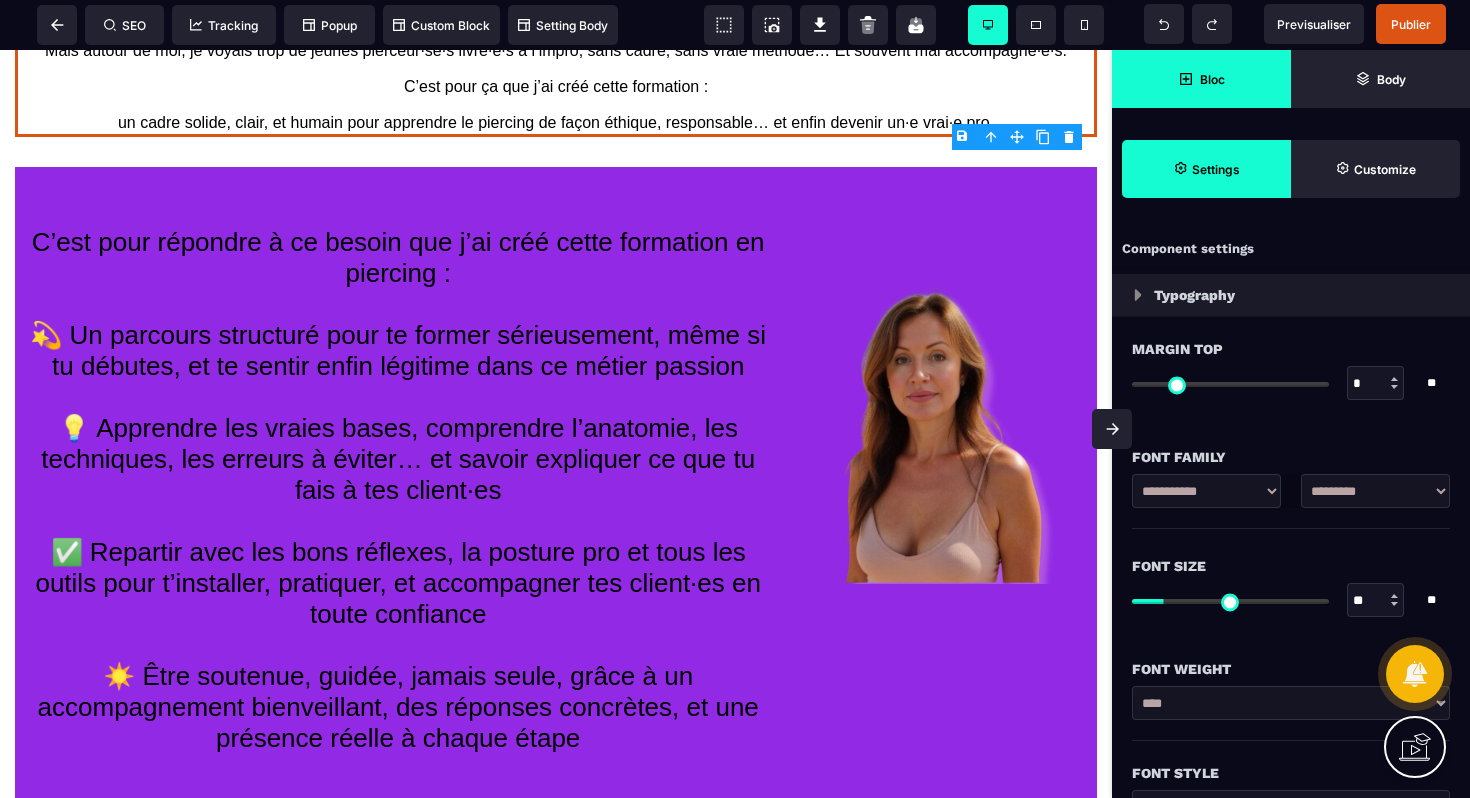 click on "Bloc" at bounding box center (1201, 79) 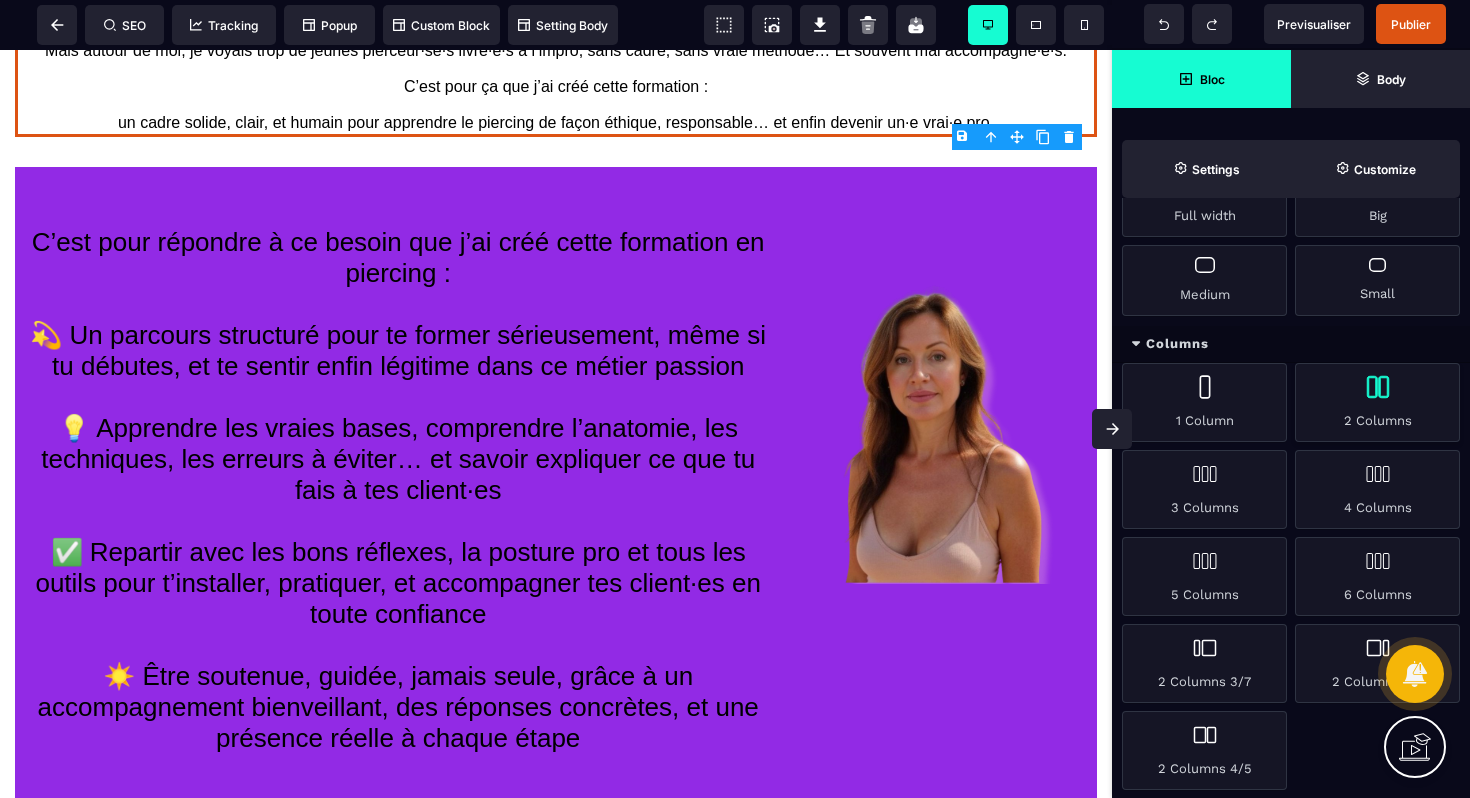 scroll, scrollTop: 0, scrollLeft: 0, axis: both 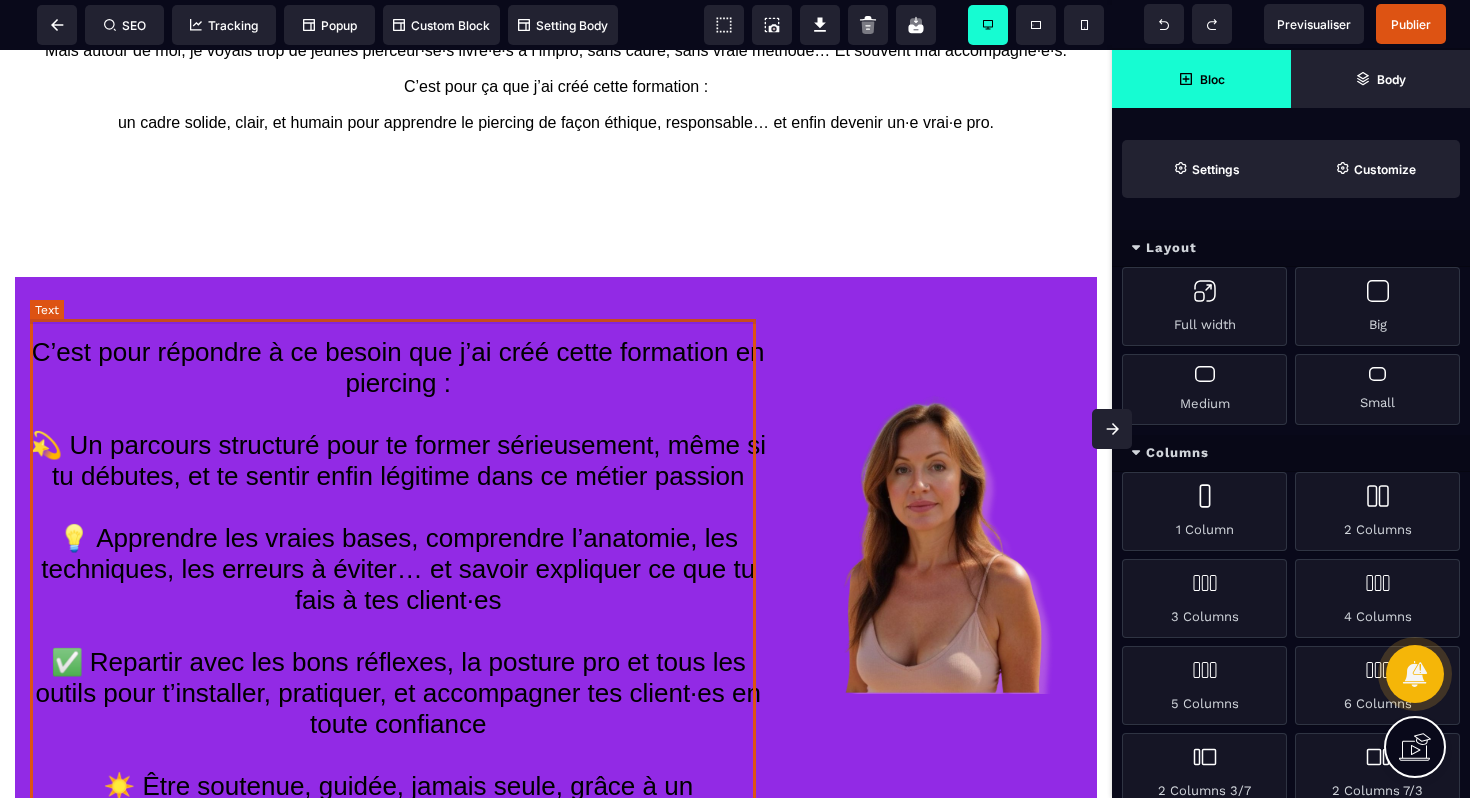 click on "C’est pour répondre à ce besoin que j’ai créé cette formation en piercing : 💫 Un parcours structuré pour te former sérieusement, même si tu débutes, et te sentir enfin légitime dans ce métier passion 💡 Apprendre les vraies bases, comprendre l’anatomie, les techniques, les erreurs à éviter… et savoir expliquer ce que tu fais à tes client·es ✅ Repartir avec les bons réflexes, la posture pro et tous les outils pour t’installer, pratiquer, et accompagner tes client·es en toute confiance ☀️ Être soutenue, guidée, jamais seule, grâce à un accompagnement bienveillant, des réponses concrètes, et une présence réelle à chaque étape" at bounding box center [398, 600] 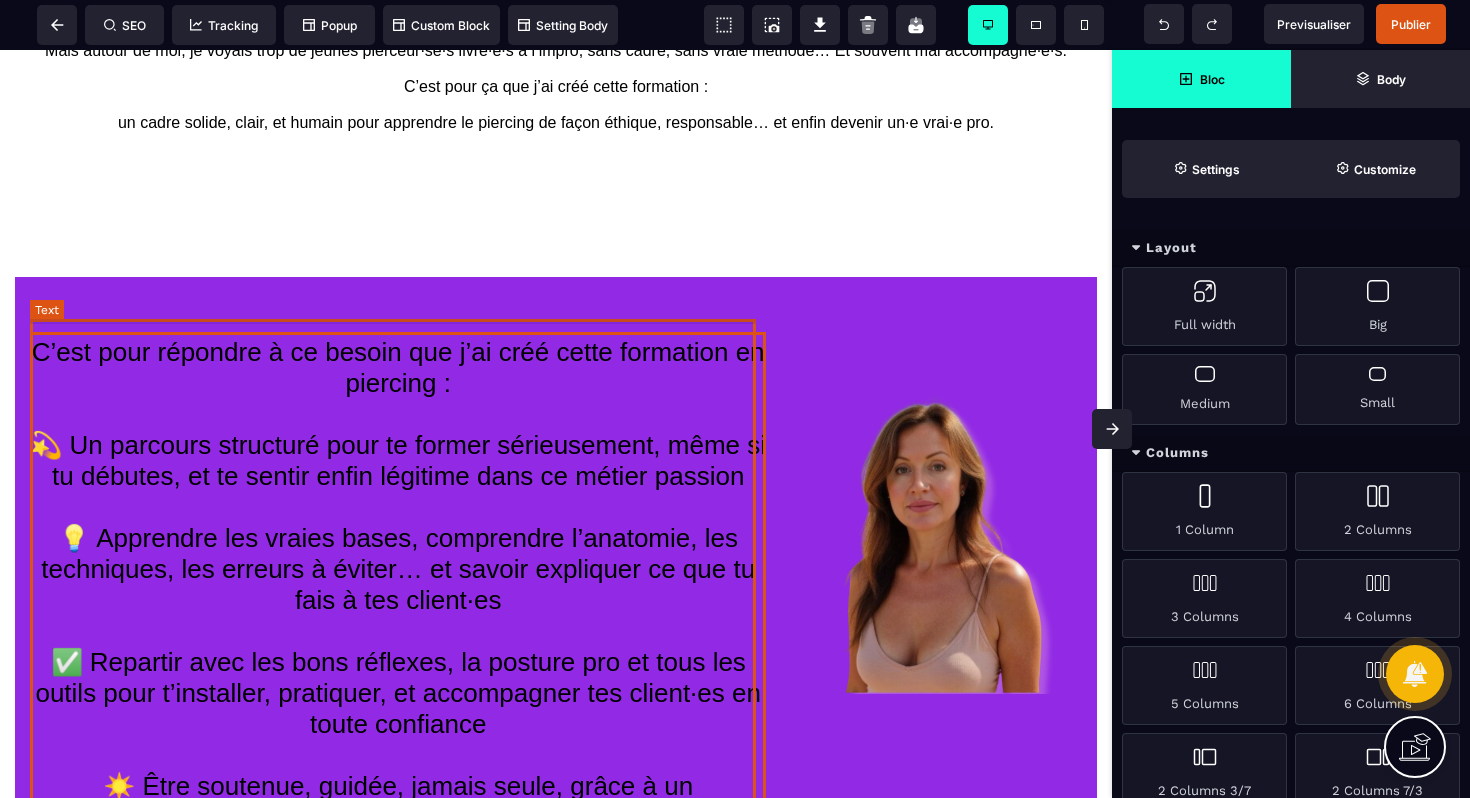 select on "***" 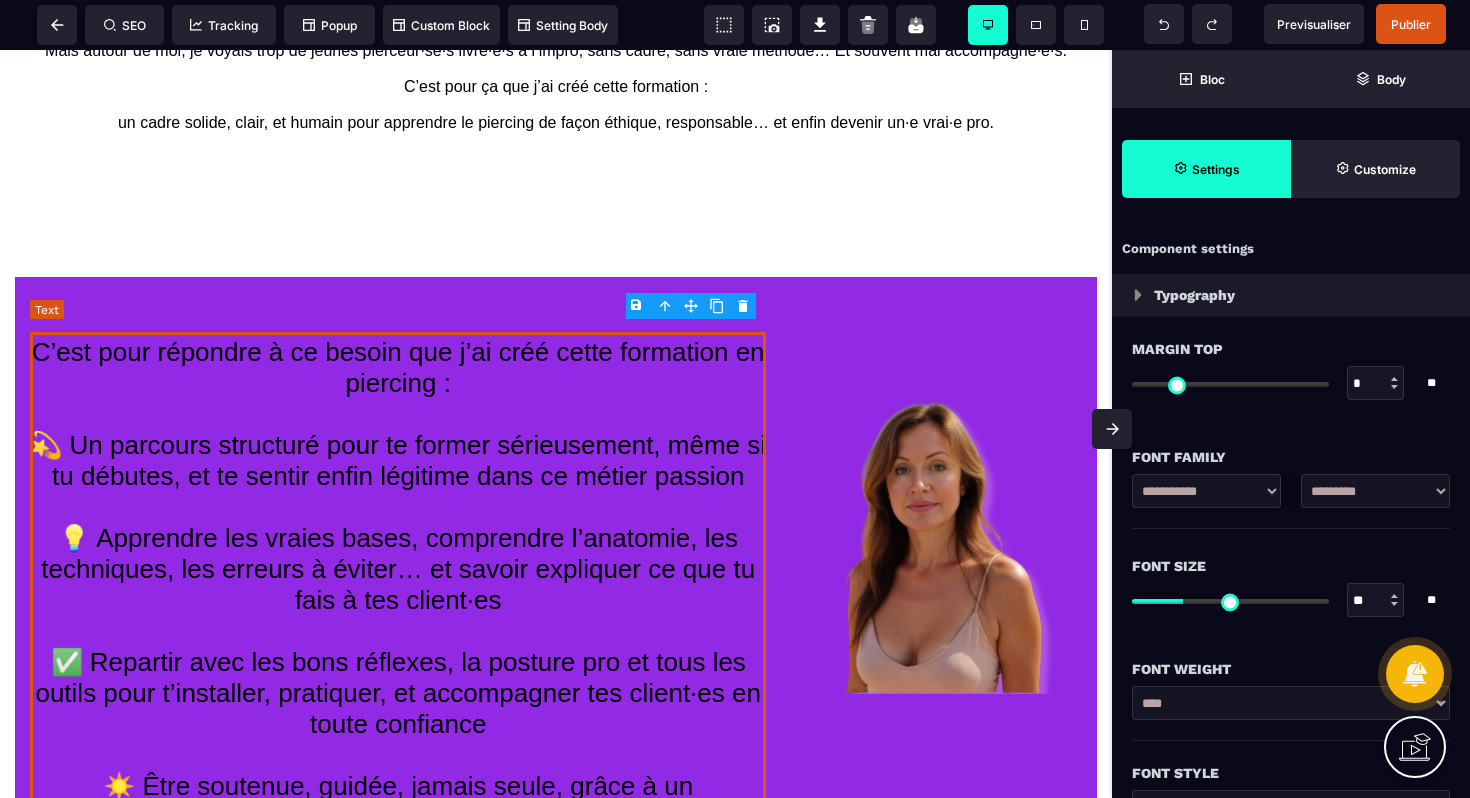 click on "C’est pour répondre à ce besoin que j’ai créé cette formation en piercing : 💫 Un parcours structuré pour te former sérieusement, même si tu débutes, et te sentir enfin légitime dans ce métier passion 💡 Apprendre les vraies bases, comprendre l’anatomie, les techniques, les erreurs à éviter… et savoir expliquer ce que tu fais à tes client·es ✅ Repartir avec les bons réflexes, la posture pro et tous les outils pour t’installer, pratiquer, et accompagner tes client·es en toute confiance ☀️ Être soutenue, guidée, jamais seule, grâce à un accompagnement bienveillant, des réponses concrètes, et une présence réelle à chaque étape" at bounding box center [398, 600] 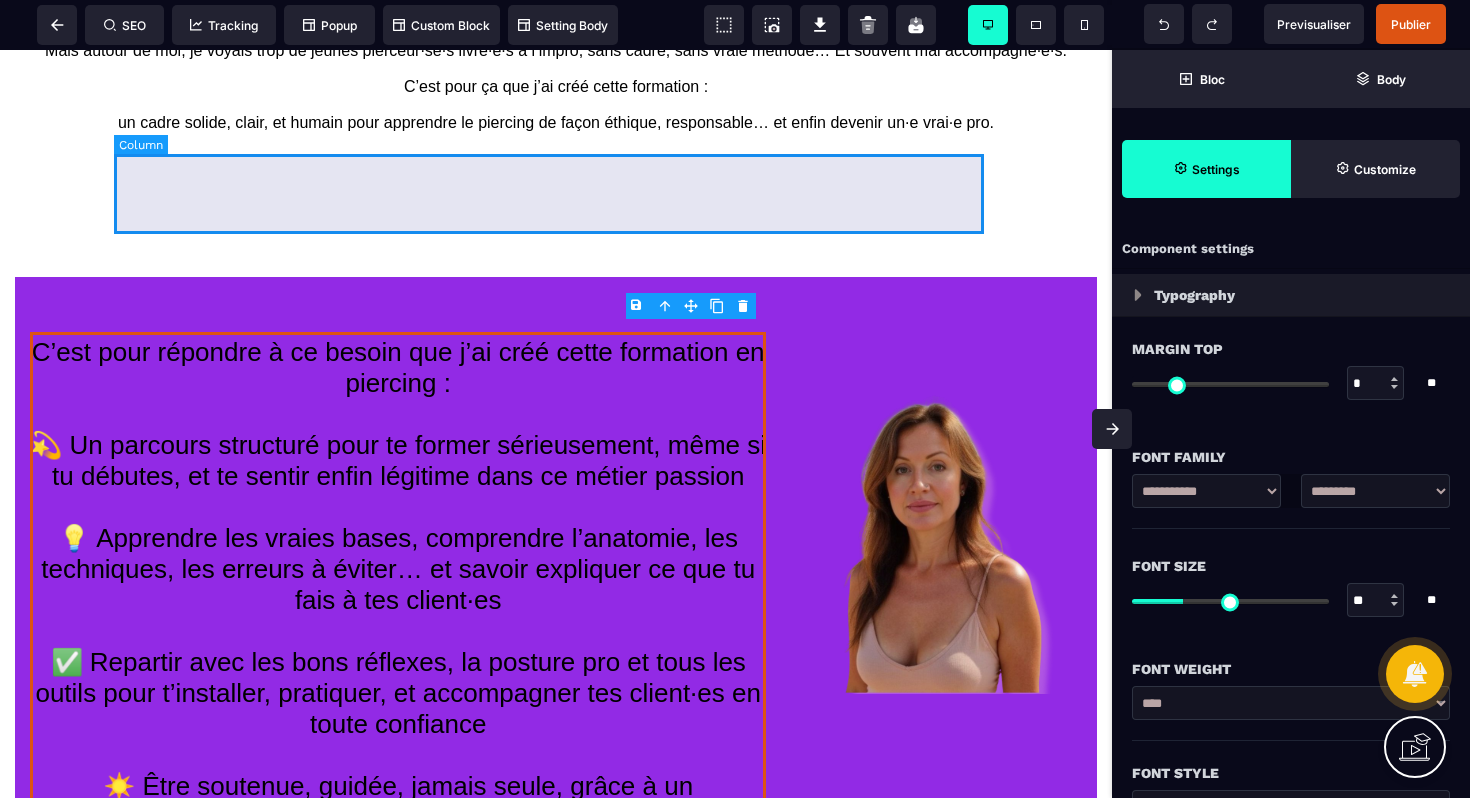 click at bounding box center [556, 207] 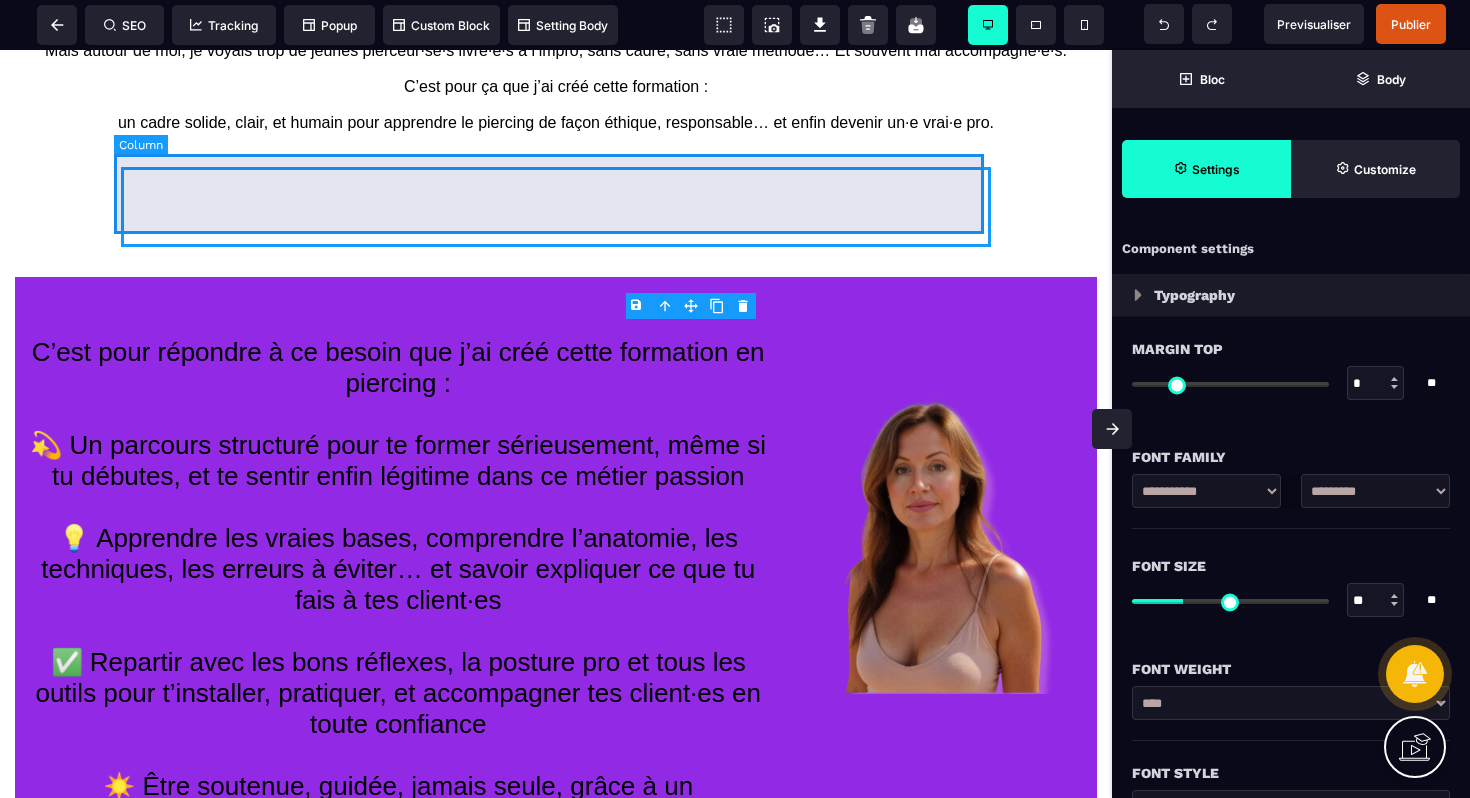 select on "**" 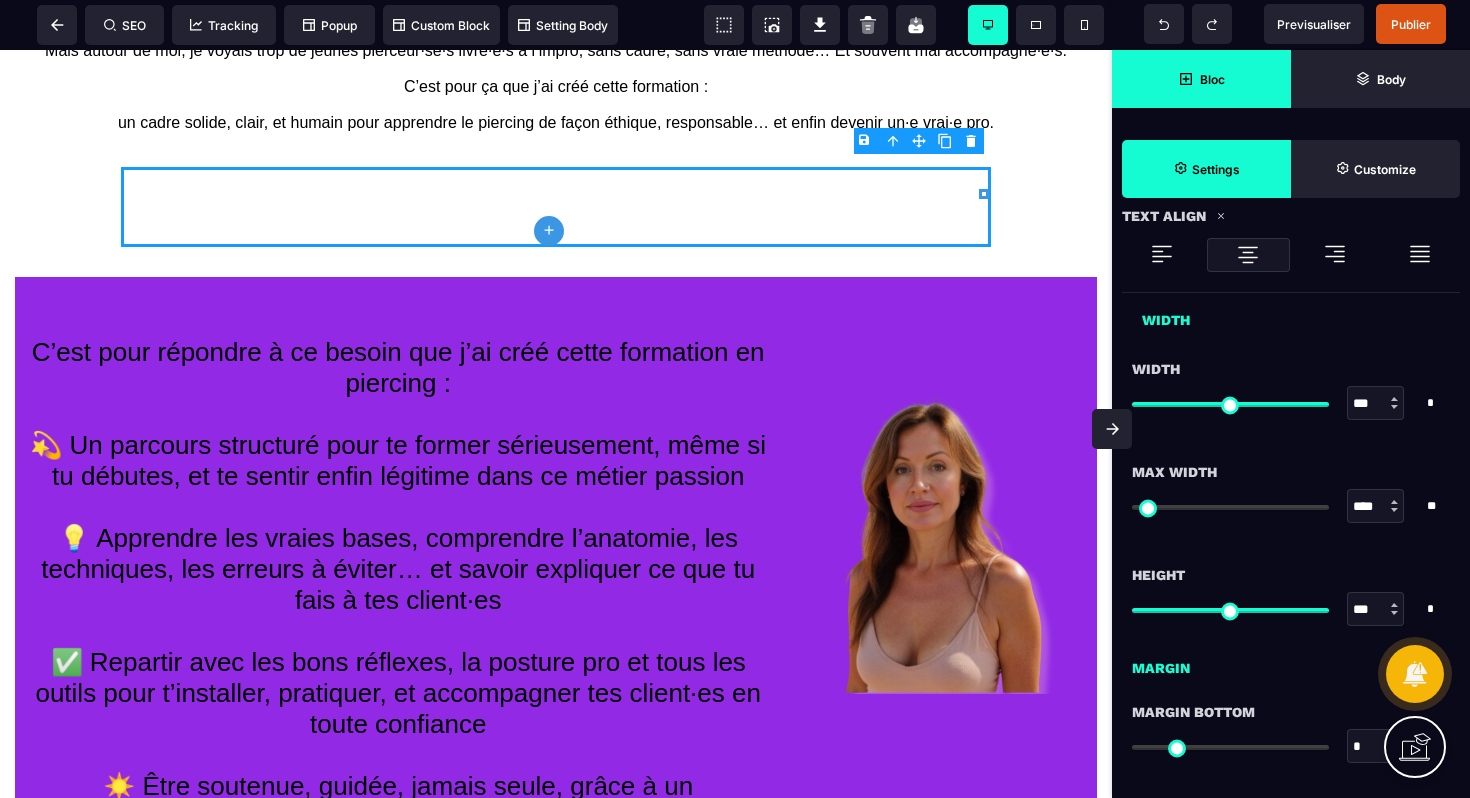 click on "Bloc" at bounding box center (1201, 79) 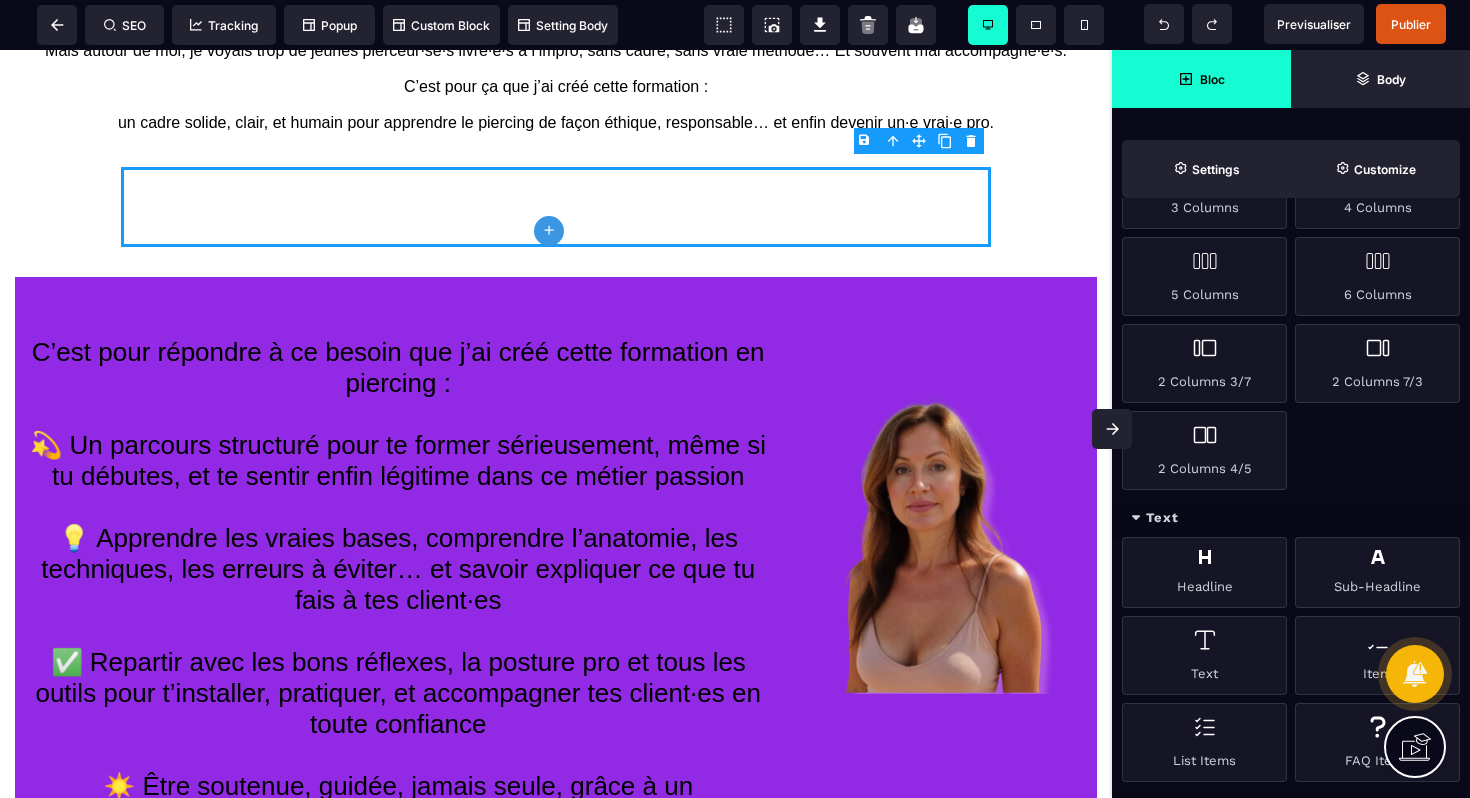 scroll, scrollTop: 410, scrollLeft: 0, axis: vertical 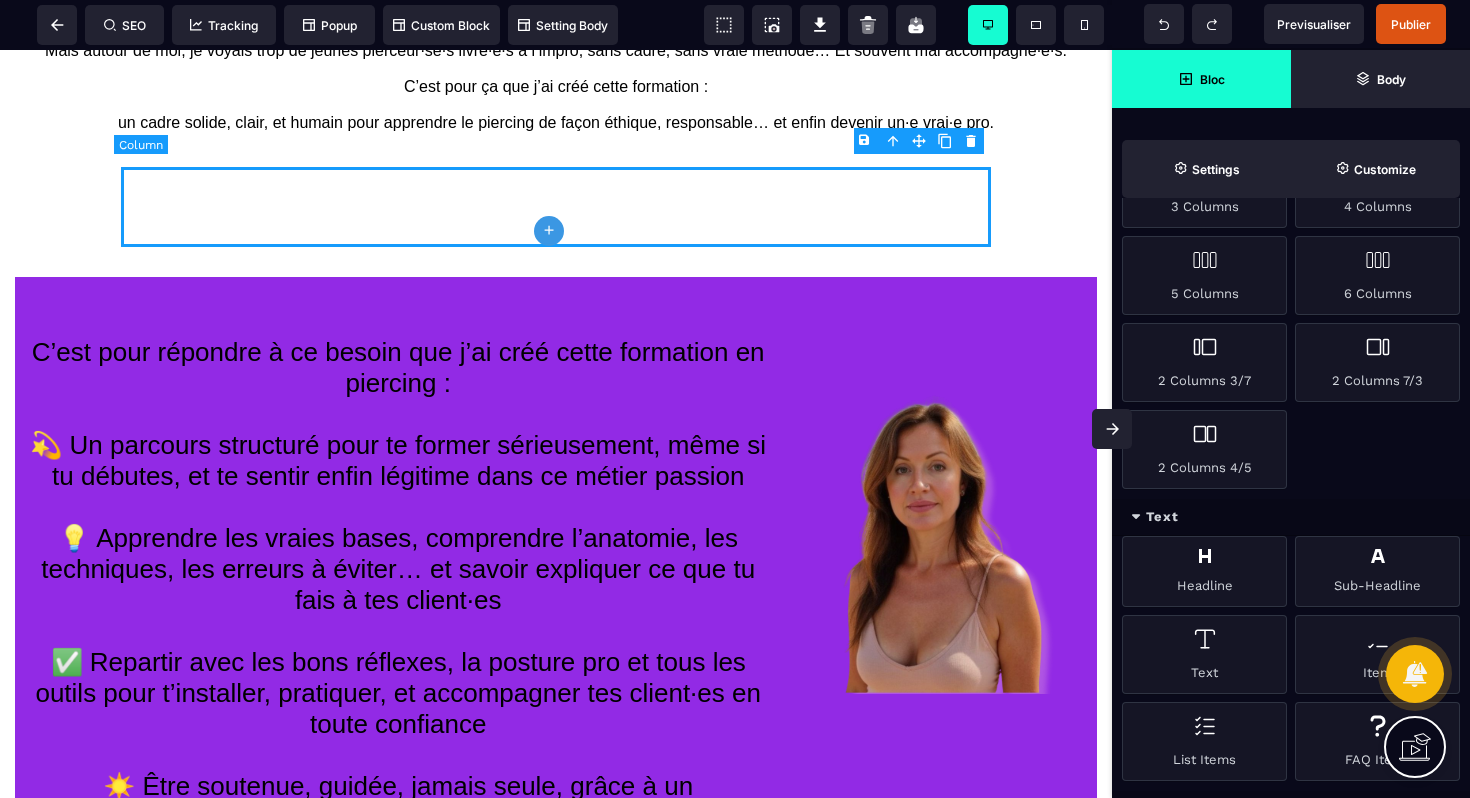 drag, startPoint x: 1207, startPoint y: 739, endPoint x: 612, endPoint y: 182, distance: 815.0301 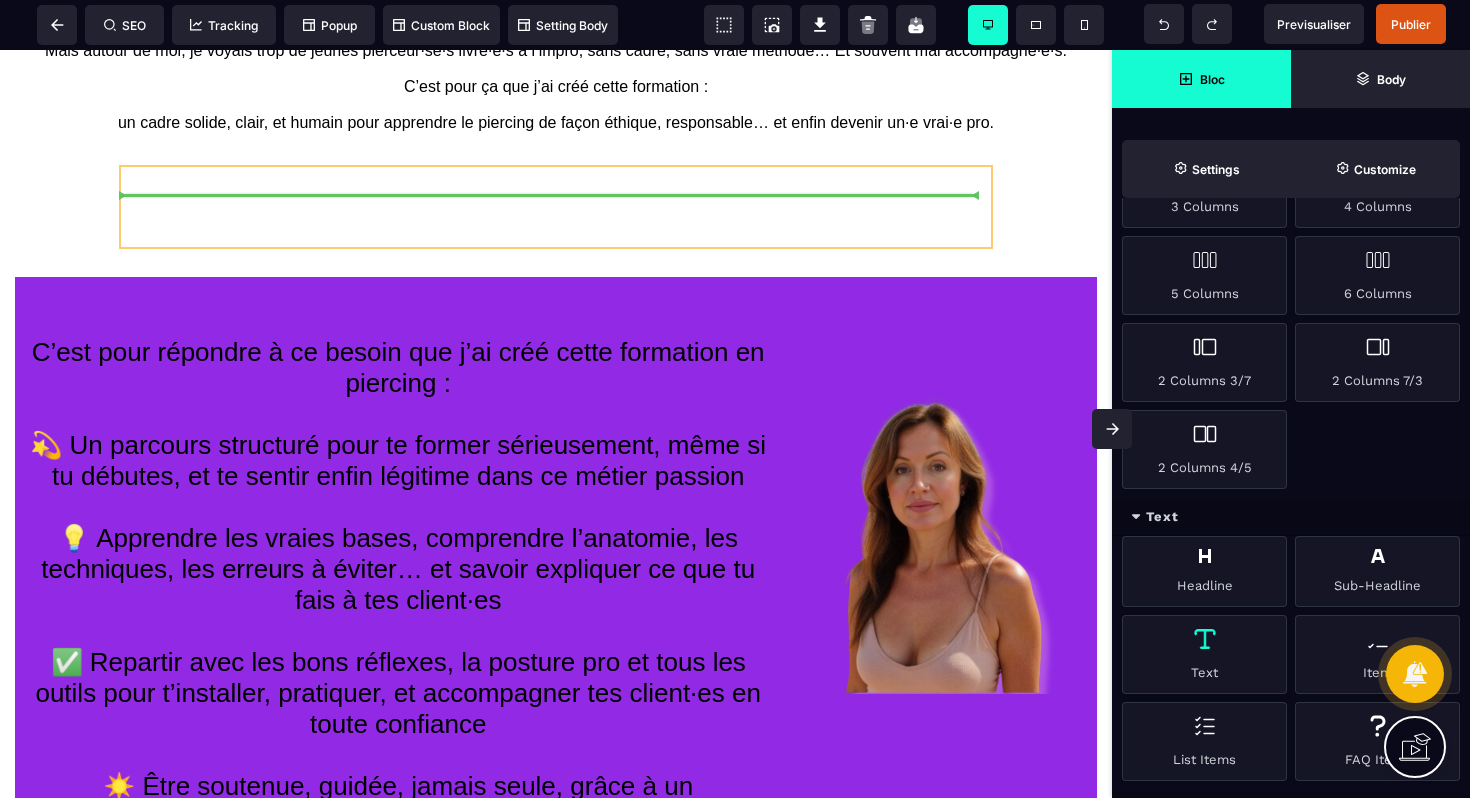 select on "***" 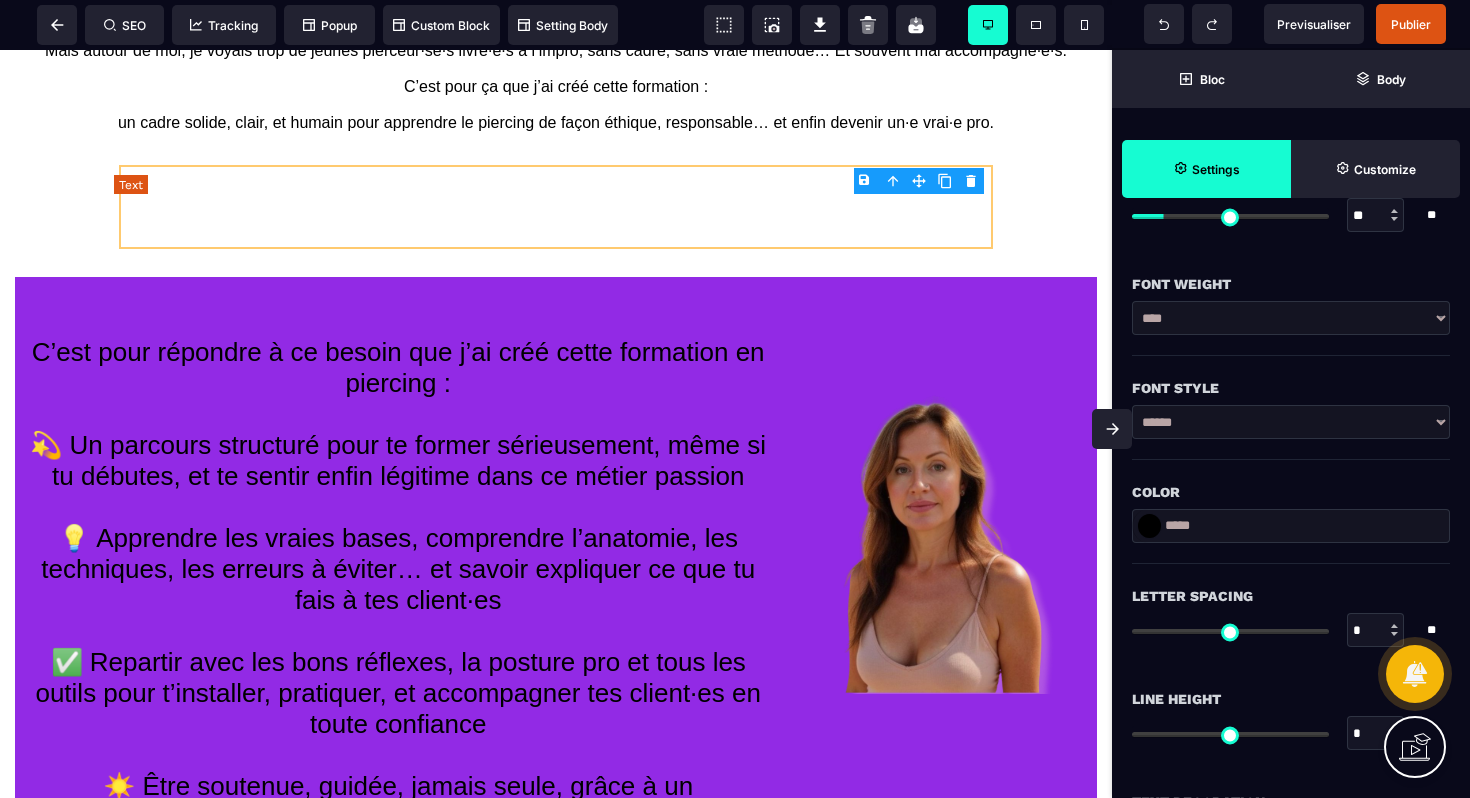 type on "*" 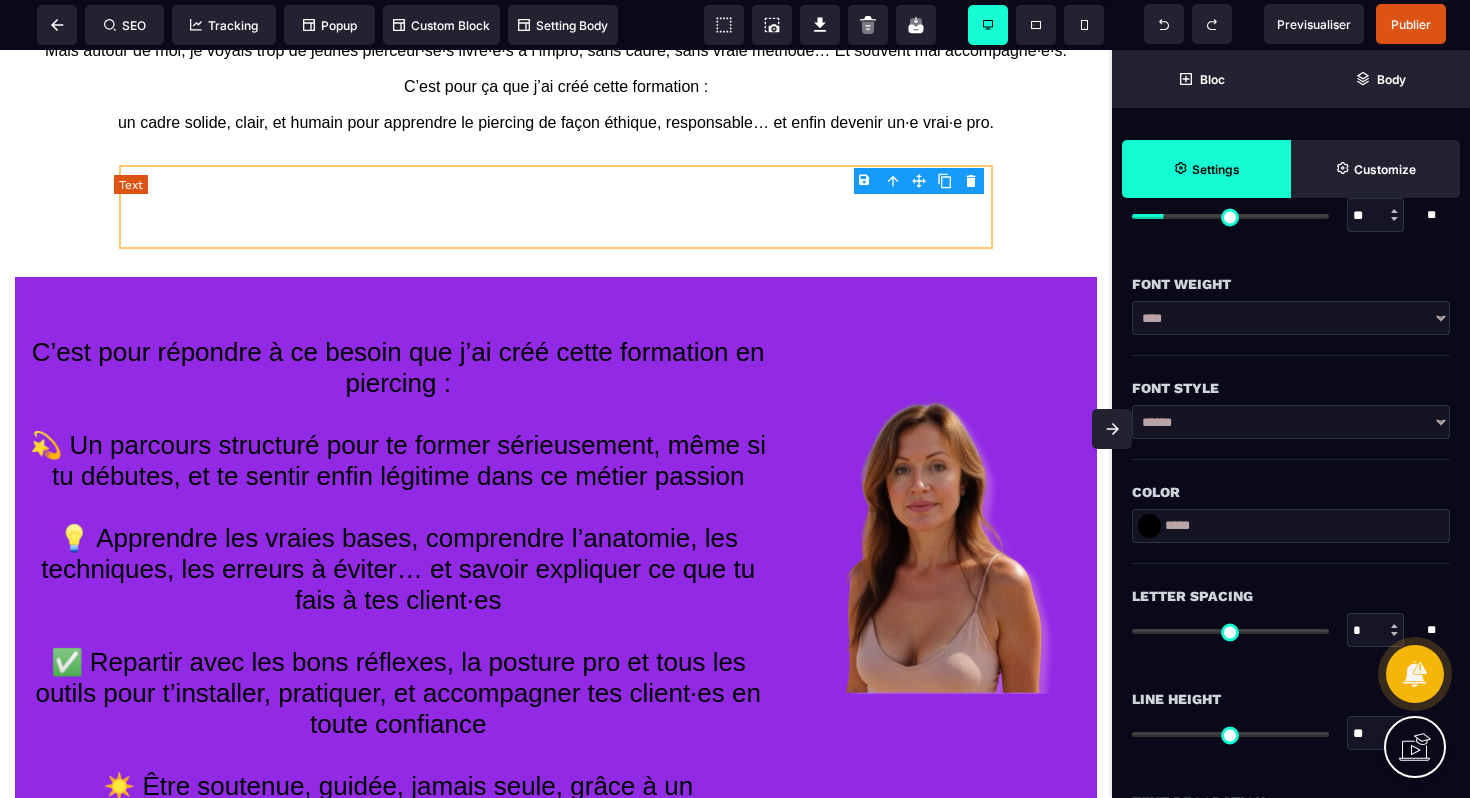 type on "***" 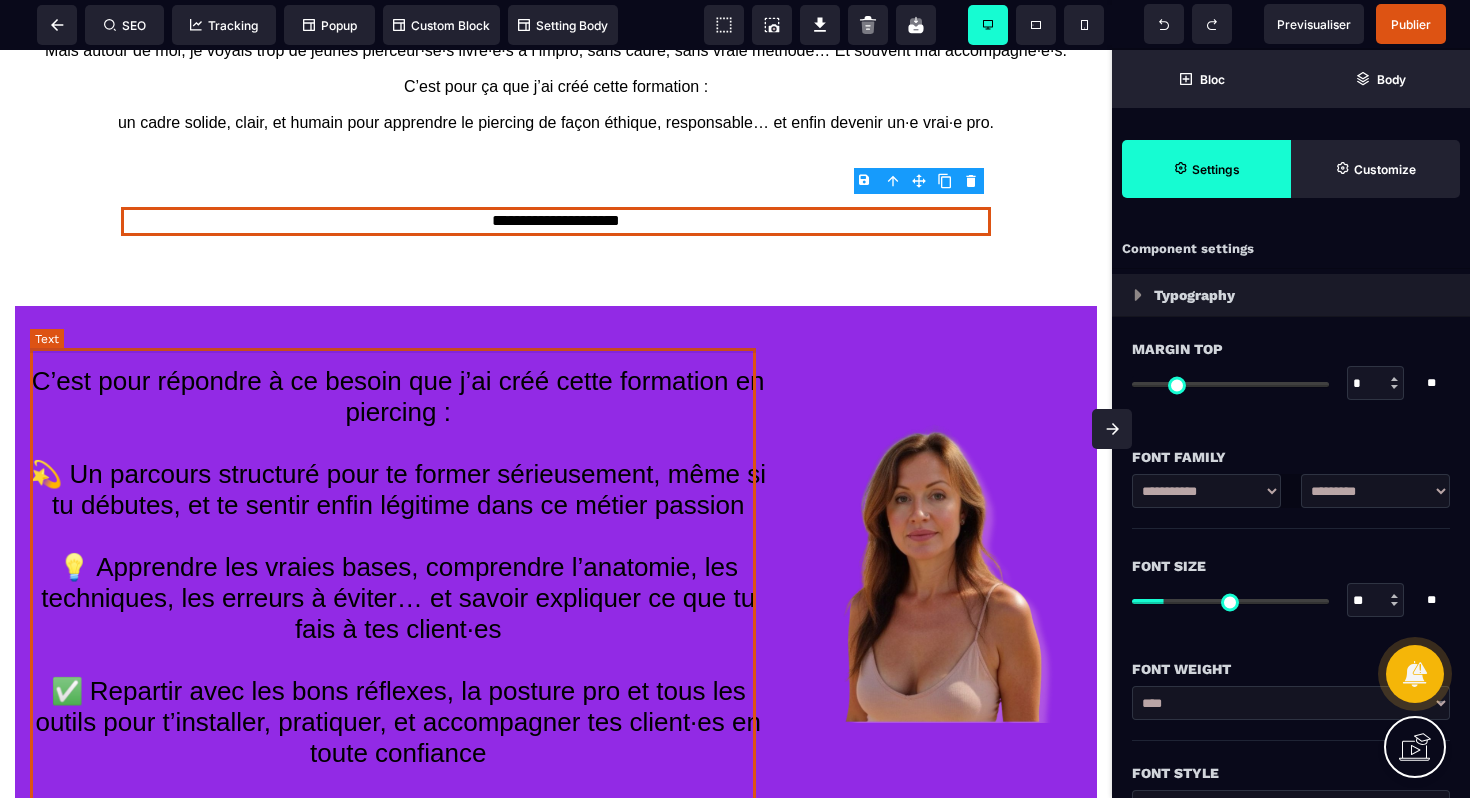 click on "C’est pour répondre à ce besoin que j’ai créé cette formation en piercing : 💫 Un parcours structuré pour te former sérieusement, même si tu débutes, et te sentir enfin légitime dans ce métier passion 💡 Apprendre les vraies bases, comprendre l’anatomie, les techniques, les erreurs à éviter… et savoir expliquer ce que tu fais à tes client·es ✅ Repartir avec les bons réflexes, la posture pro et tous les outils pour t’installer, pratiquer, et accompagner tes client·es en toute confiance ☀️ Être soutenue, guidée, jamais seule, grâce à un accompagnement bienveillant, des réponses concrètes, et une présence réelle à chaque étape" at bounding box center [398, 629] 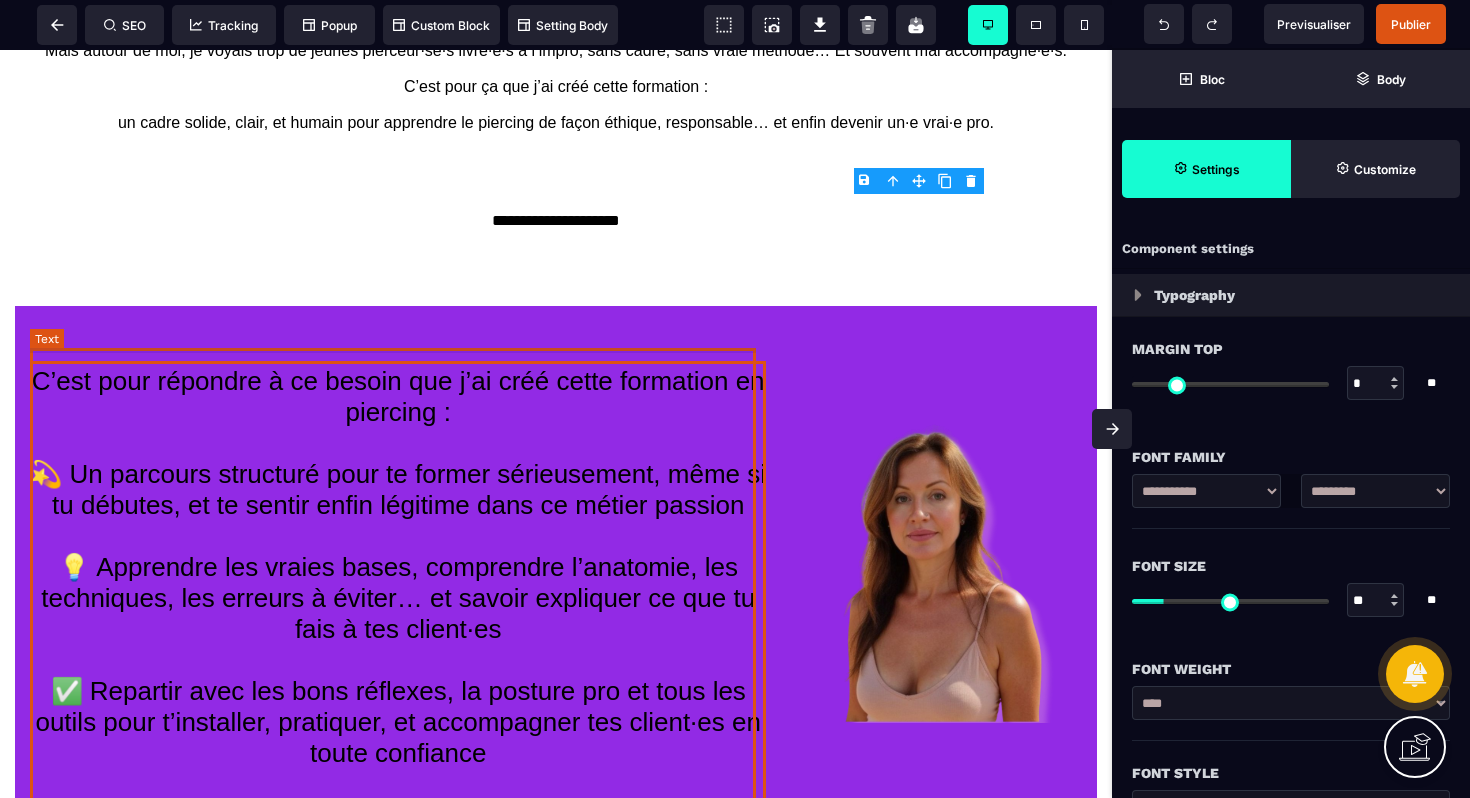 select on "***" 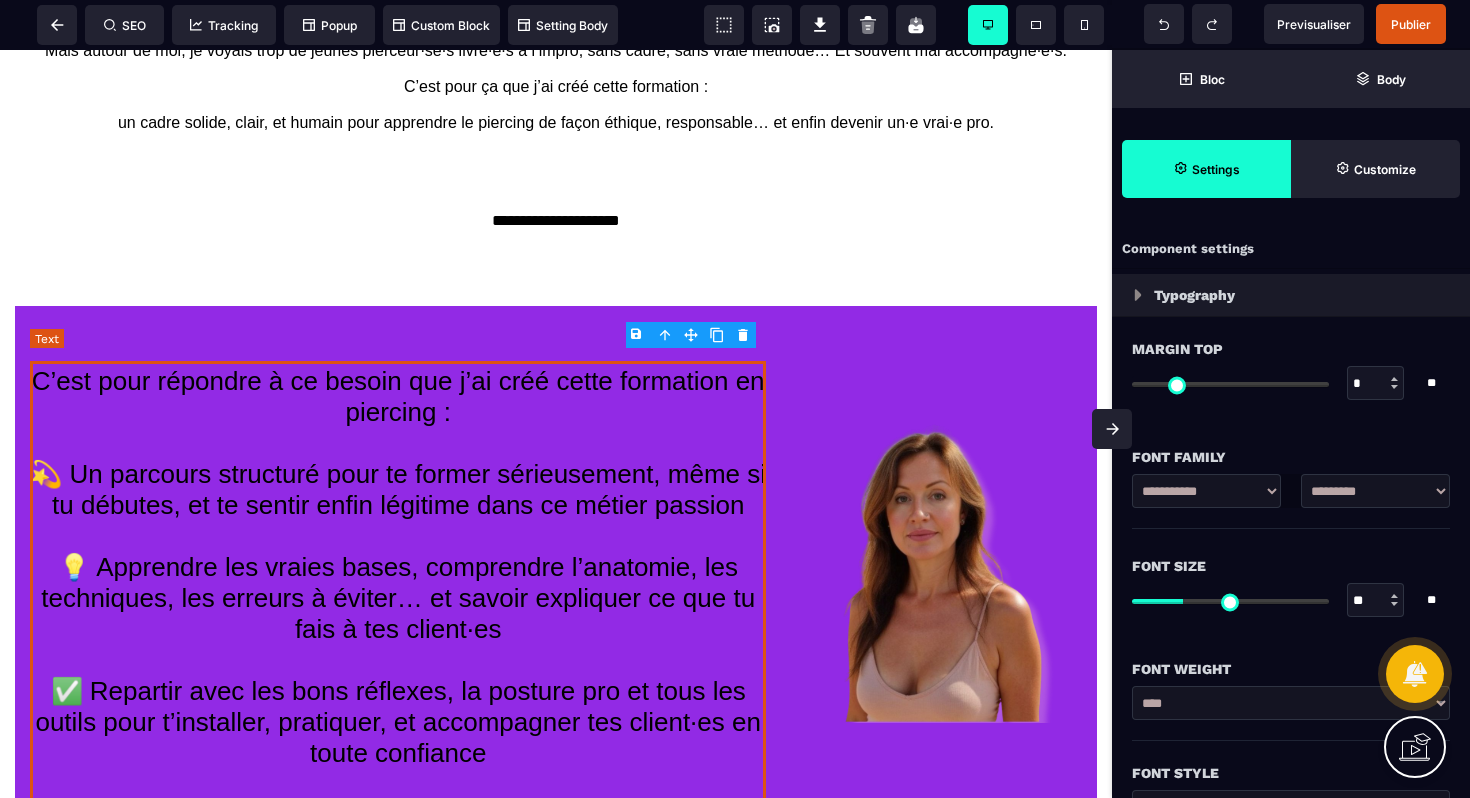 click on "C’est pour répondre à ce besoin que j’ai créé cette formation en piercing : 💫 Un parcours structuré pour te former sérieusement, même si tu débutes, et te sentir enfin légitime dans ce métier passion 💡 Apprendre les vraies bases, comprendre l’anatomie, les techniques, les erreurs à éviter… et savoir expliquer ce que tu fais à tes client·es ✅ Repartir avec les bons réflexes, la posture pro et tous les outils pour t’installer, pratiquer, et accompagner tes client·es en toute confiance ☀️ Être soutenue, guidée, jamais seule, grâce à un accompagnement bienveillant, des réponses concrètes, et une présence réelle à chaque étape" at bounding box center (398, 629) 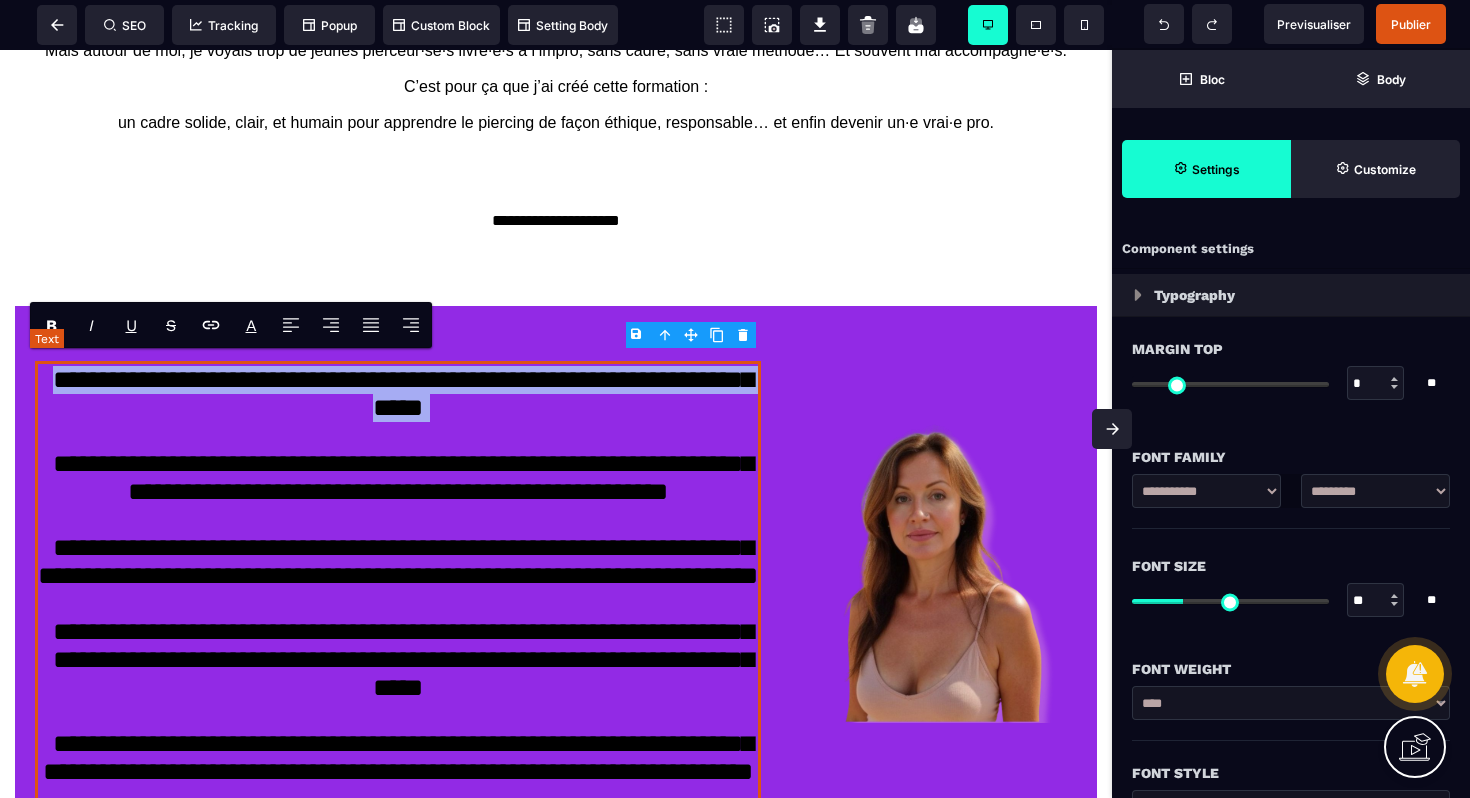drag, startPoint x: 49, startPoint y: 368, endPoint x: 357, endPoint y: 397, distance: 309.36224 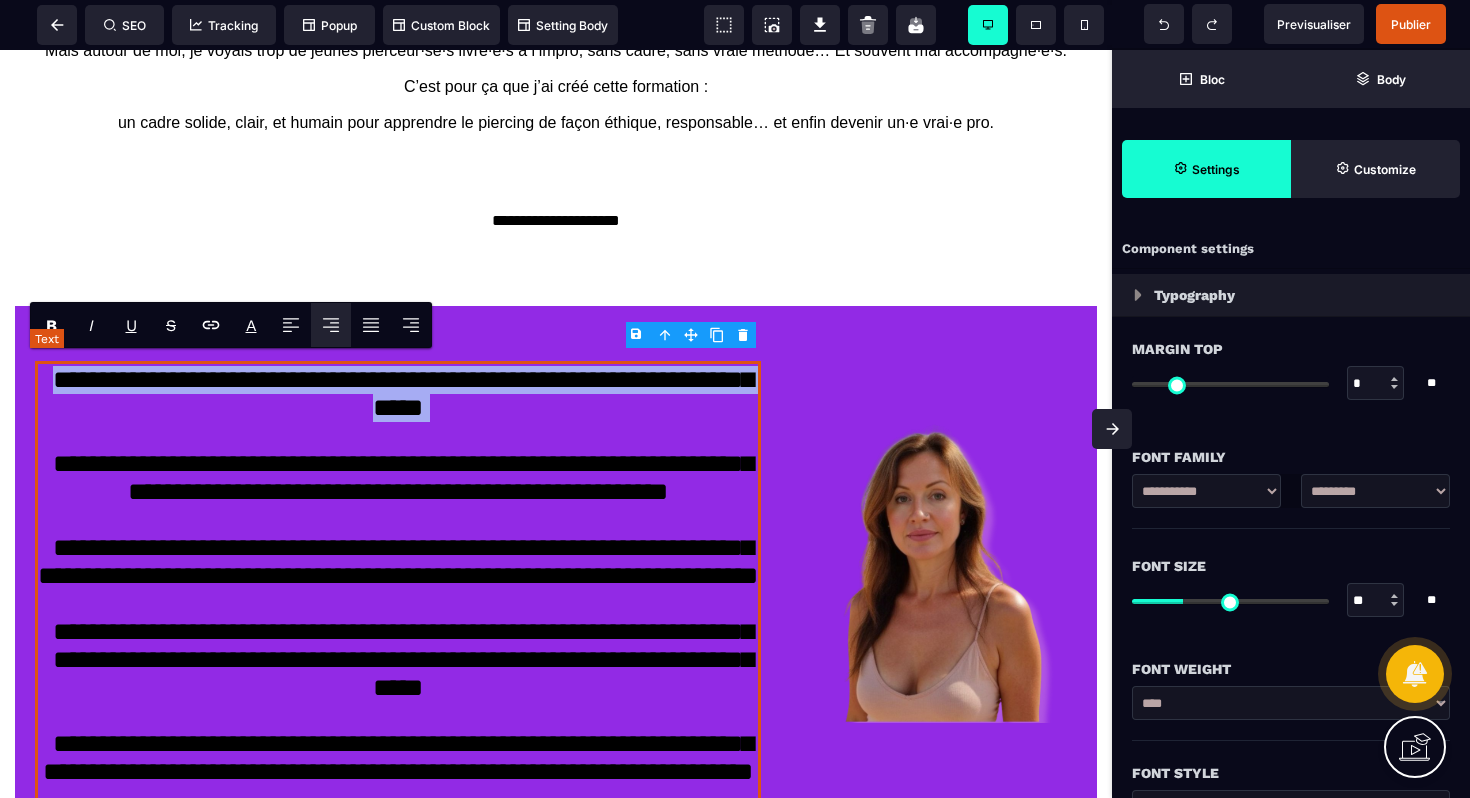 type 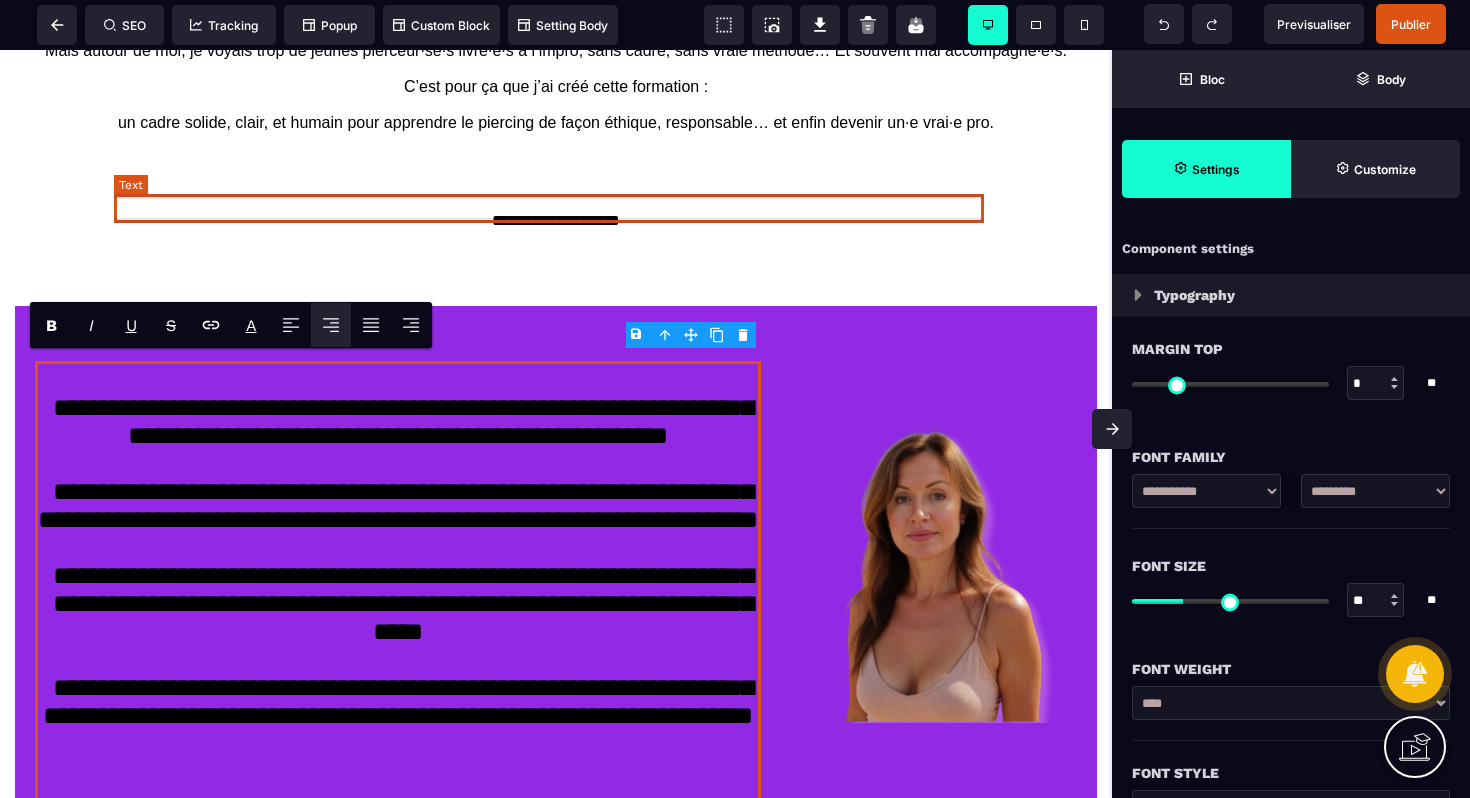 click on "**********" at bounding box center (556, 221) 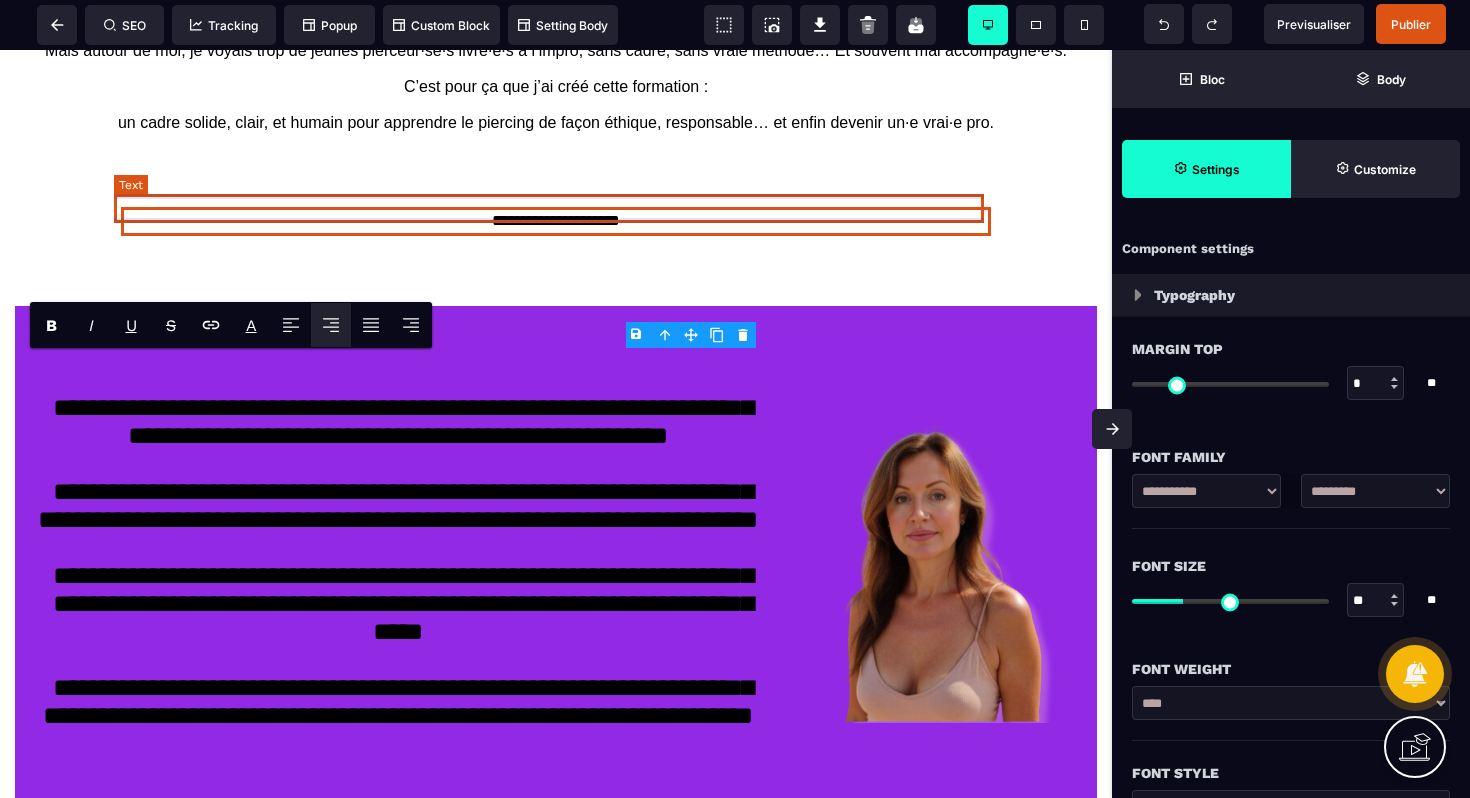 select on "***" 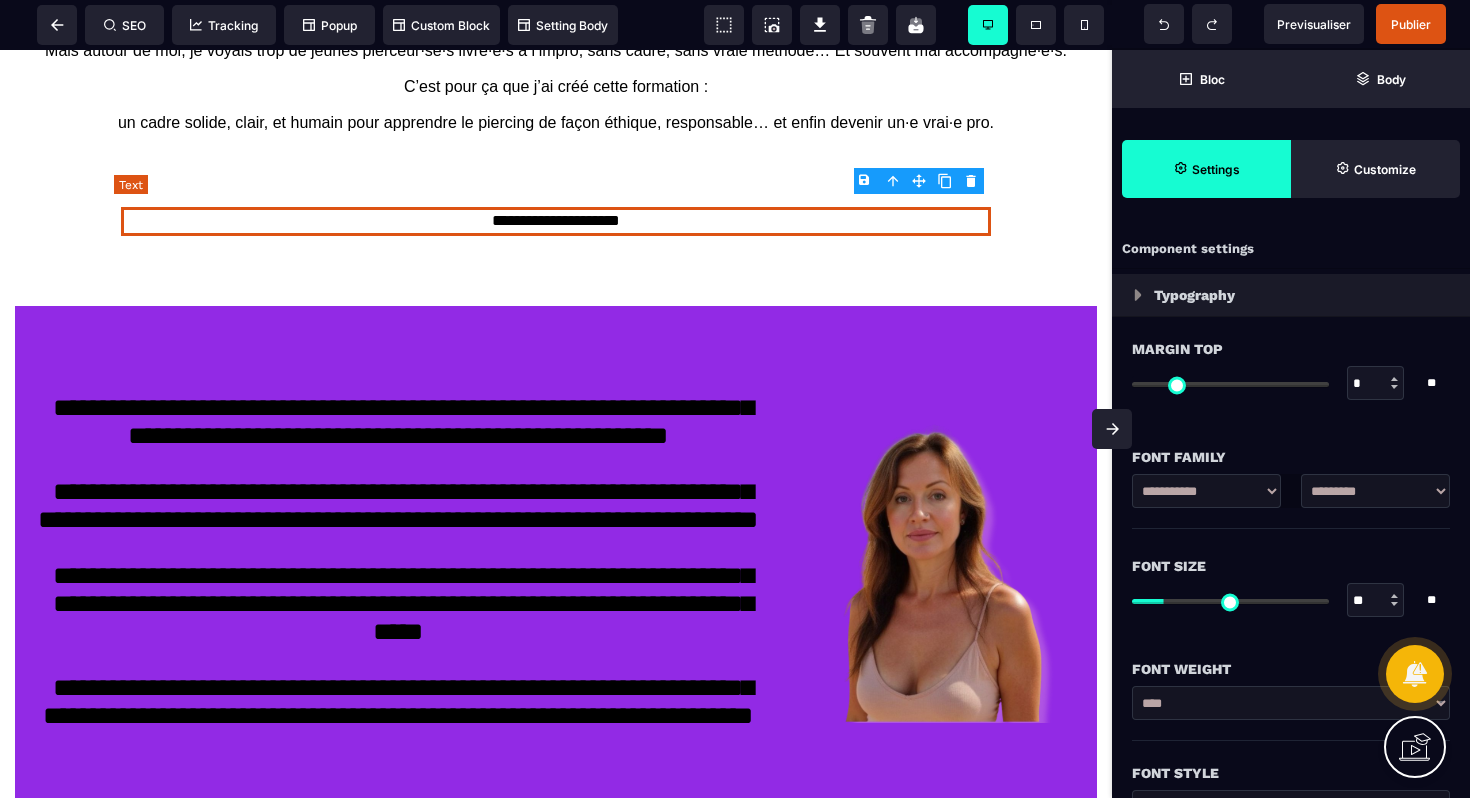 click on "**********" at bounding box center (556, 221) 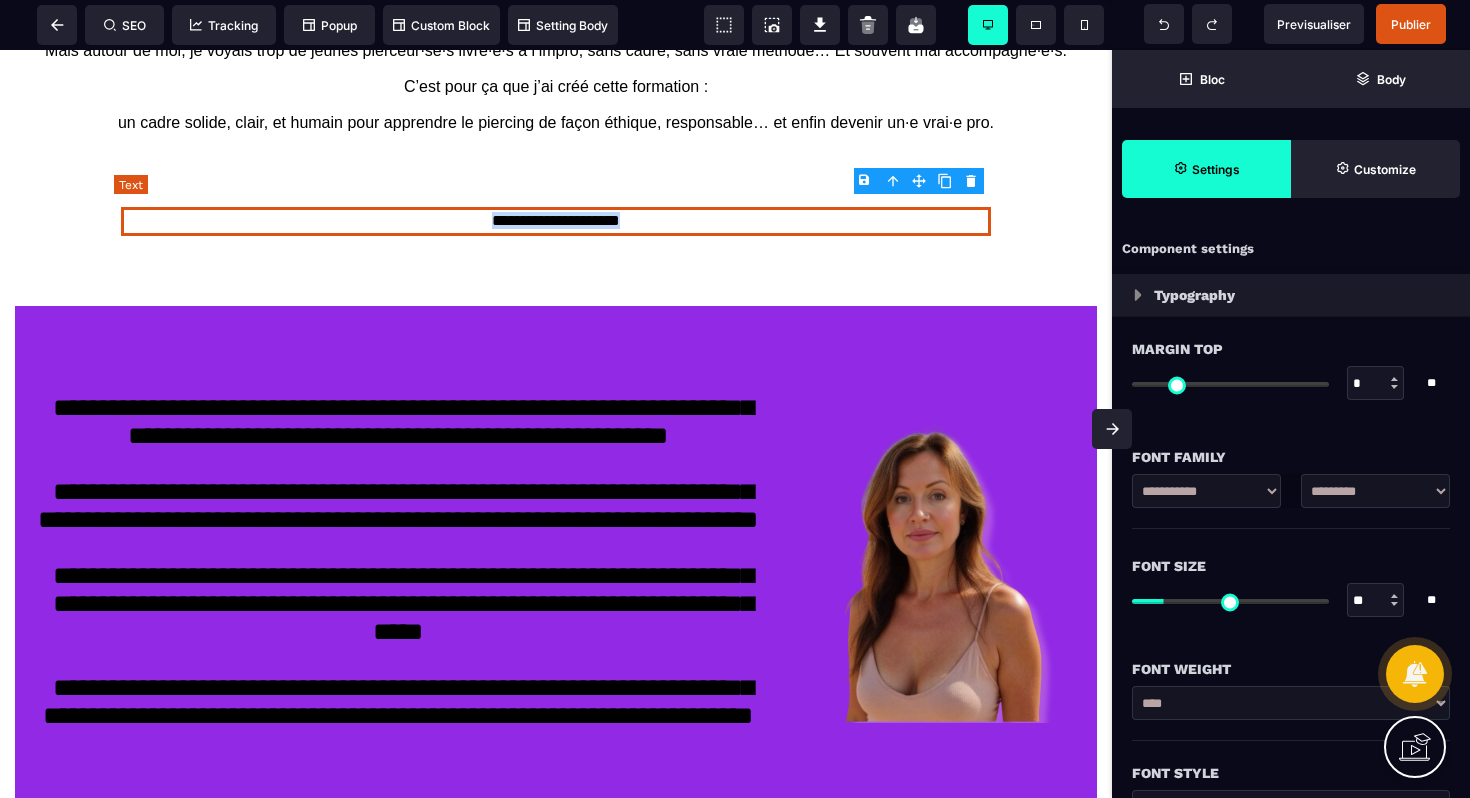 click on "**********" at bounding box center (556, 221) 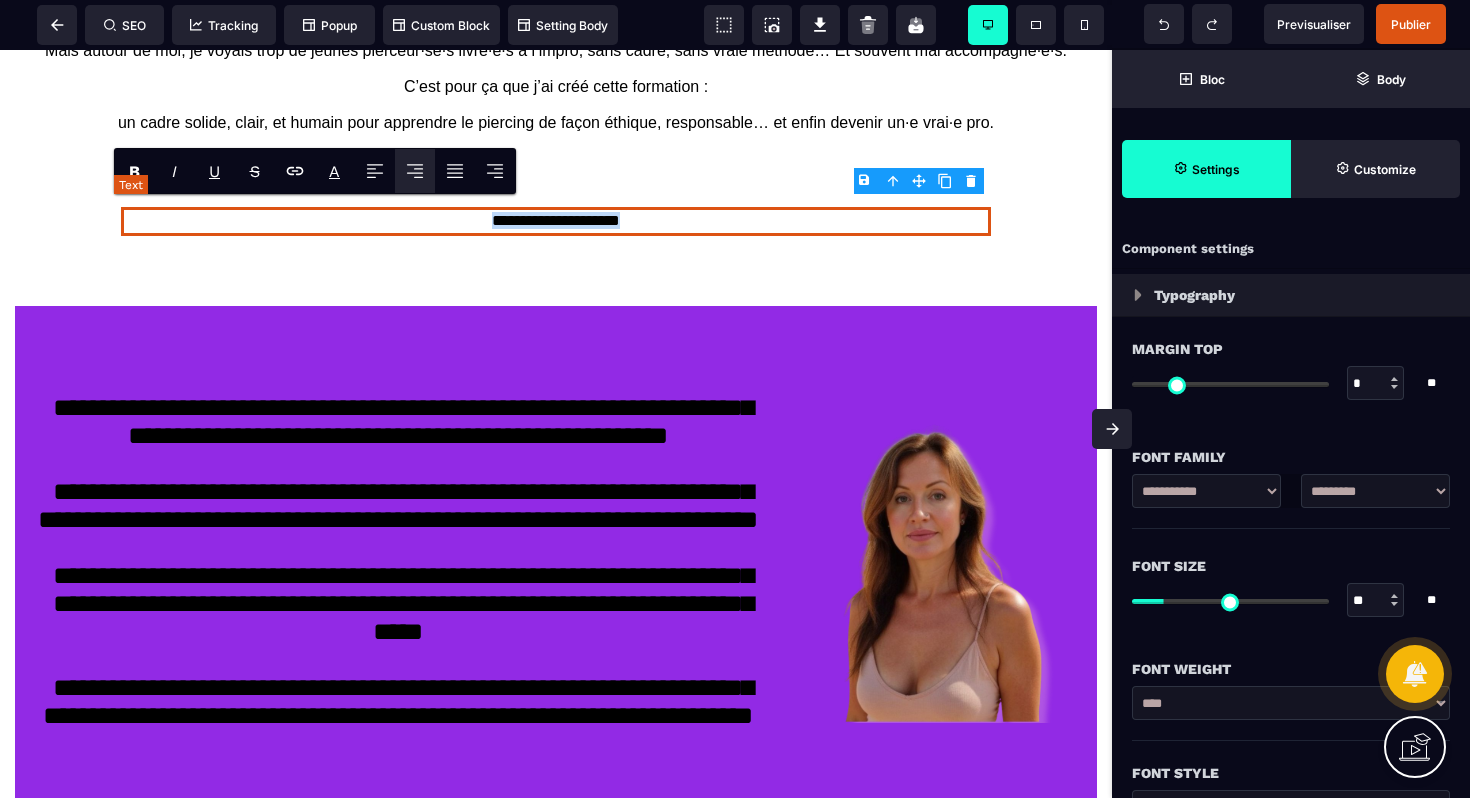 paste 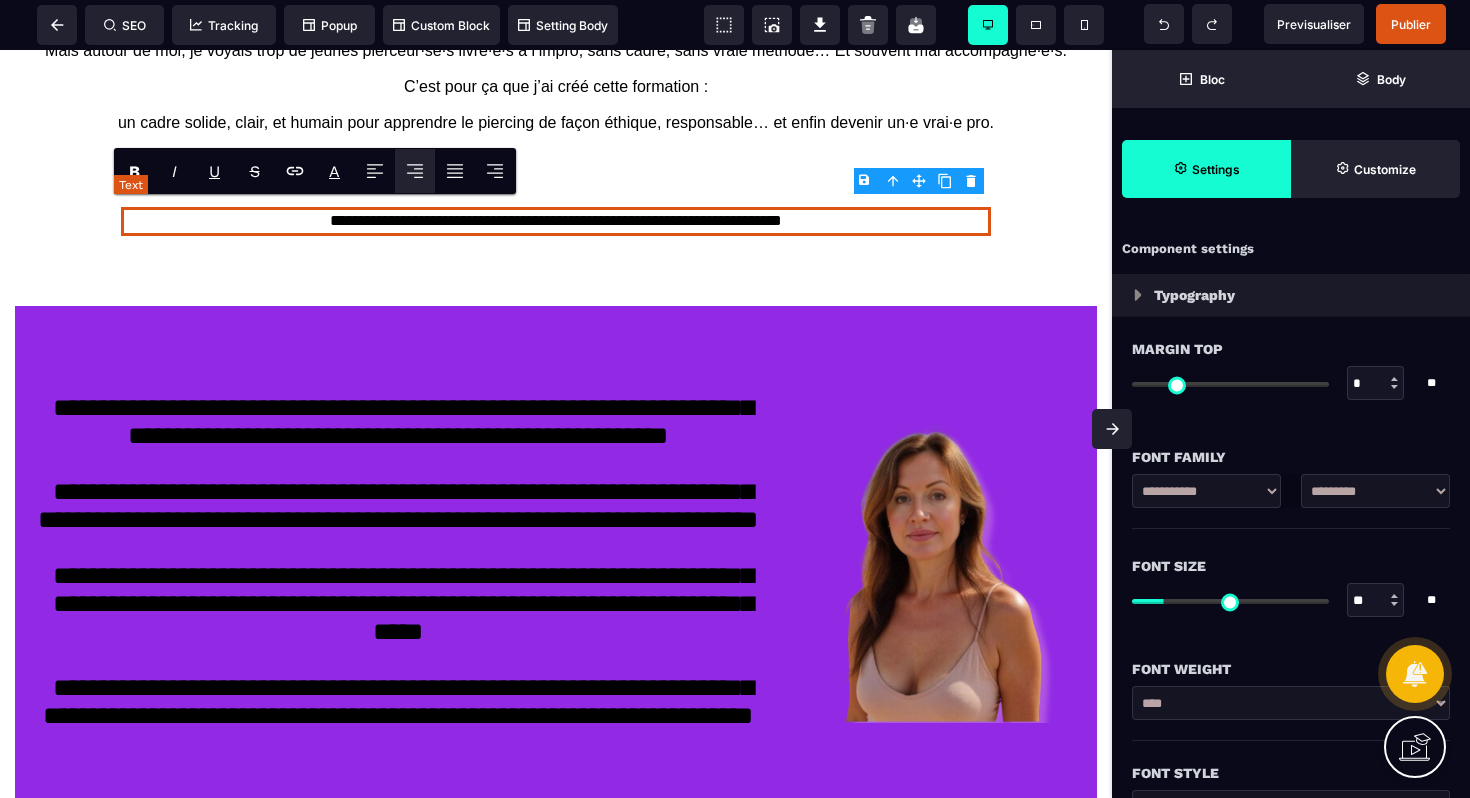 click on "**********" at bounding box center [556, 221] 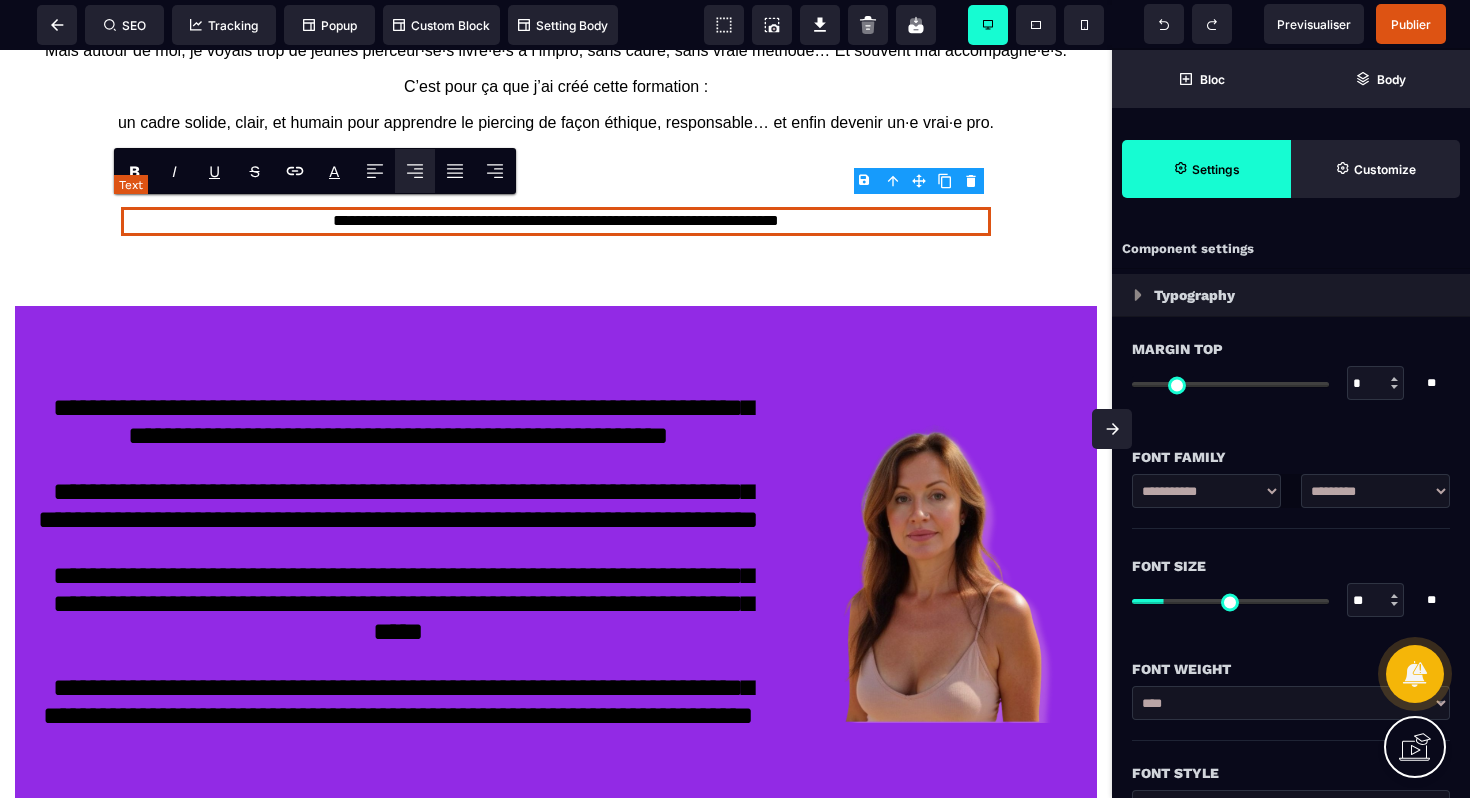 drag, startPoint x: 815, startPoint y: 217, endPoint x: 282, endPoint y: 218, distance: 533.0009 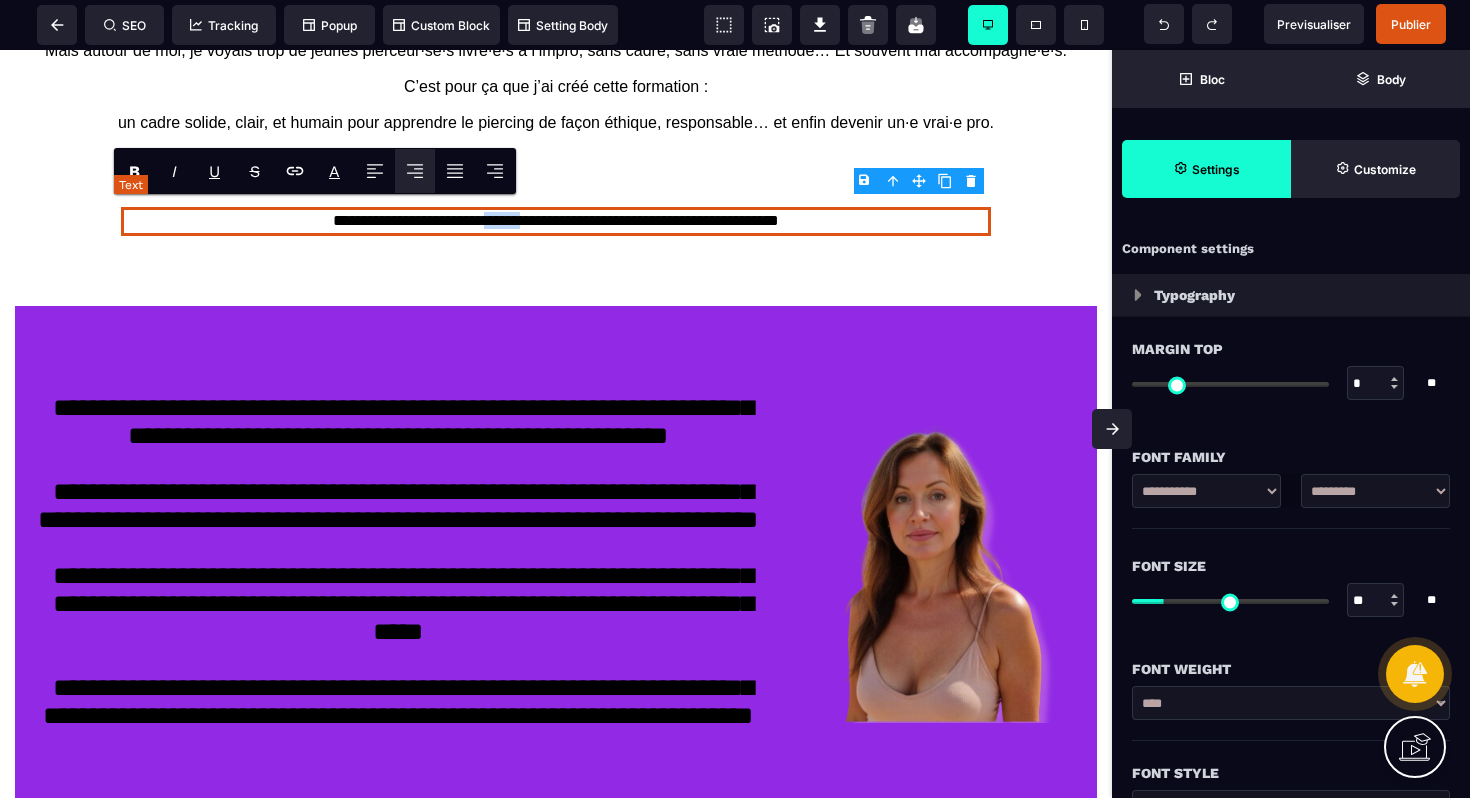 click on "**********" at bounding box center [556, 221] 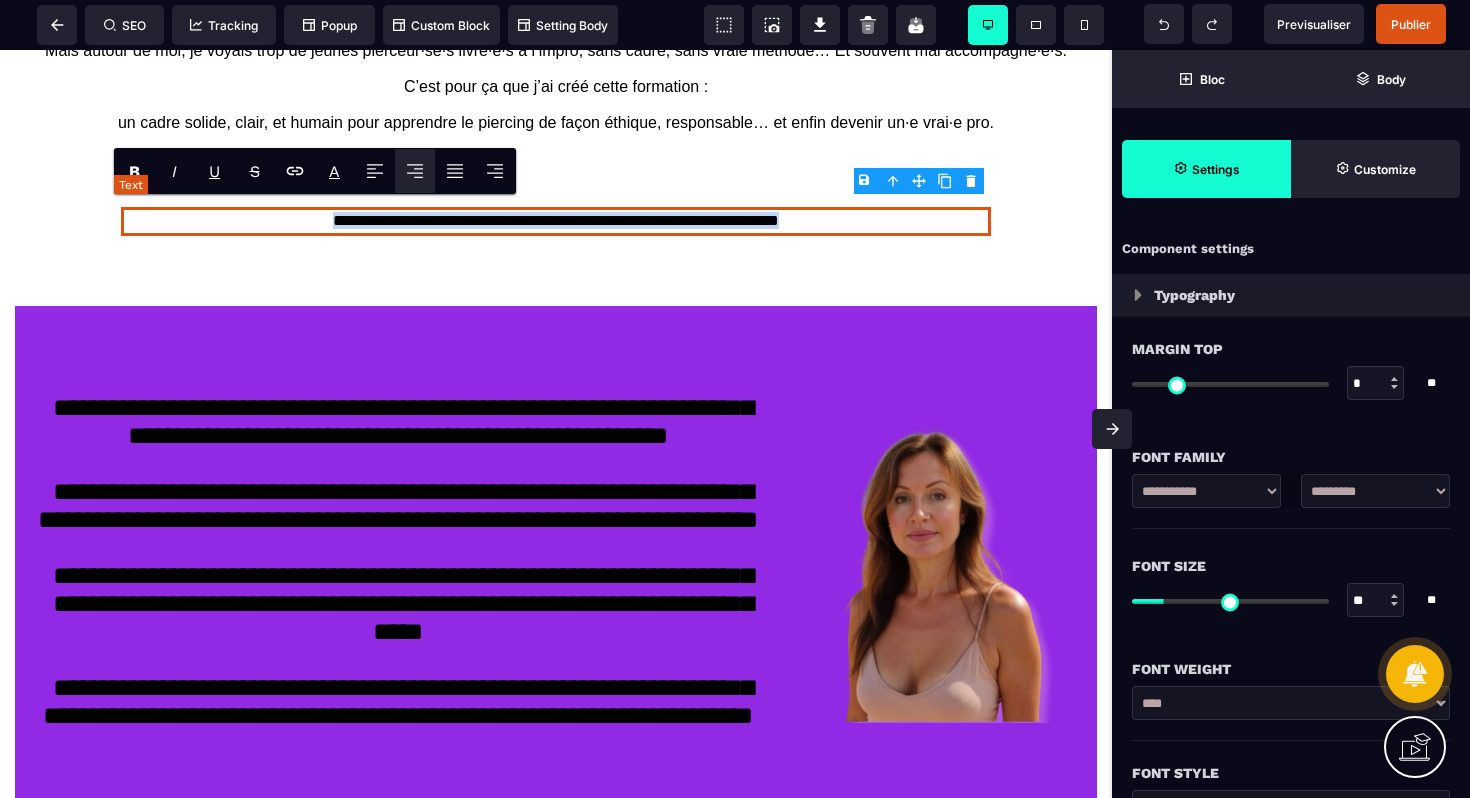 click on "**********" at bounding box center [556, 221] 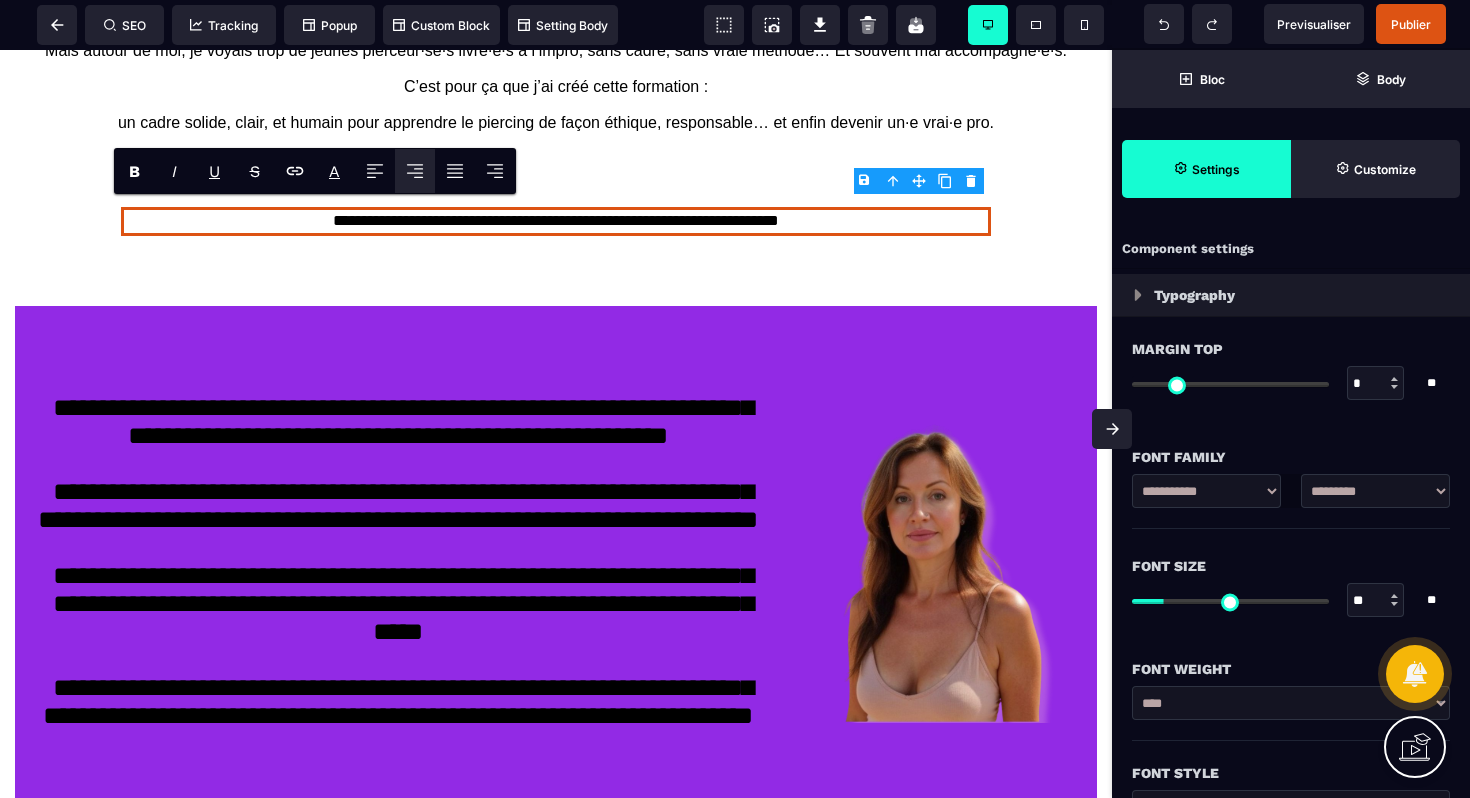 type on "**" 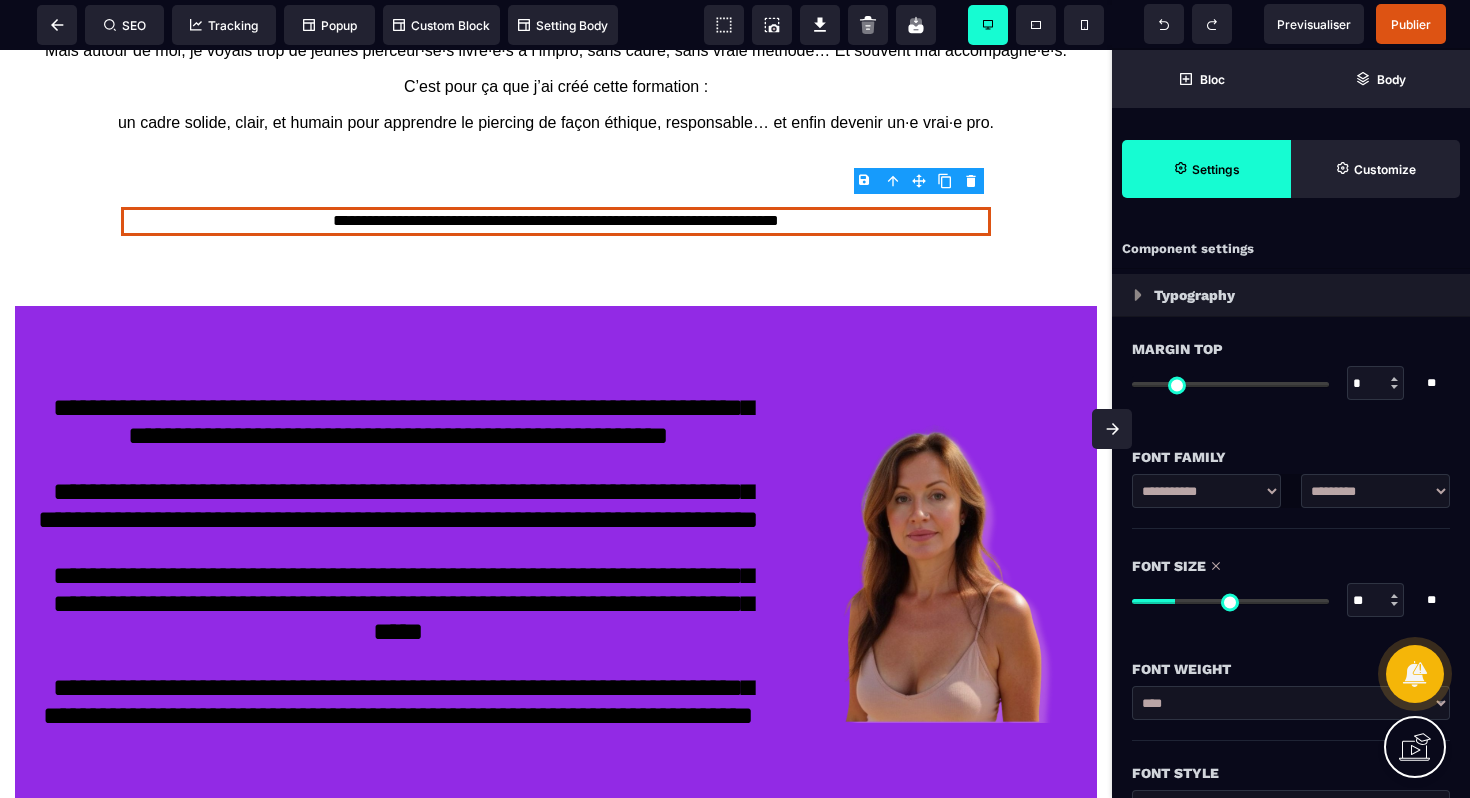 type on "**" 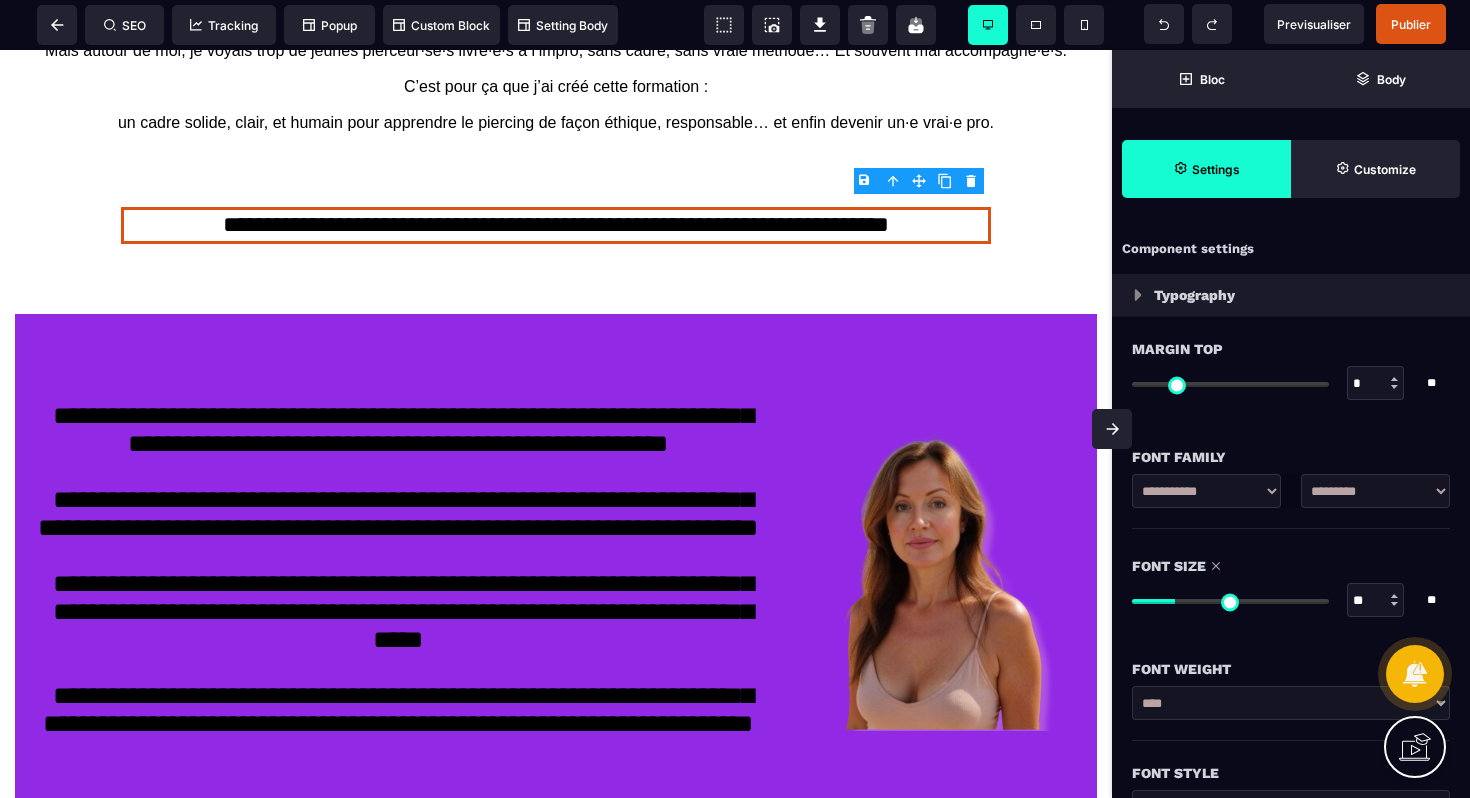 type on "**" 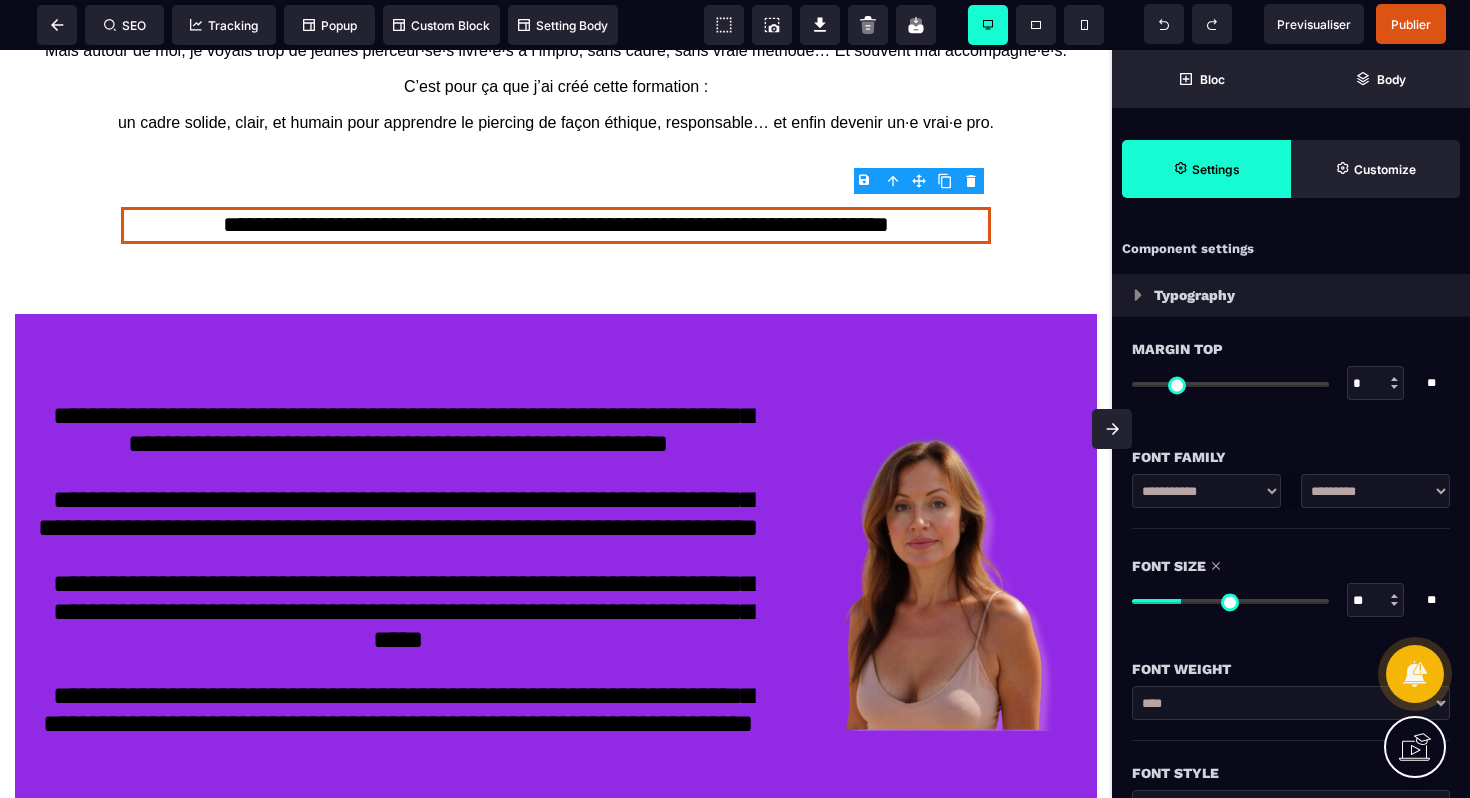 type on "**" 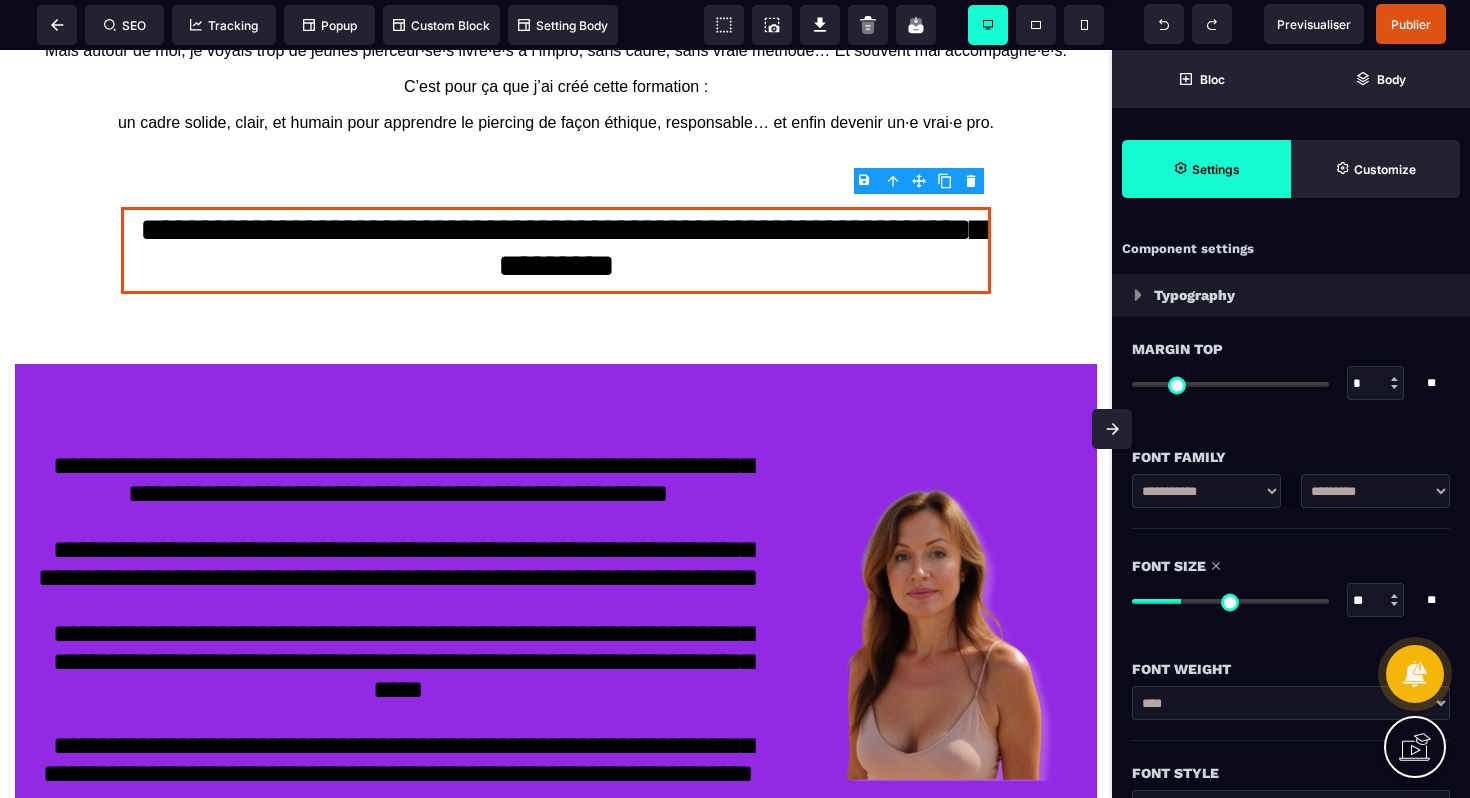 type on "**" 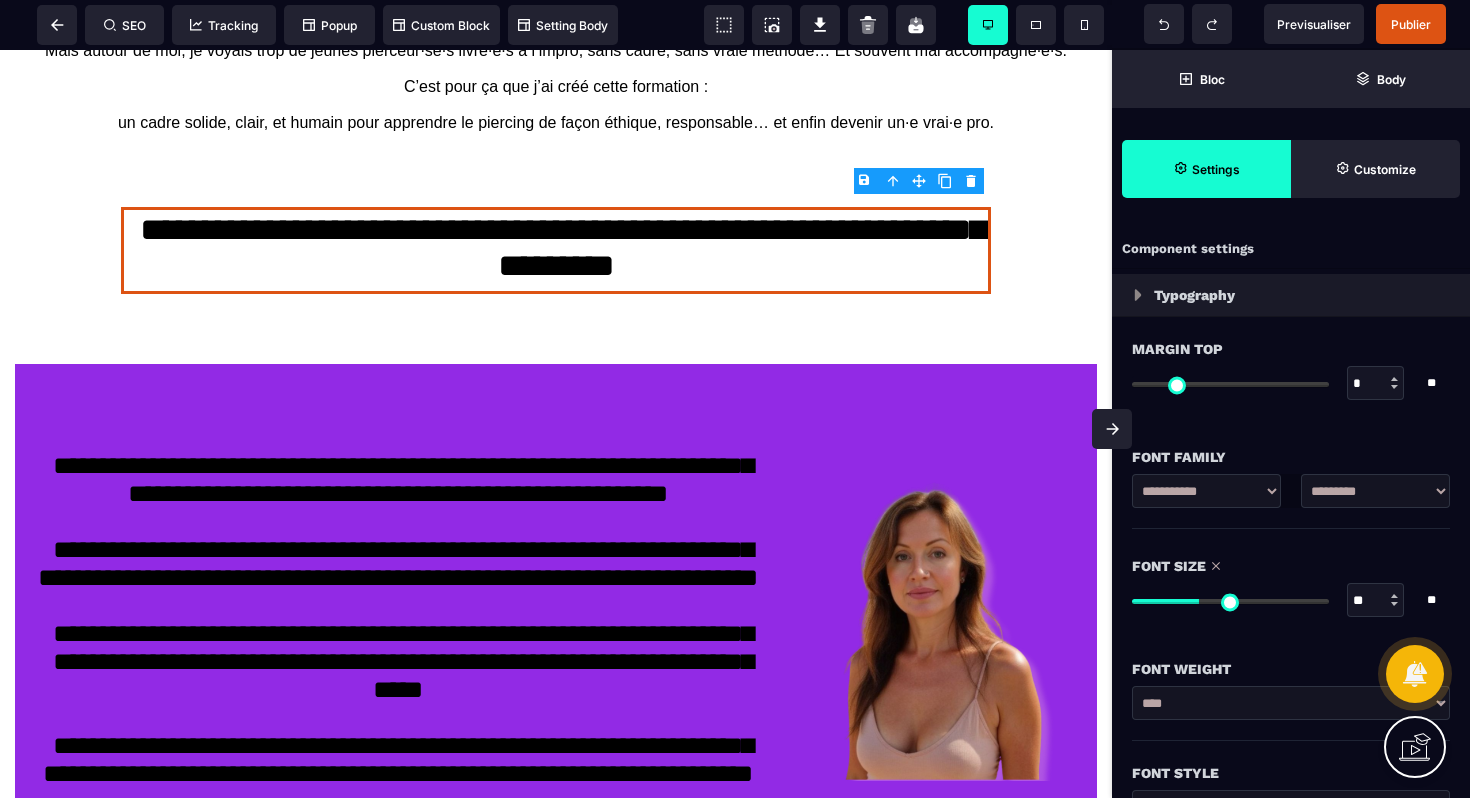 type on "**" 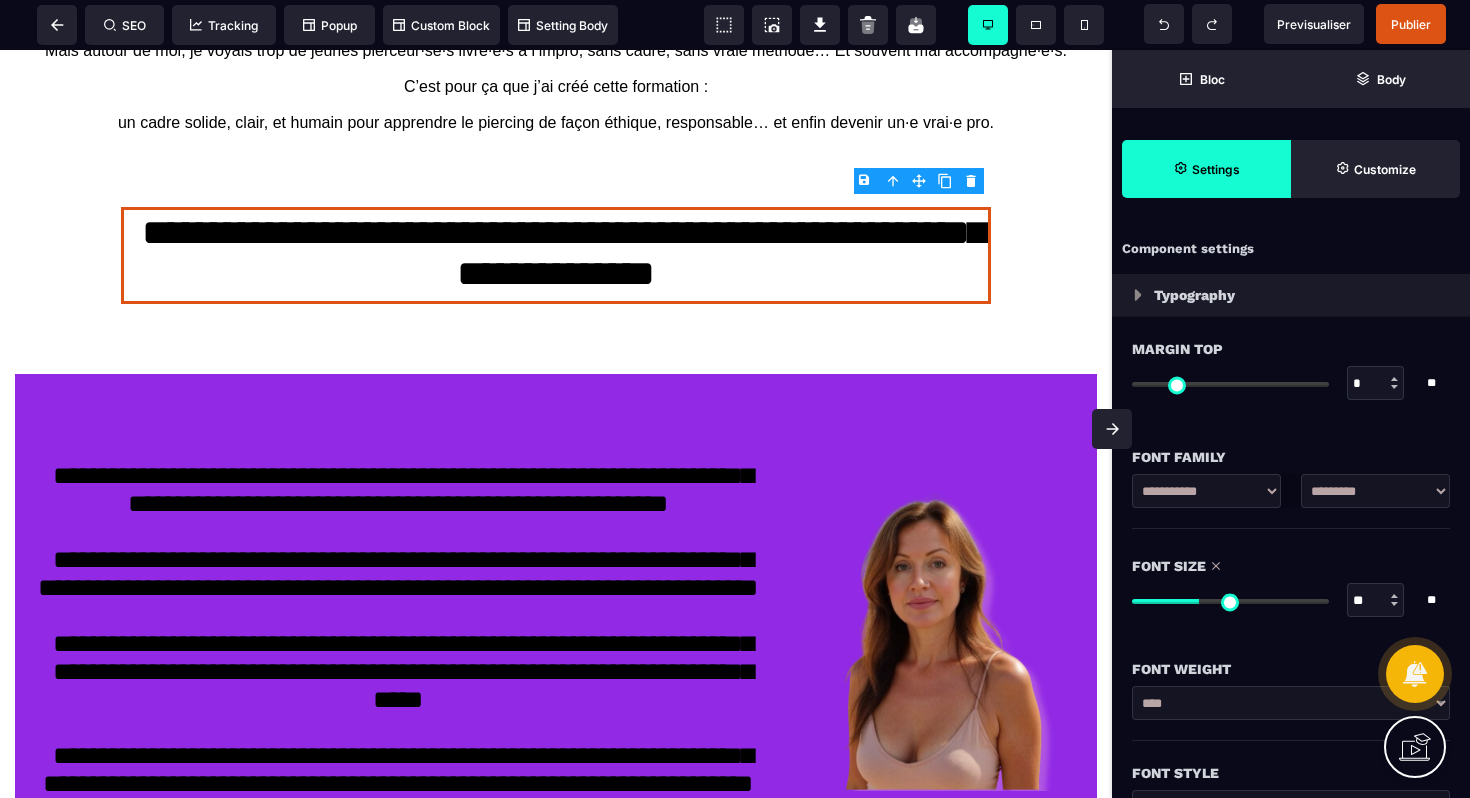 type on "**" 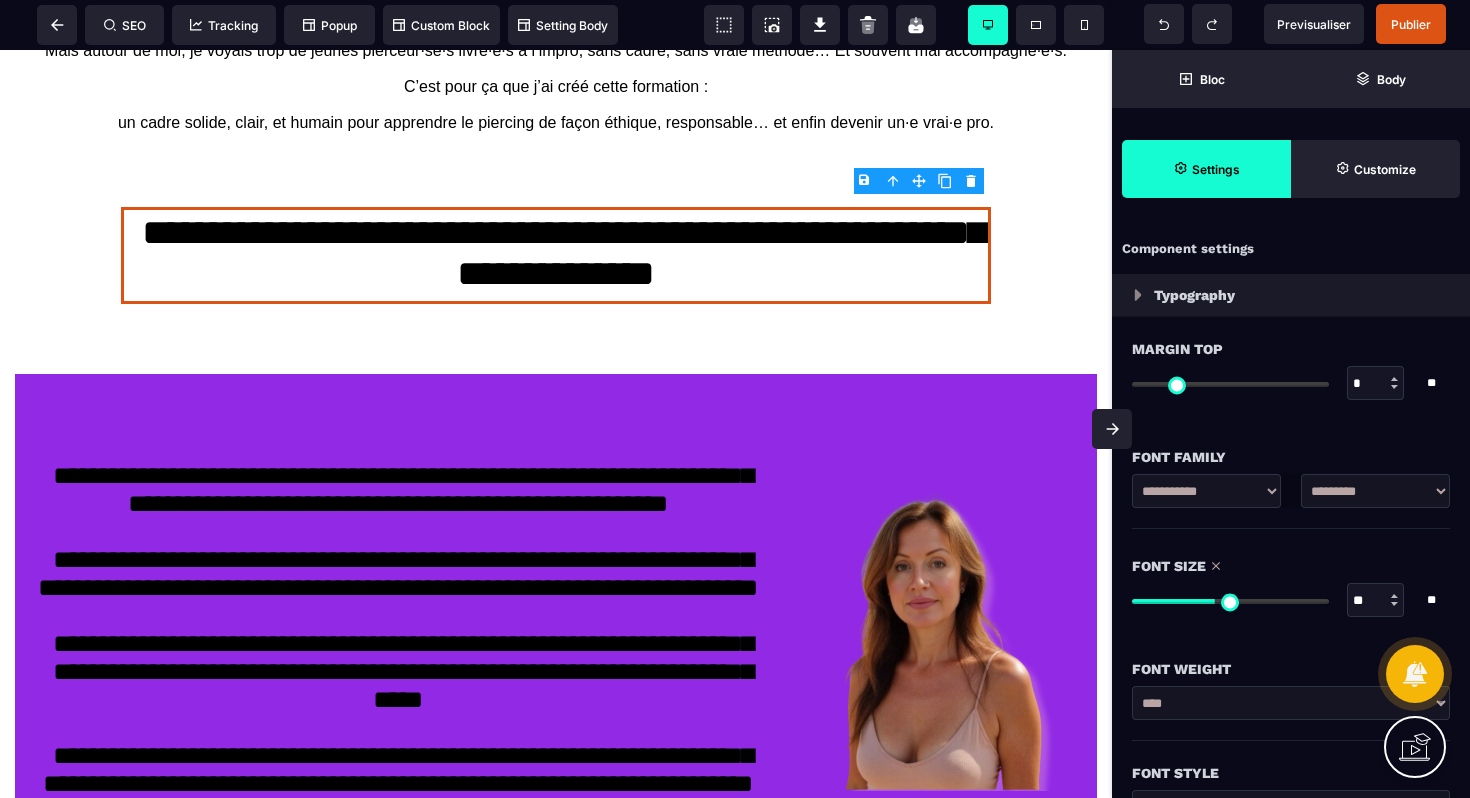 type on "**" 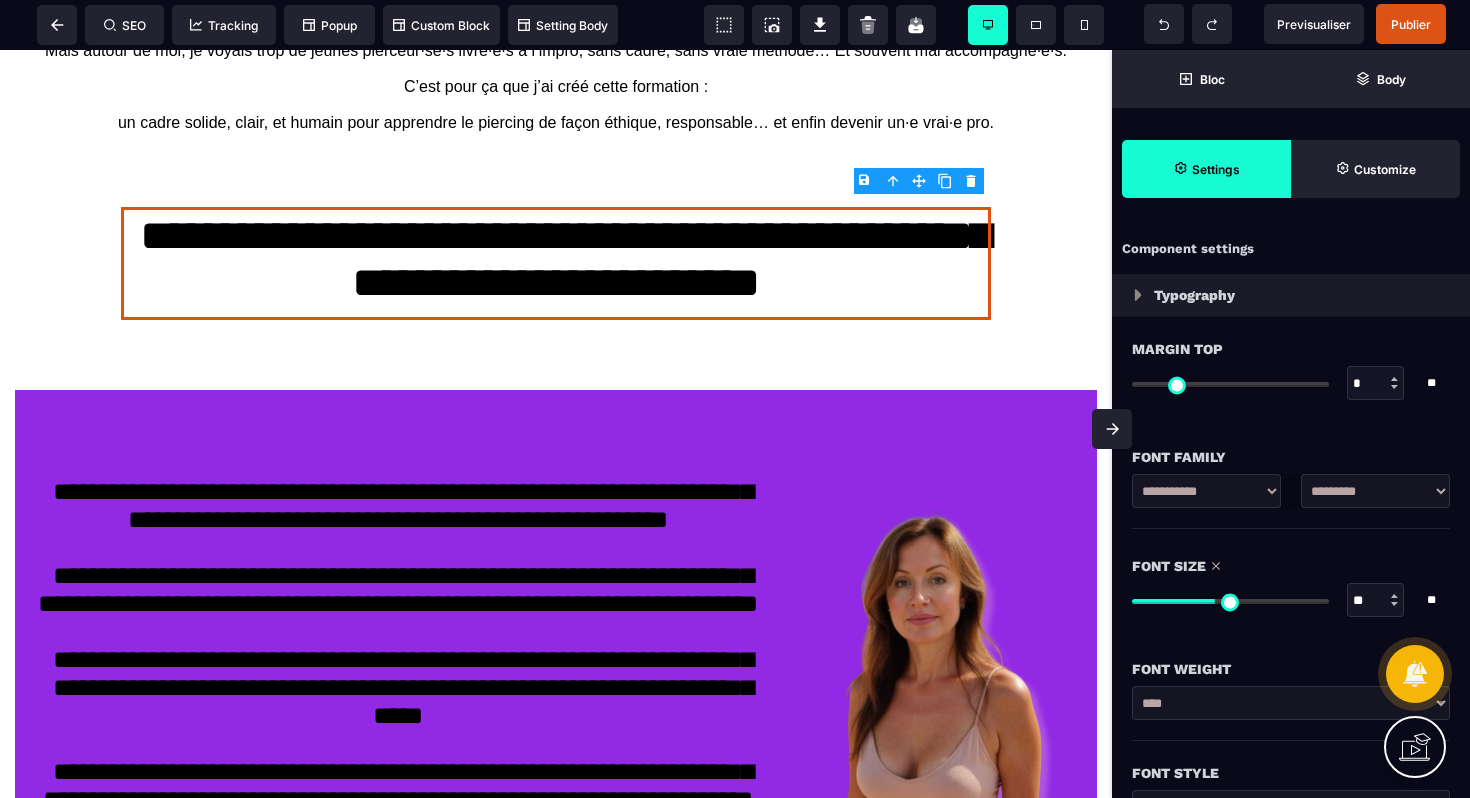 type on "**" 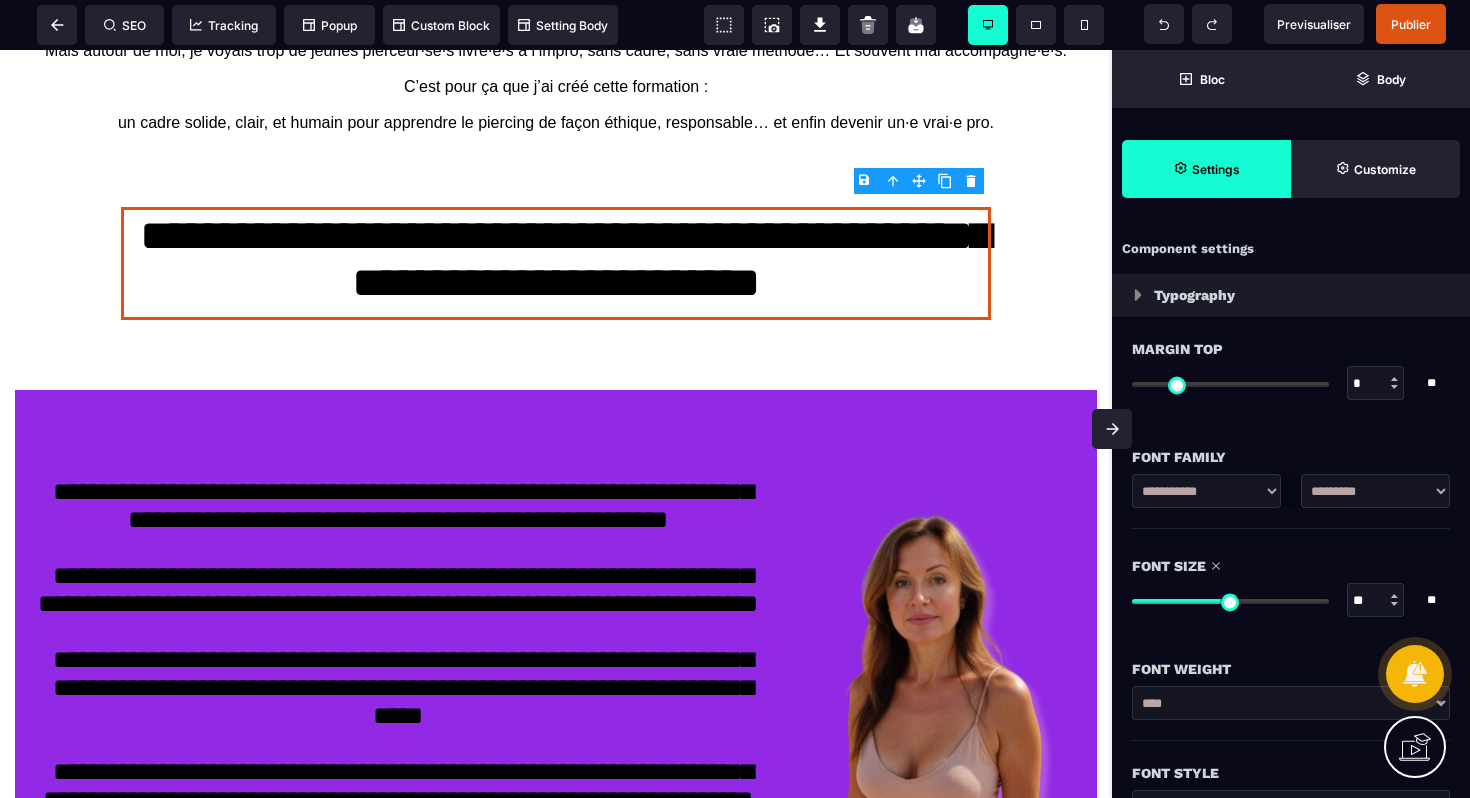 type on "**" 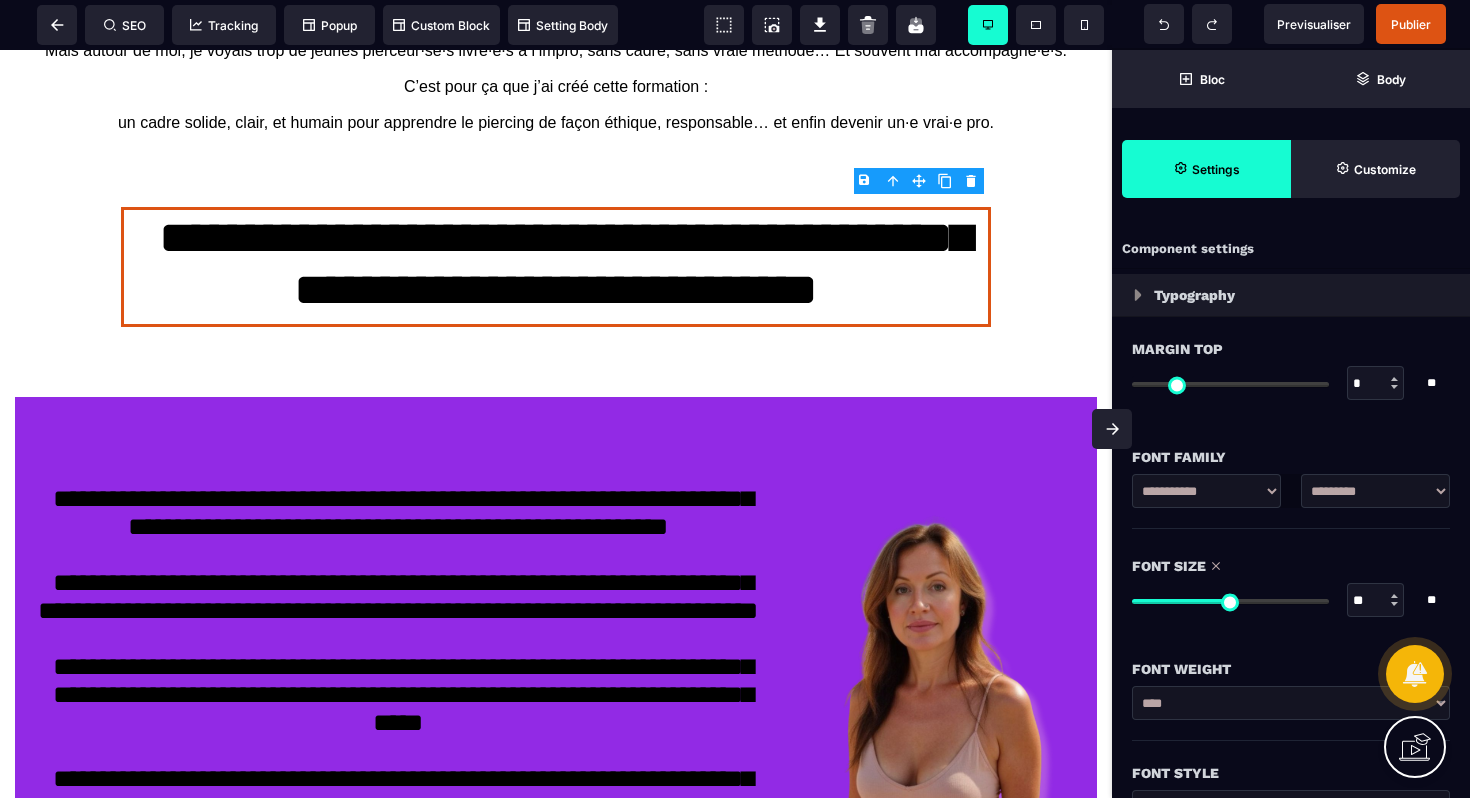 type on "**" 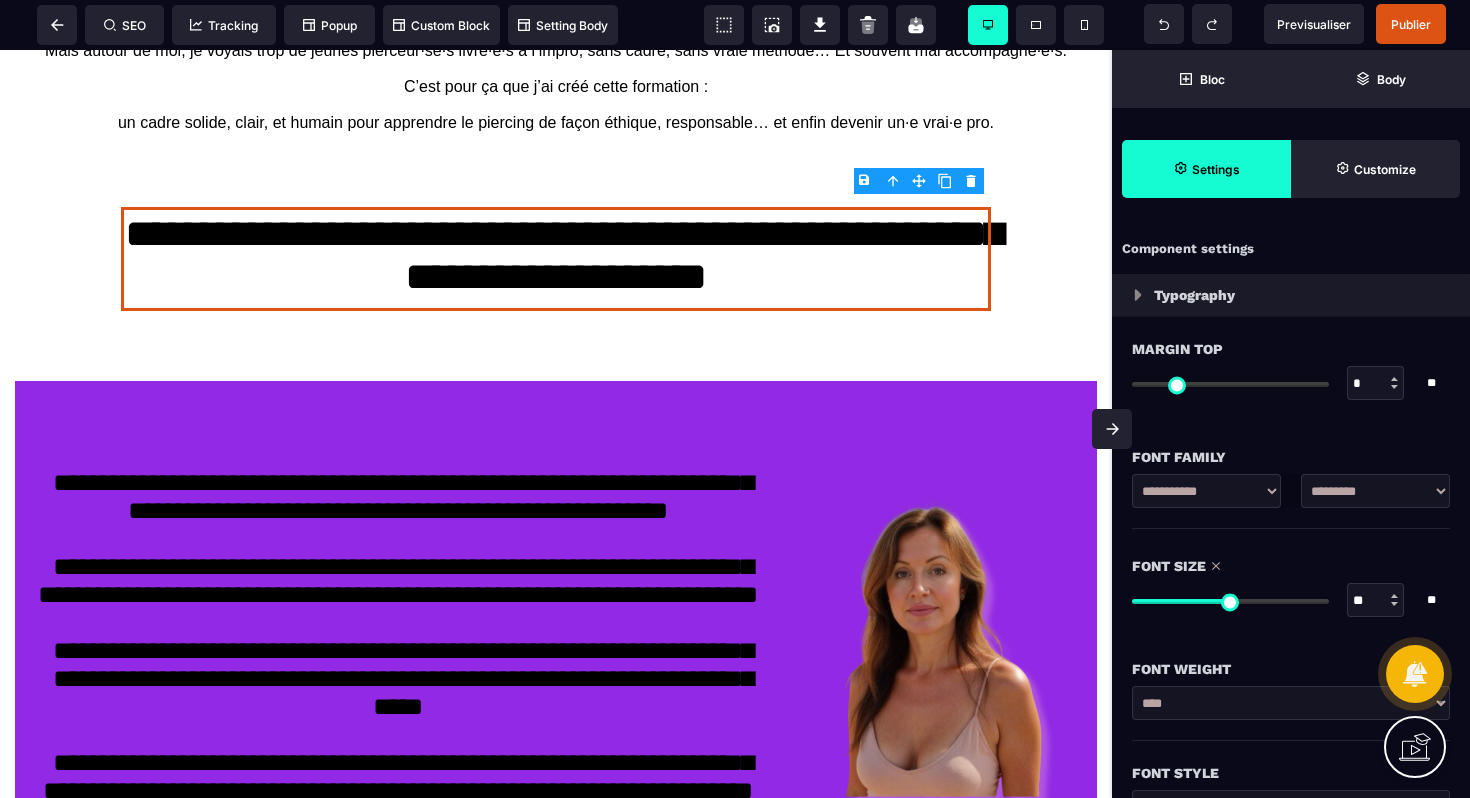 type on "**" 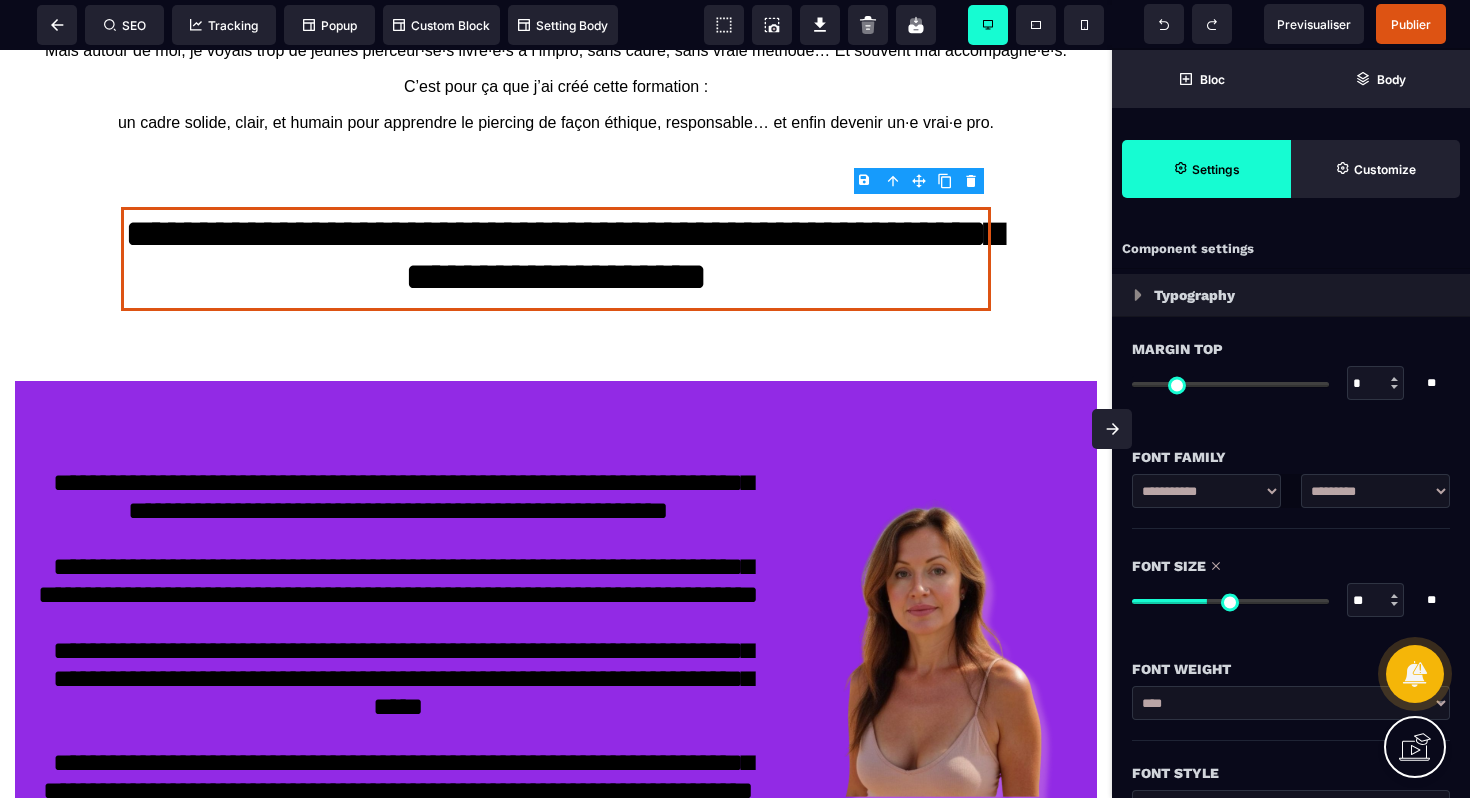 type on "**" 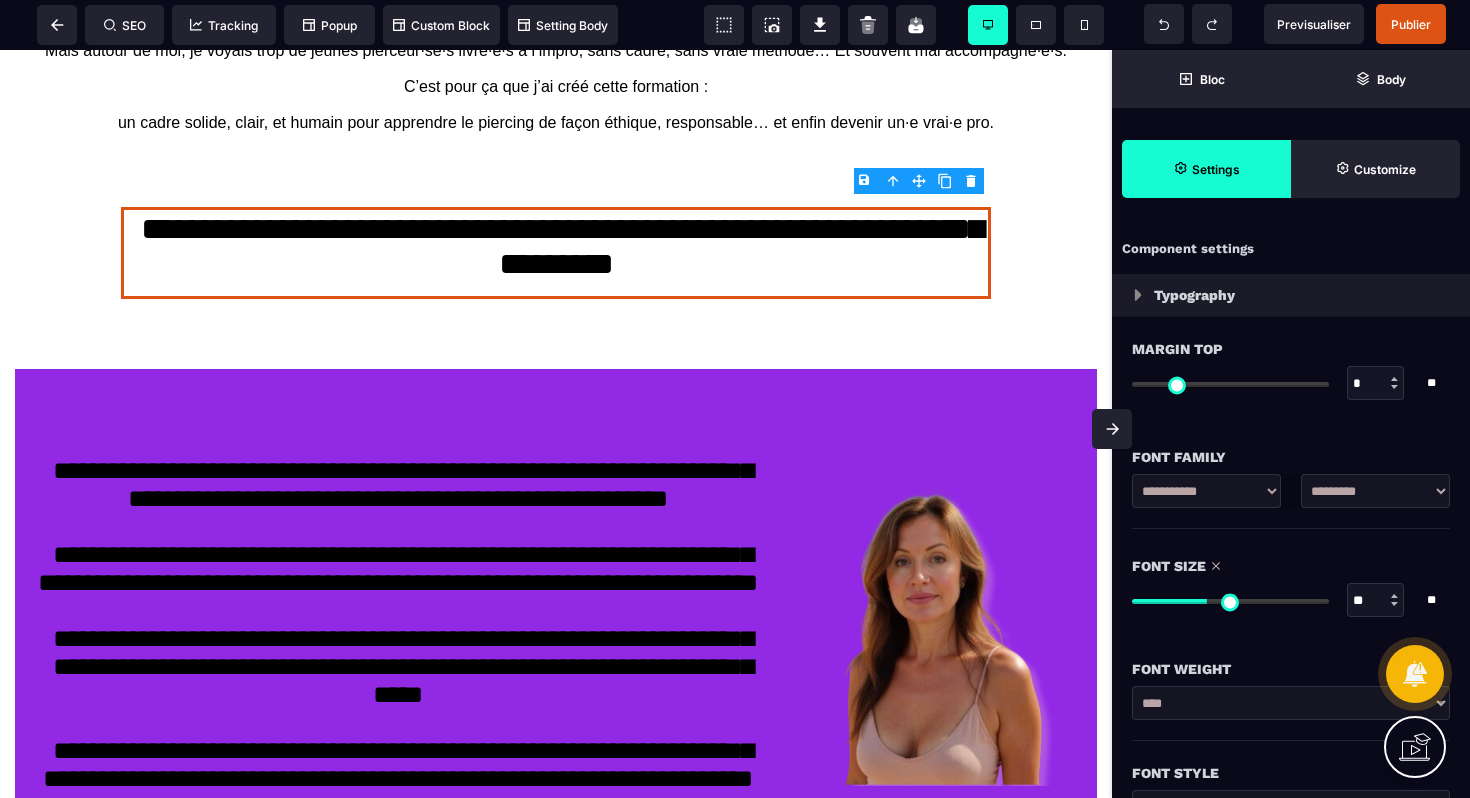 type on "**" 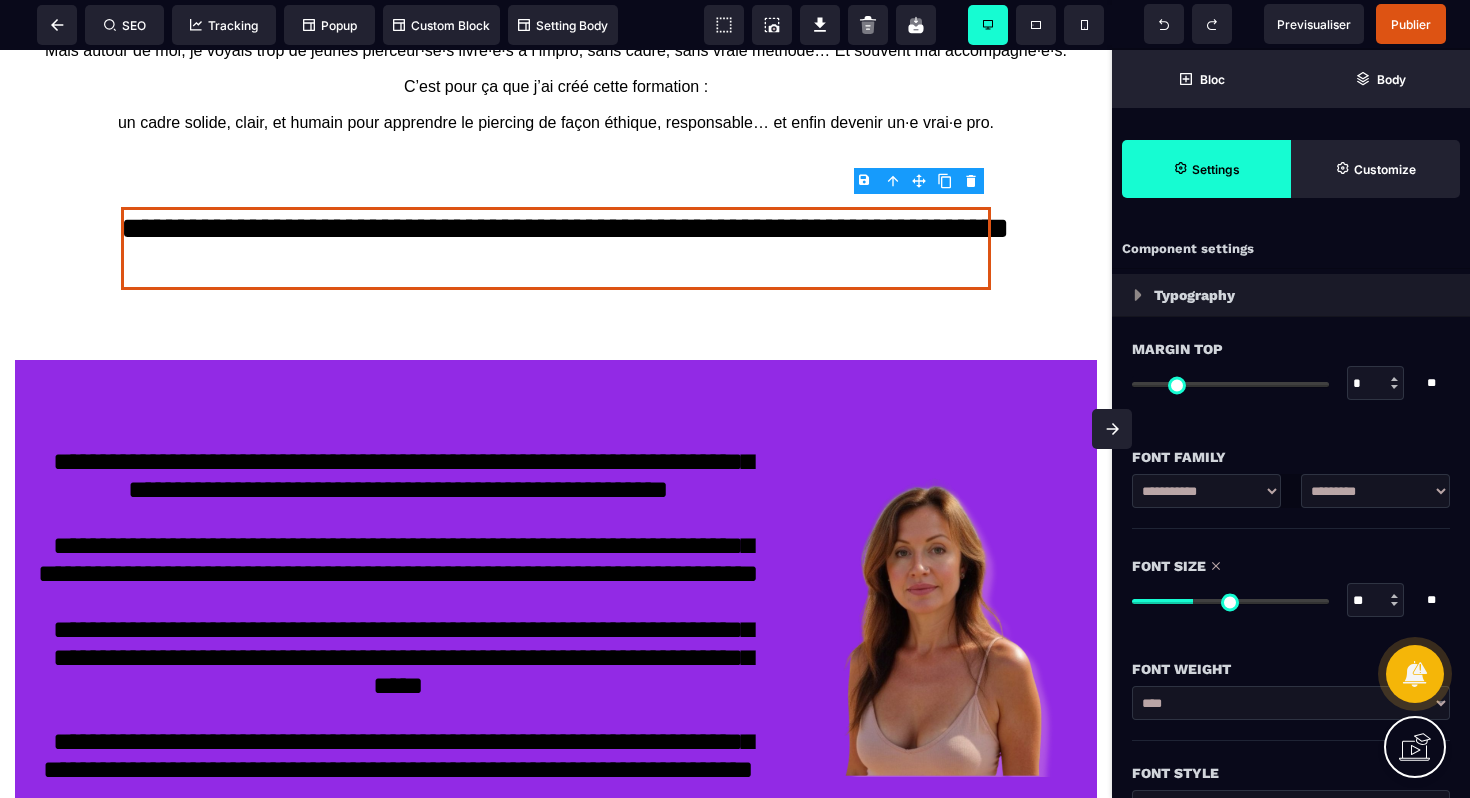 type on "**" 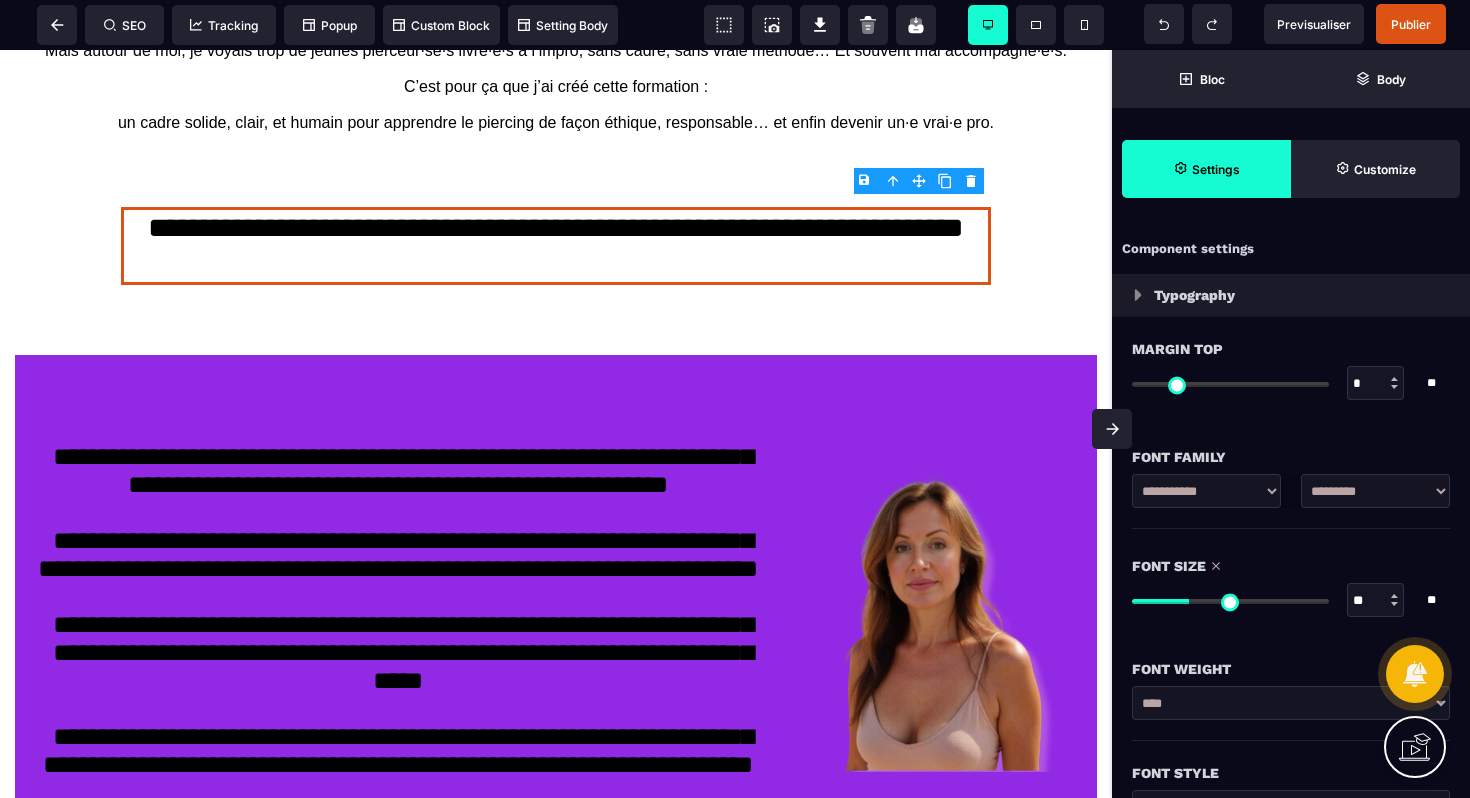 type on "**" 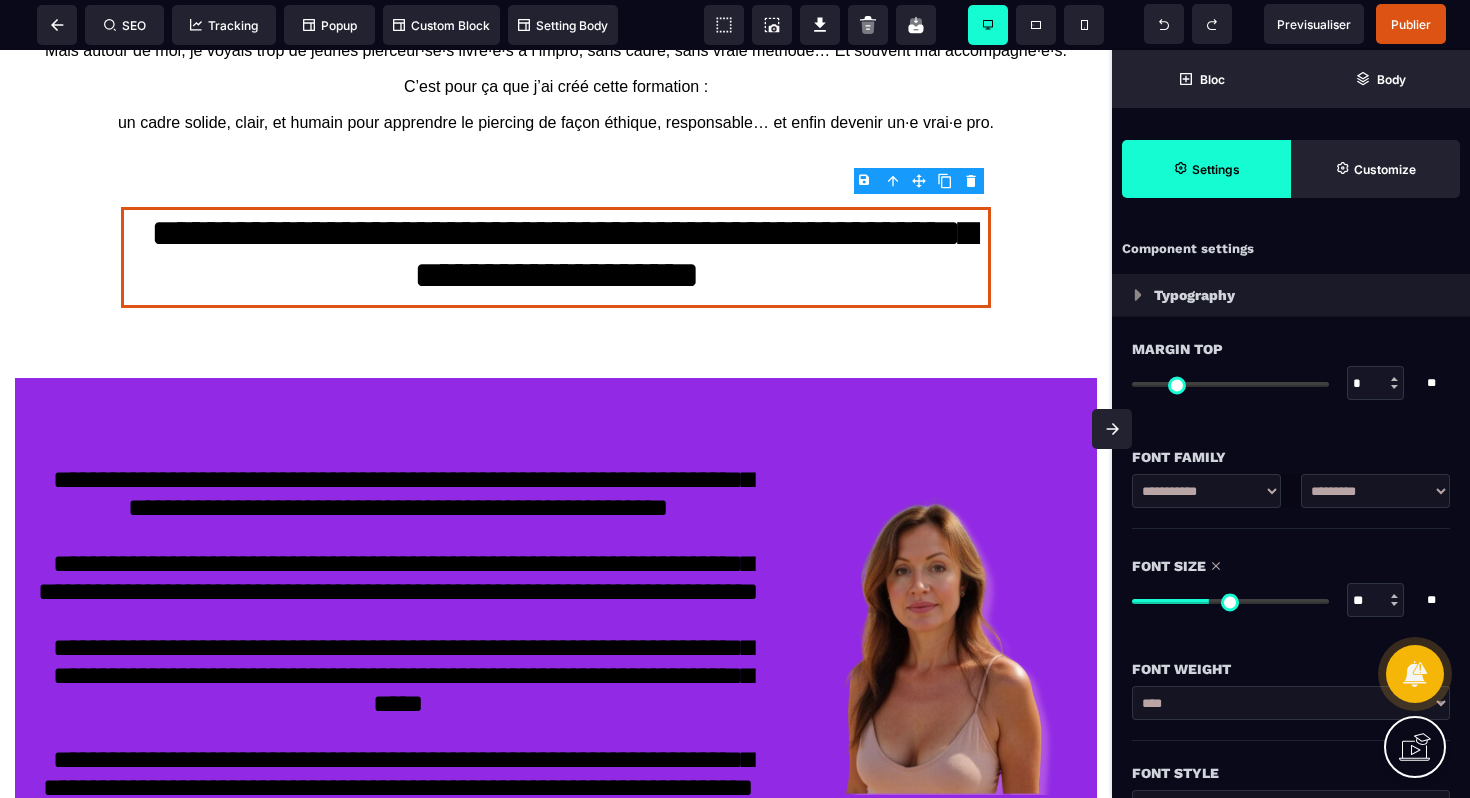 drag, startPoint x: 1171, startPoint y: 605, endPoint x: 1210, endPoint y: 602, distance: 39.115215 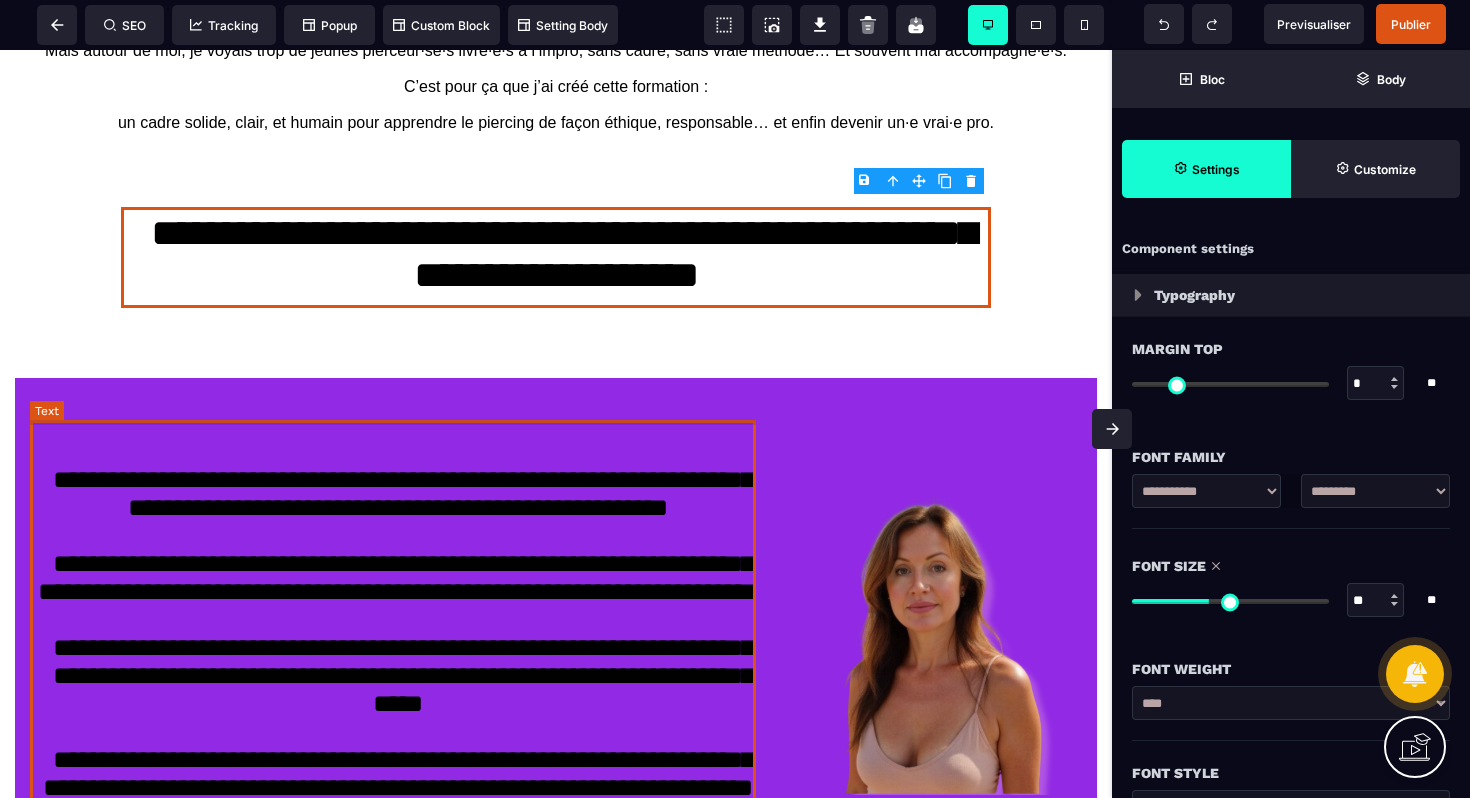 click on "**********" at bounding box center [398, 674] 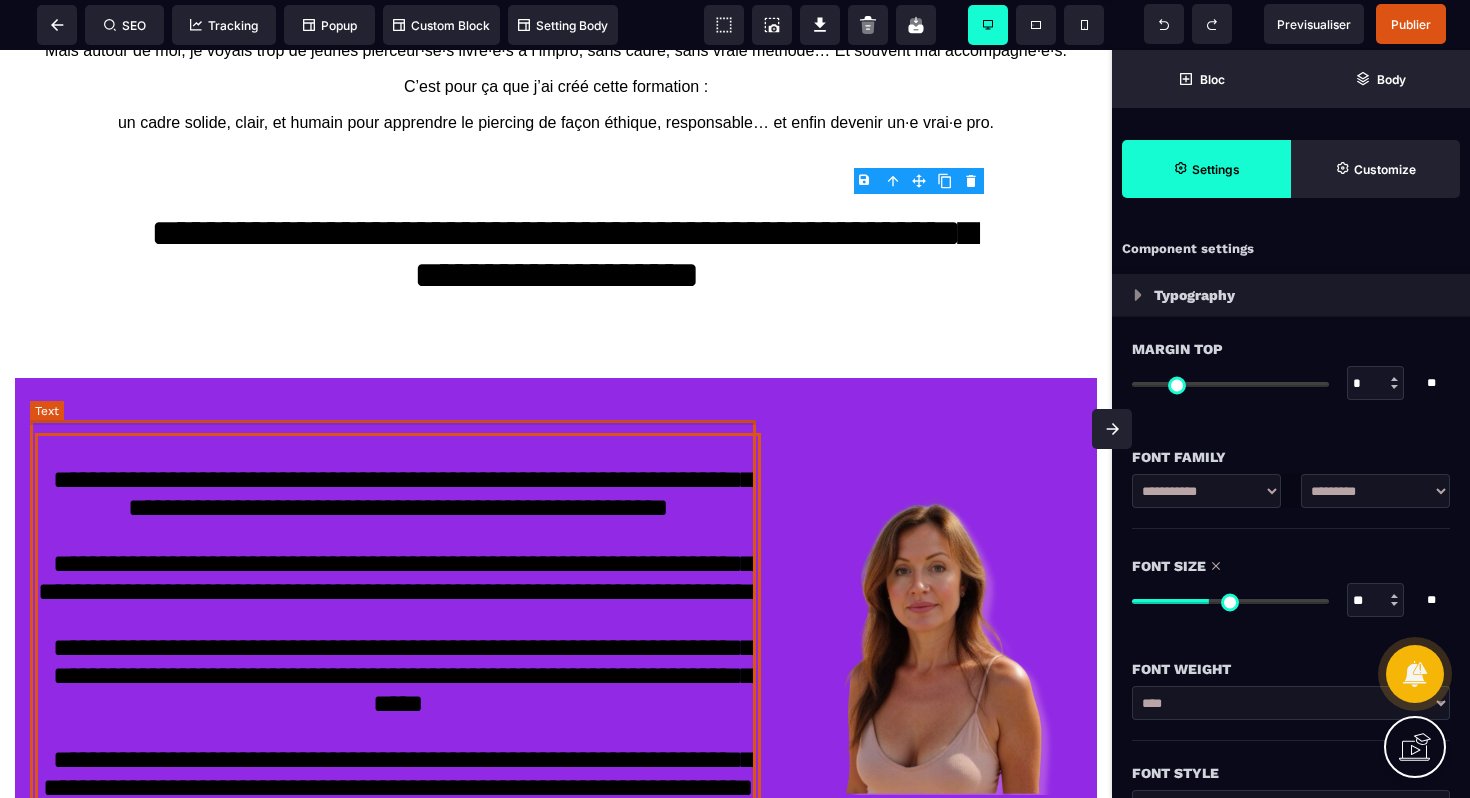 select on "***" 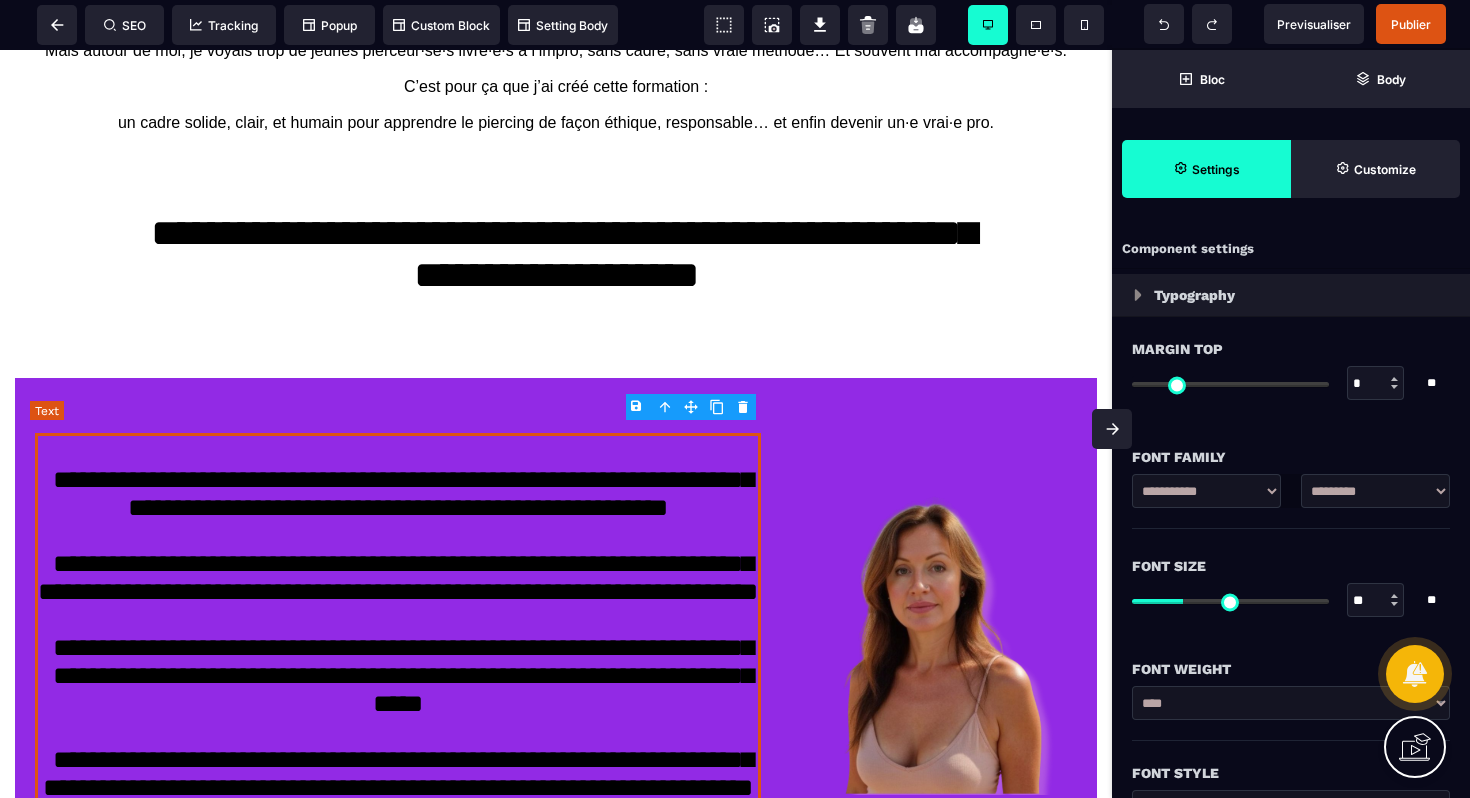 click on "**********" at bounding box center (398, 674) 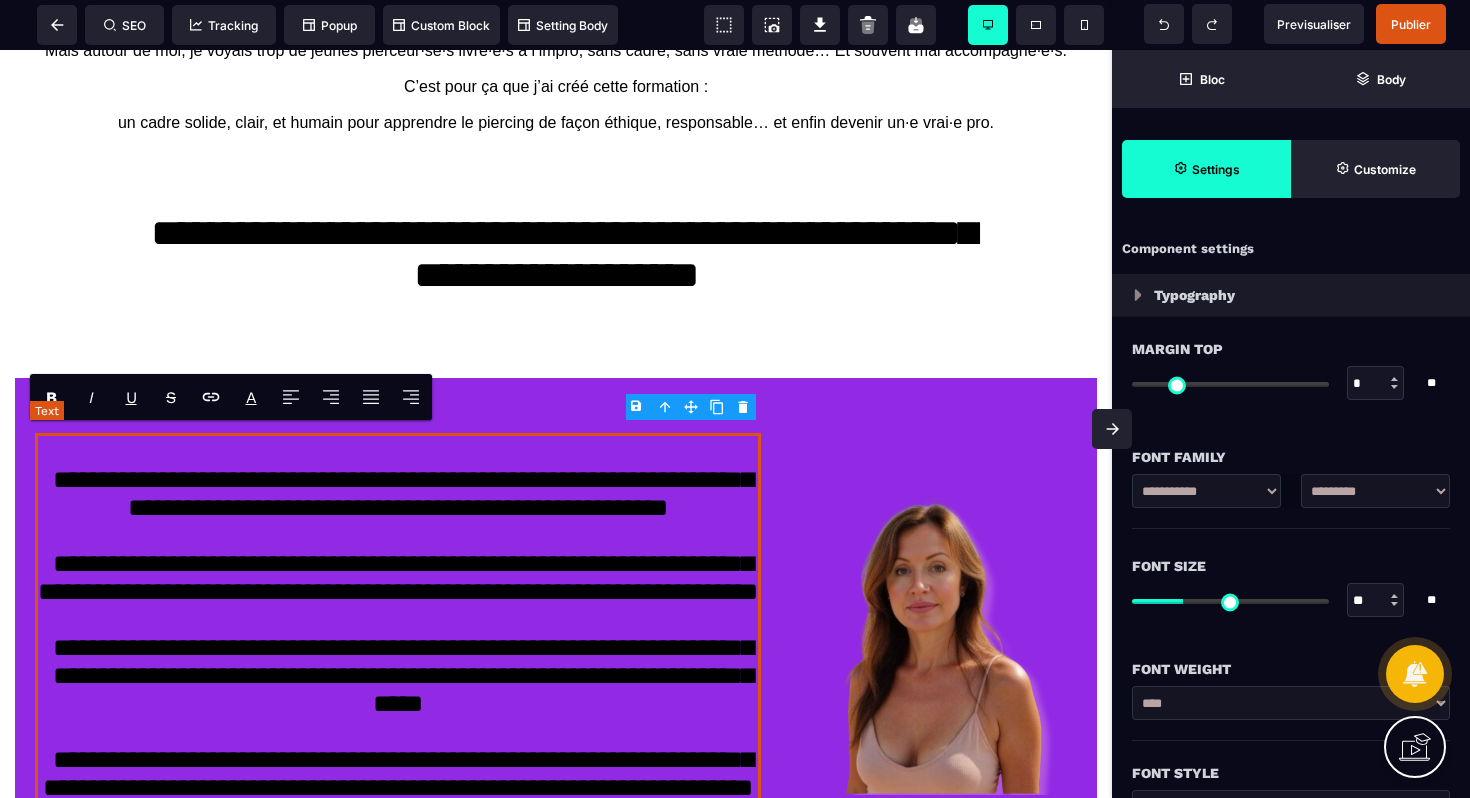 click on "**********" at bounding box center [398, 674] 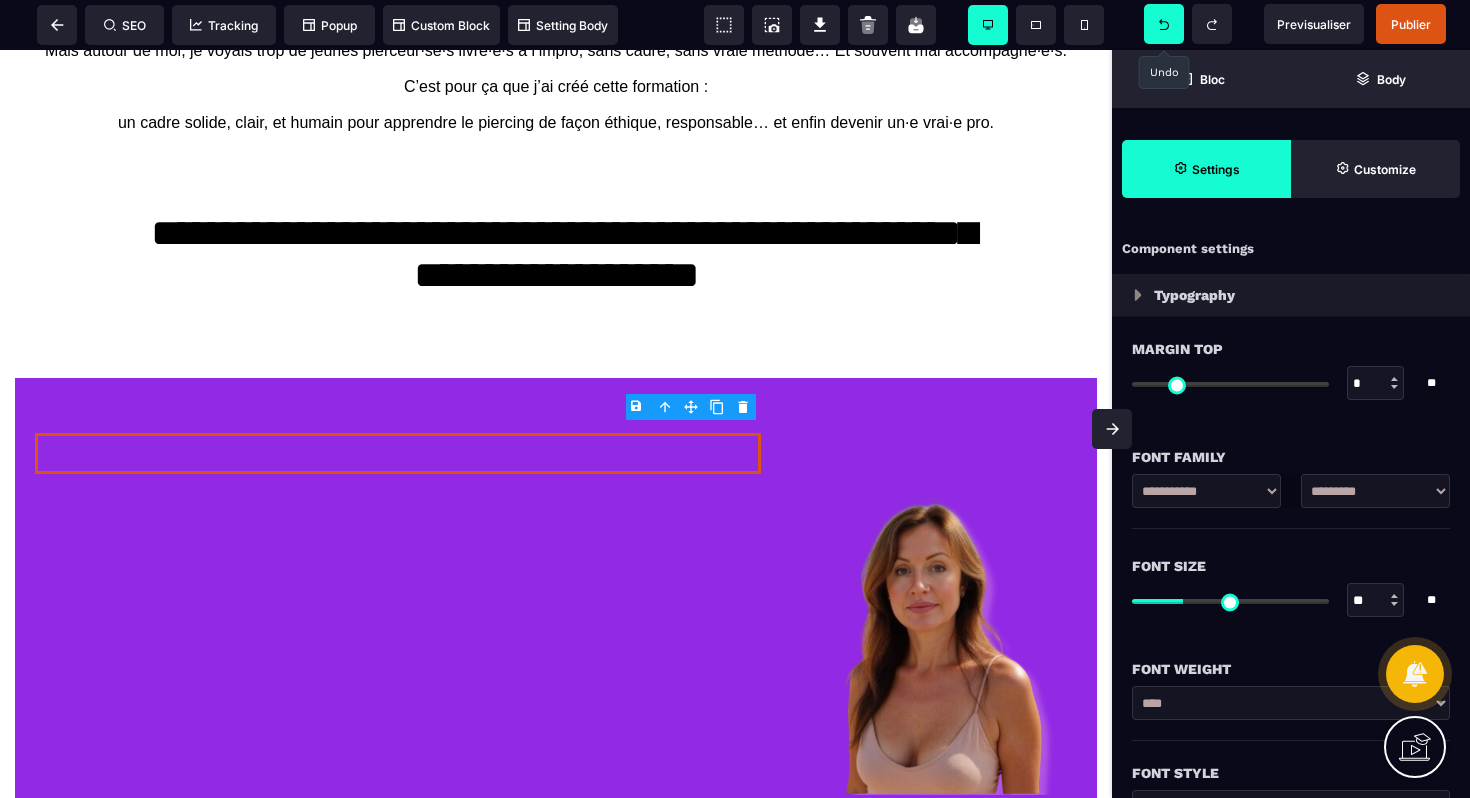 click at bounding box center (1164, 24) 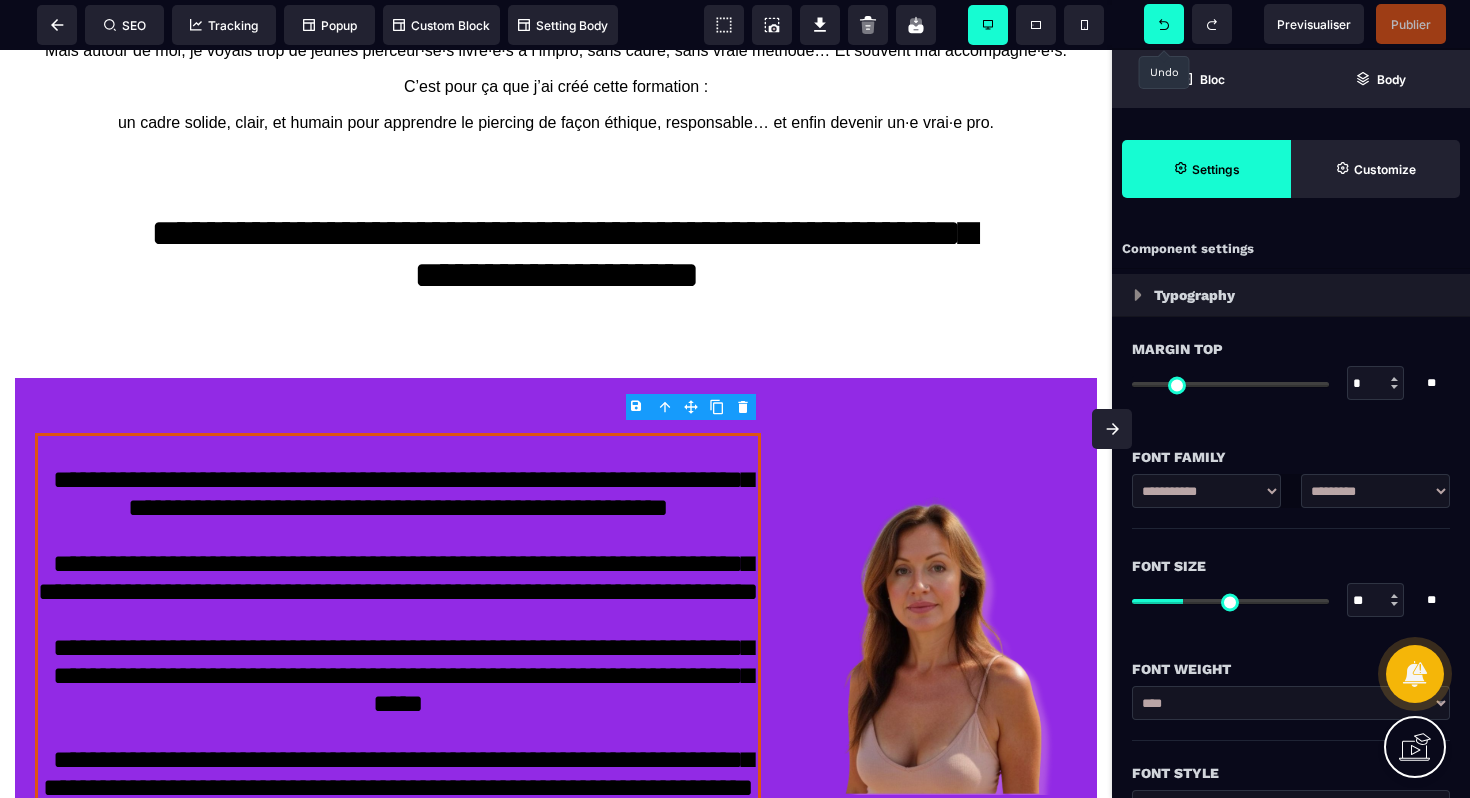 click at bounding box center (1164, 24) 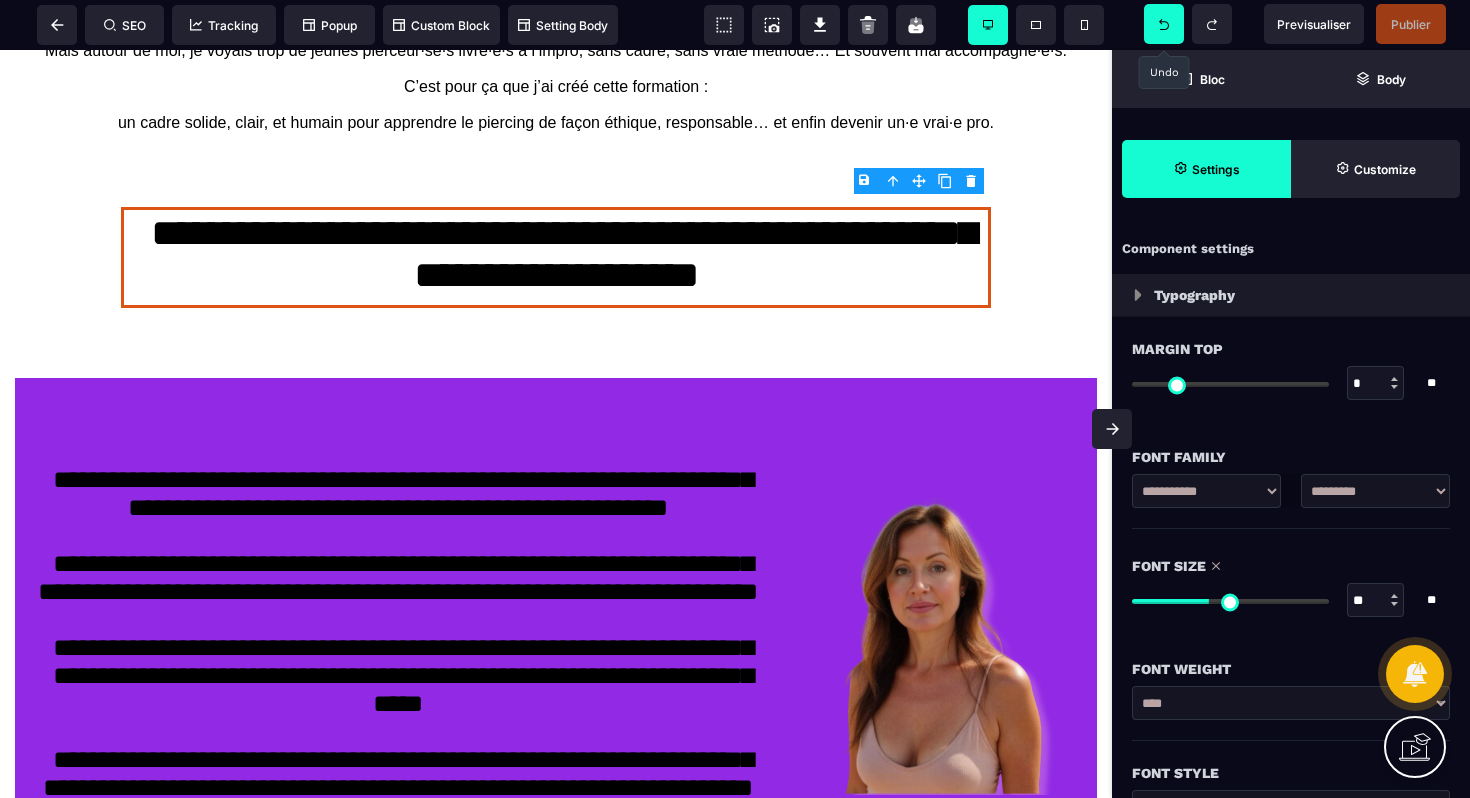 click at bounding box center (1164, 24) 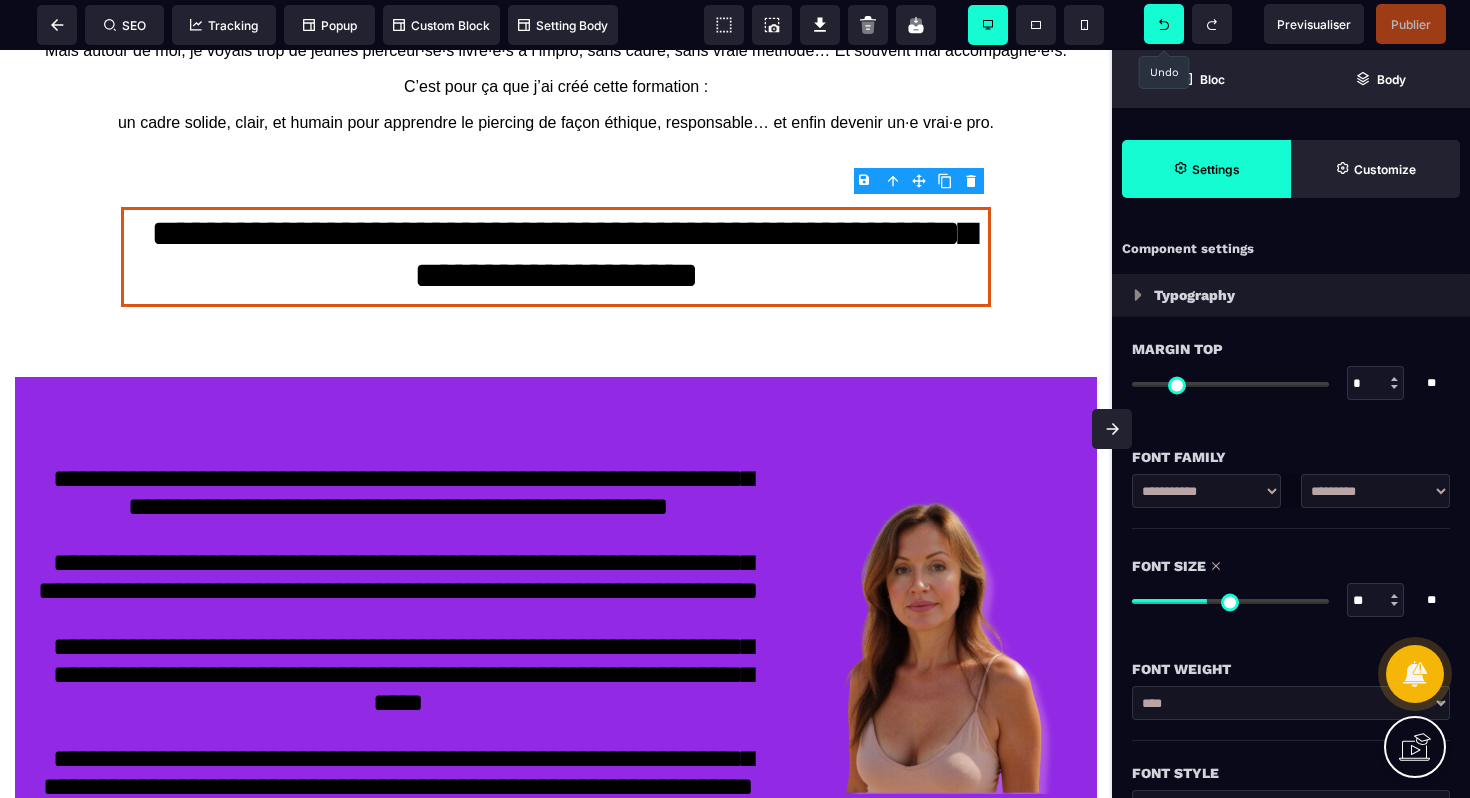 click at bounding box center (1164, 24) 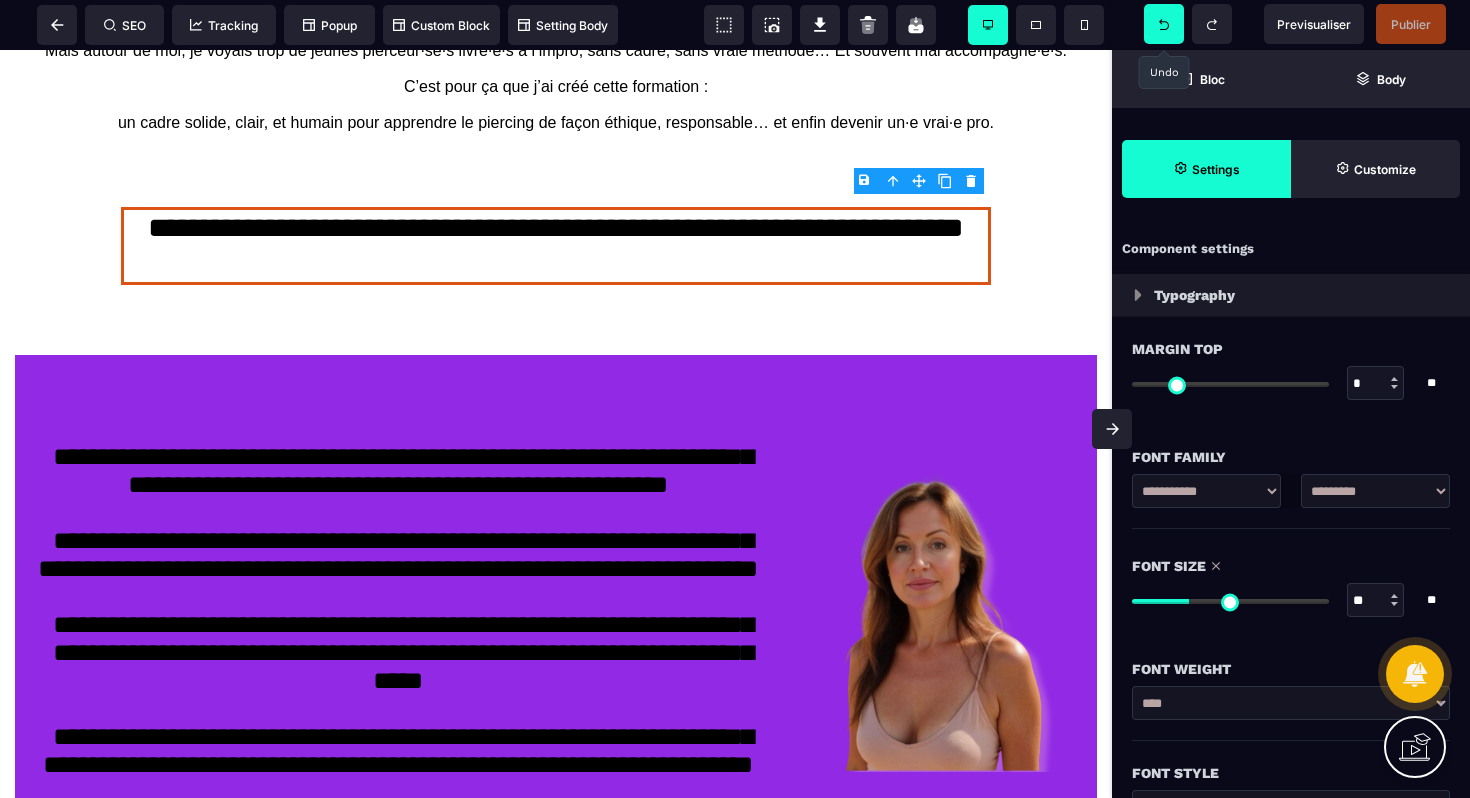 click at bounding box center [1164, 24] 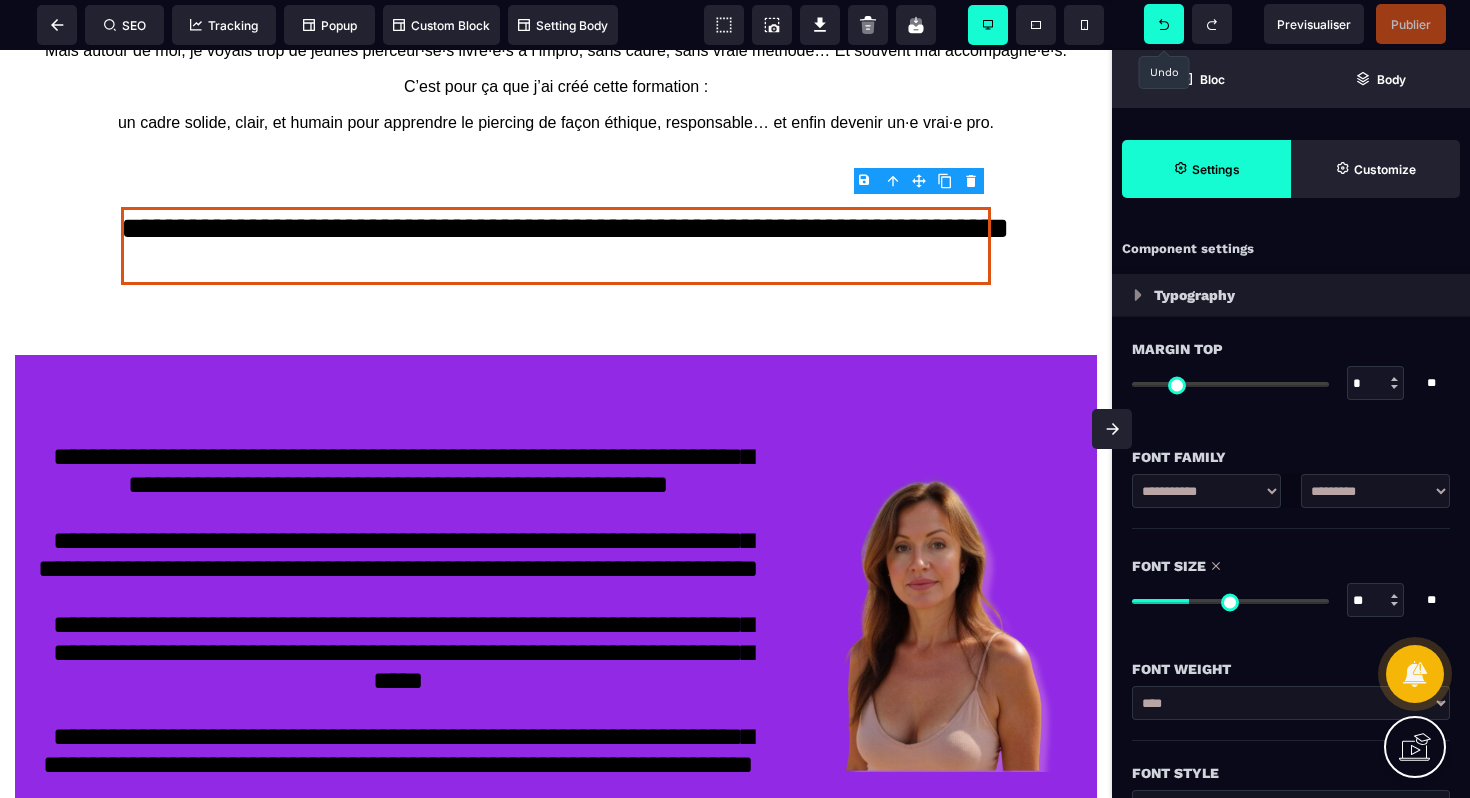 type on "**" 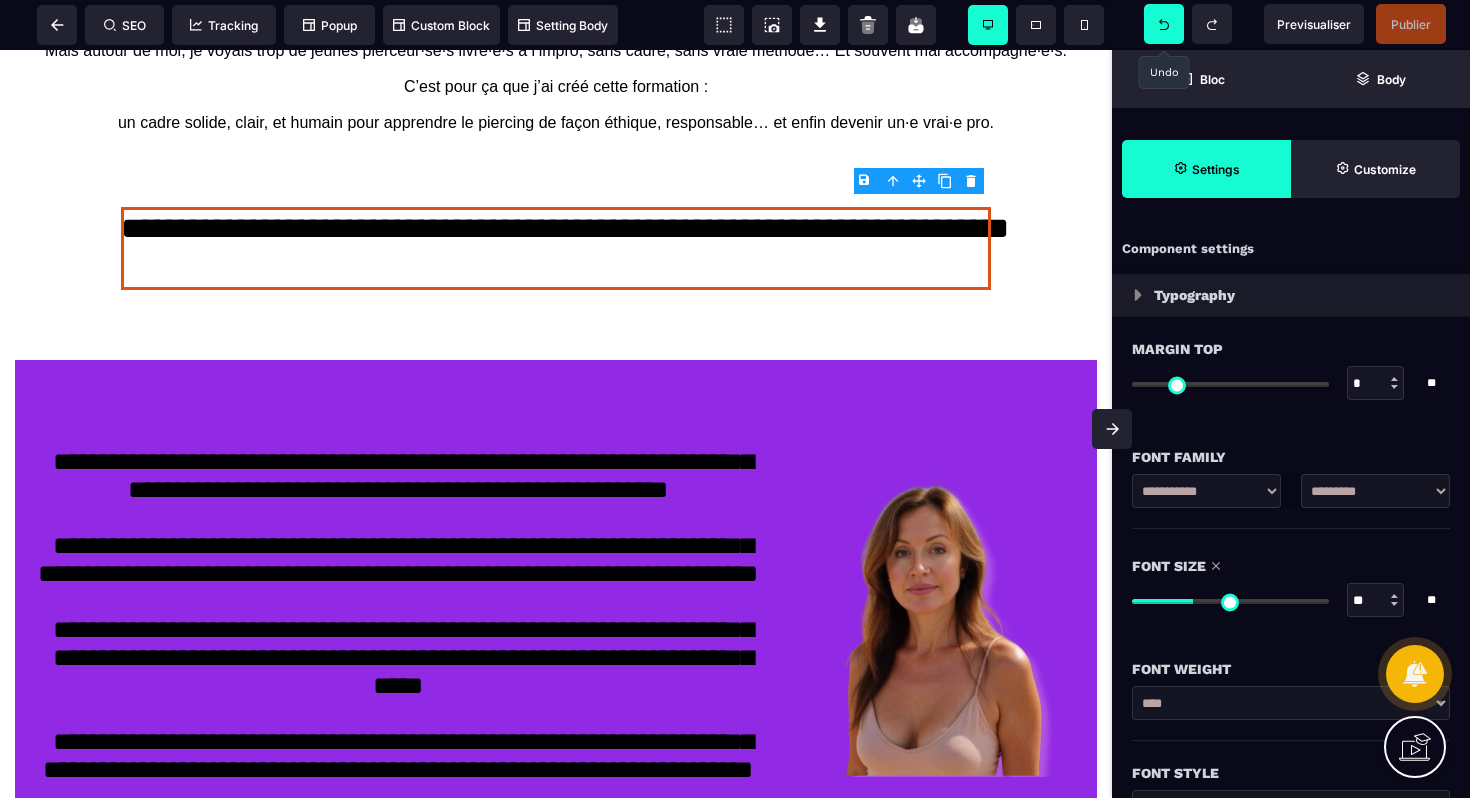 click at bounding box center [1164, 24] 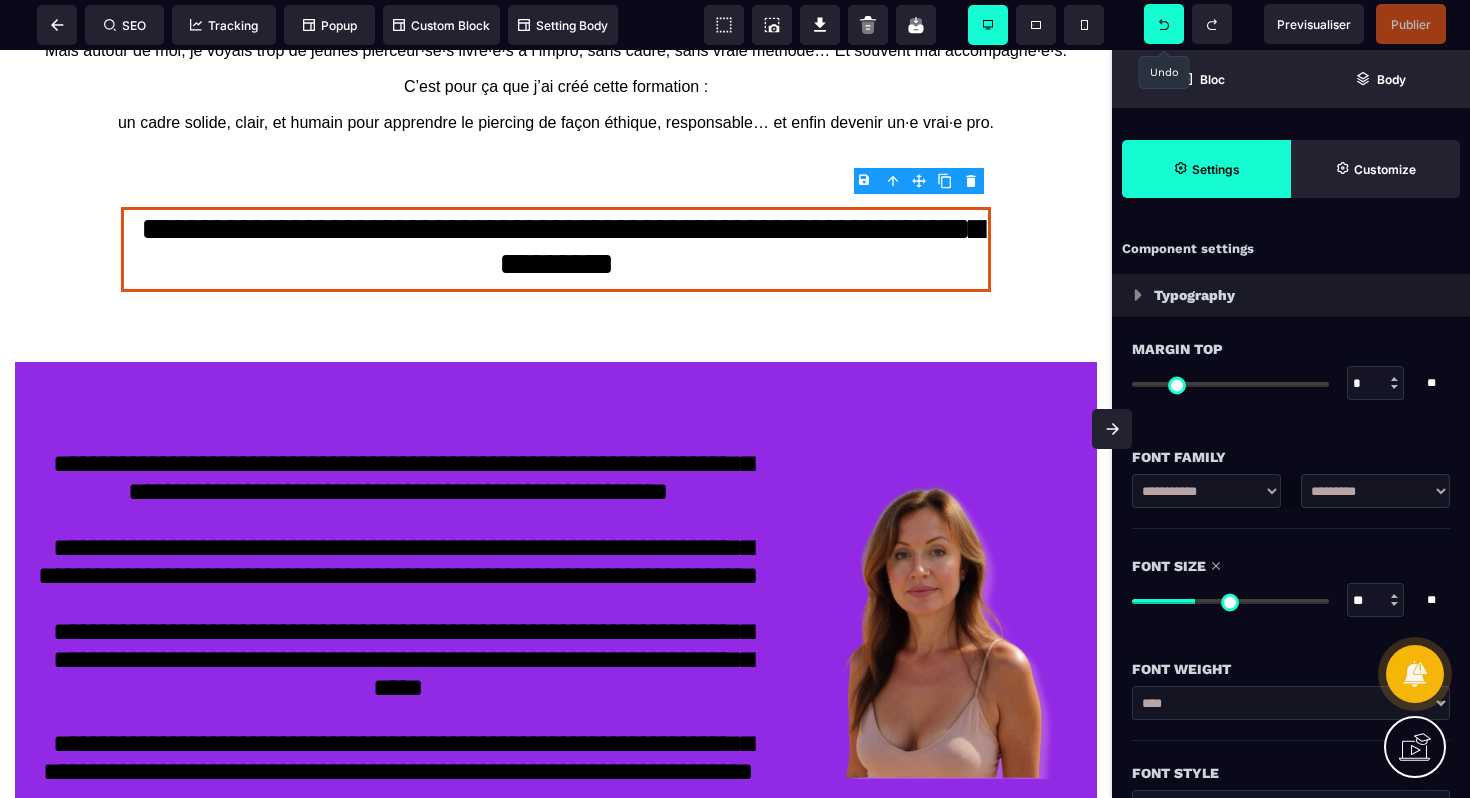 click at bounding box center (1164, 24) 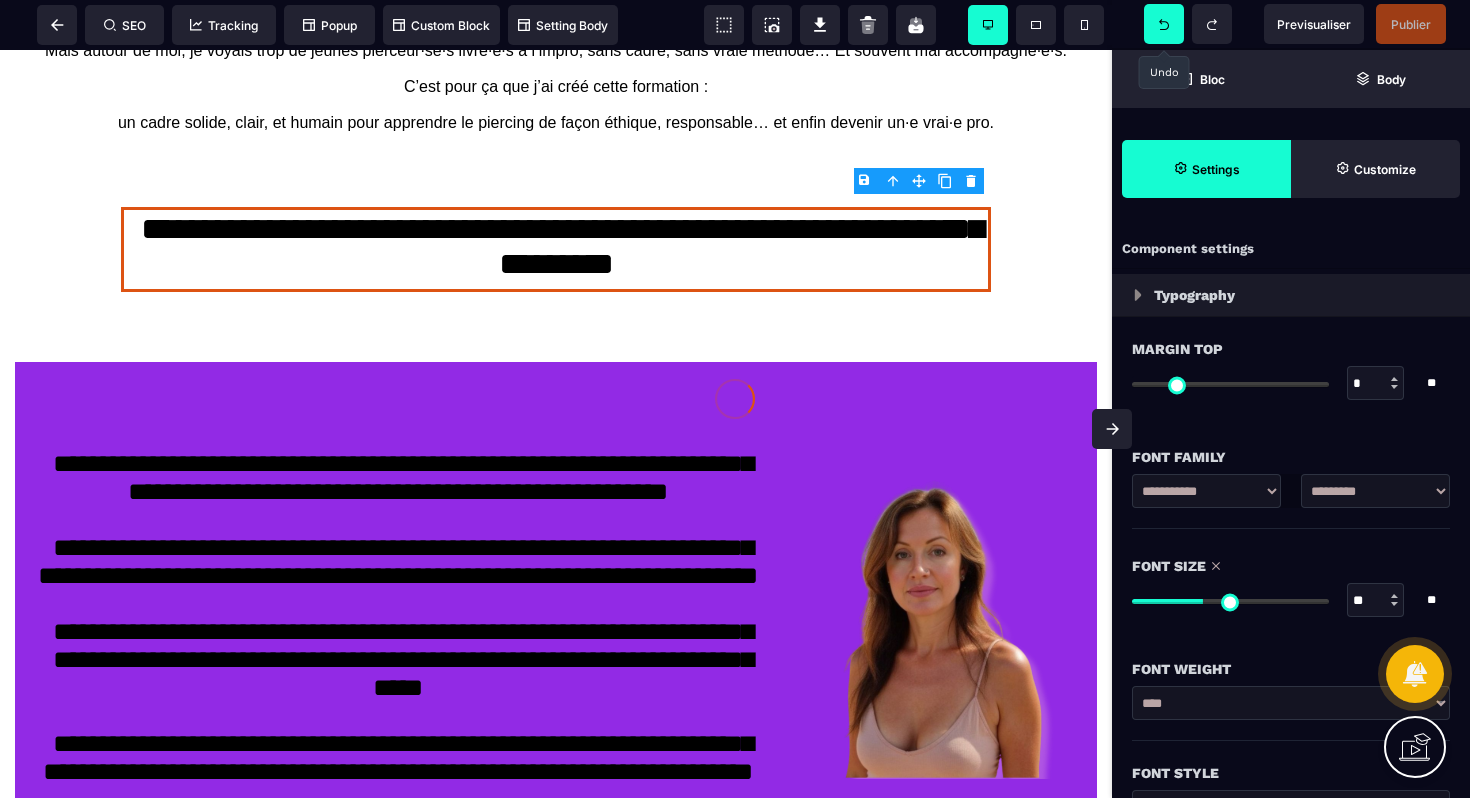 type on "**" 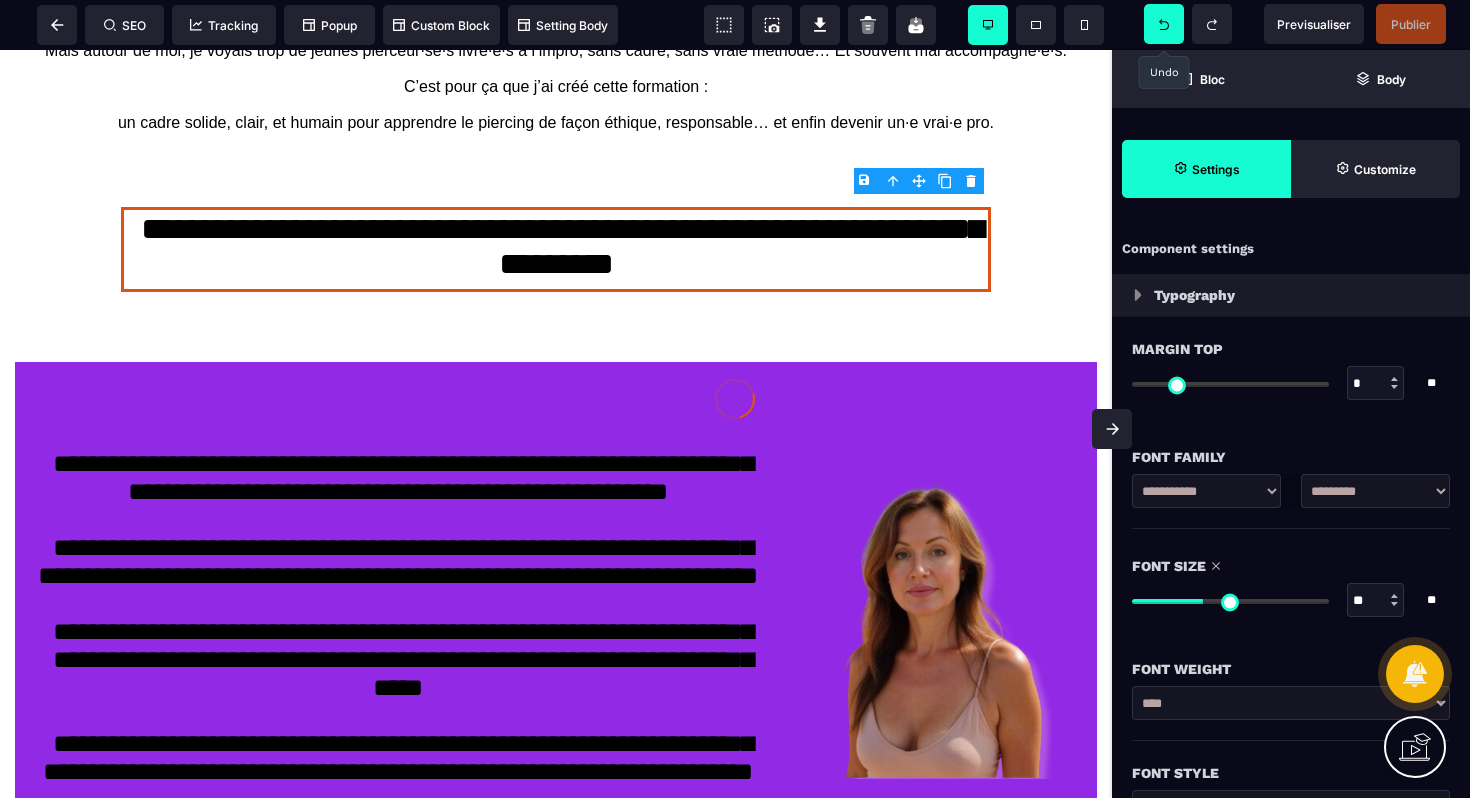 type on "**" 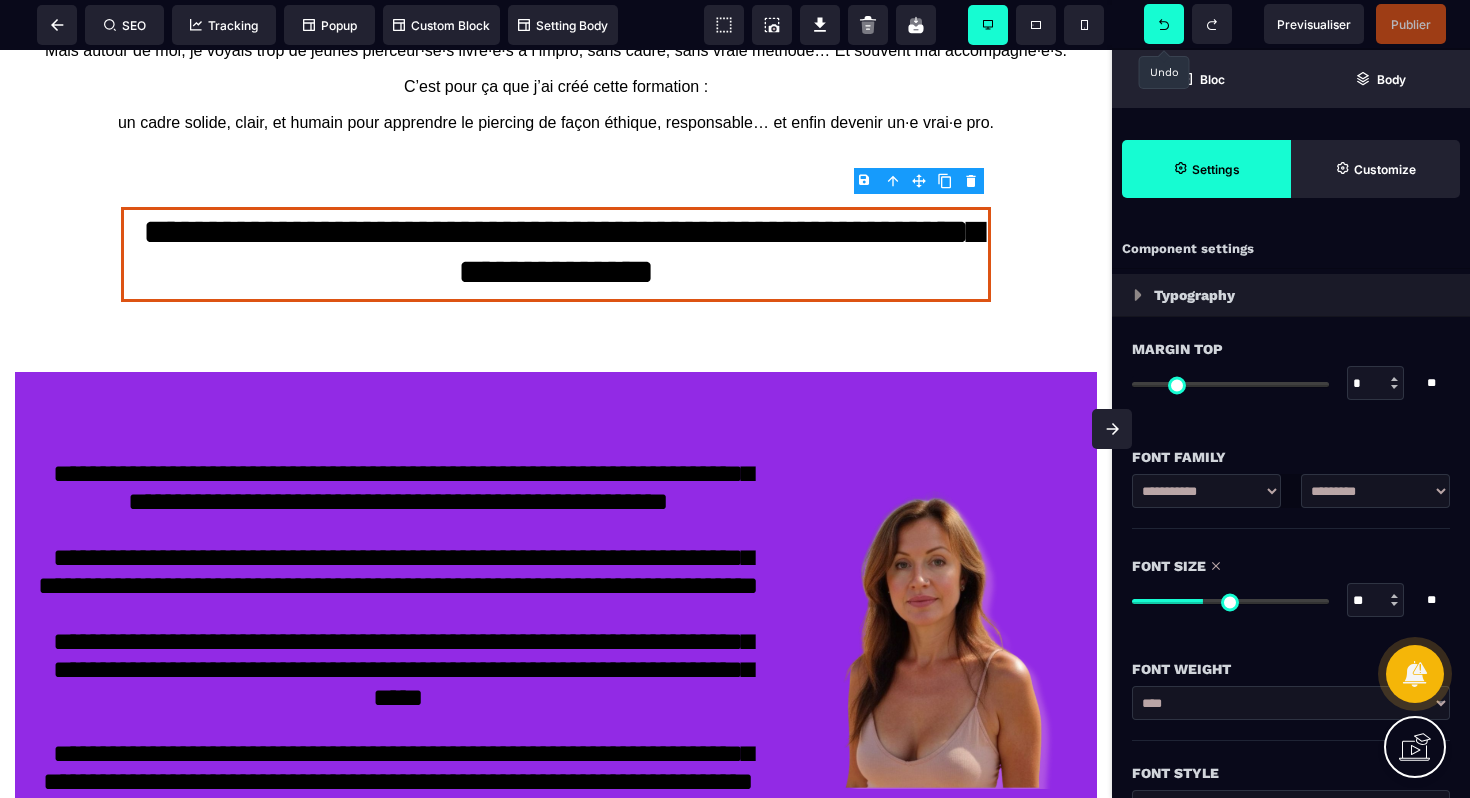 click at bounding box center (1164, 24) 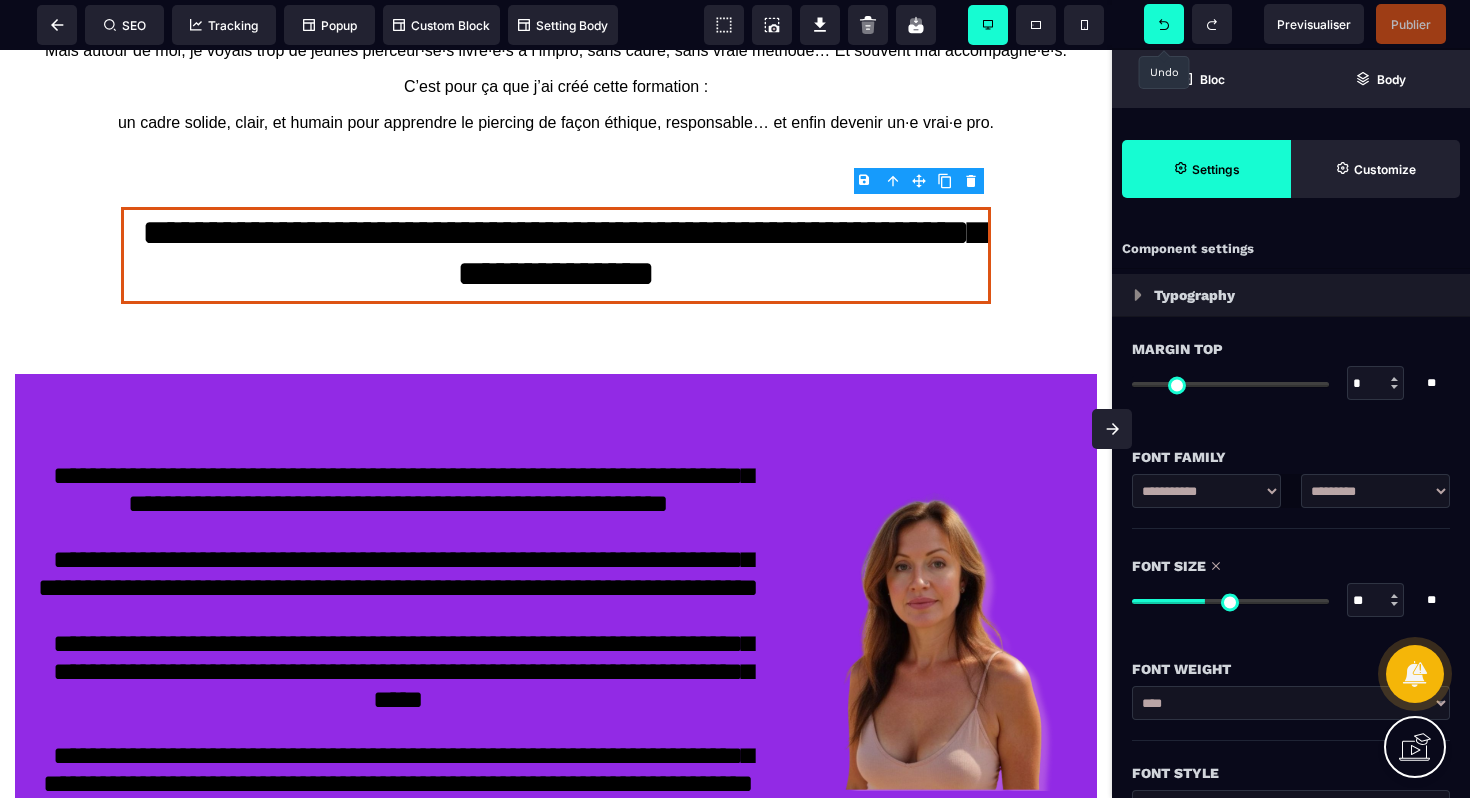 click at bounding box center (1164, 24) 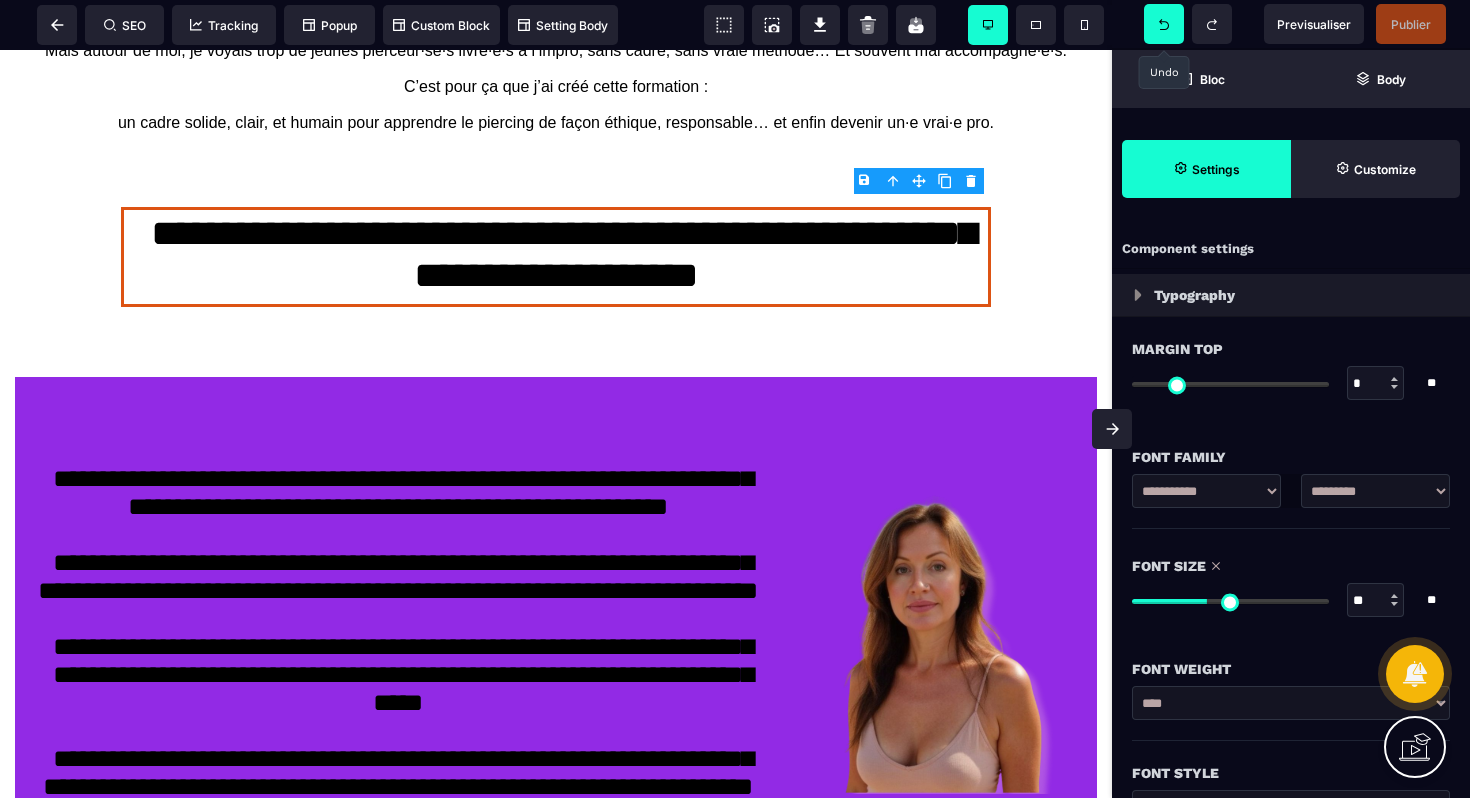 click at bounding box center [1164, 24] 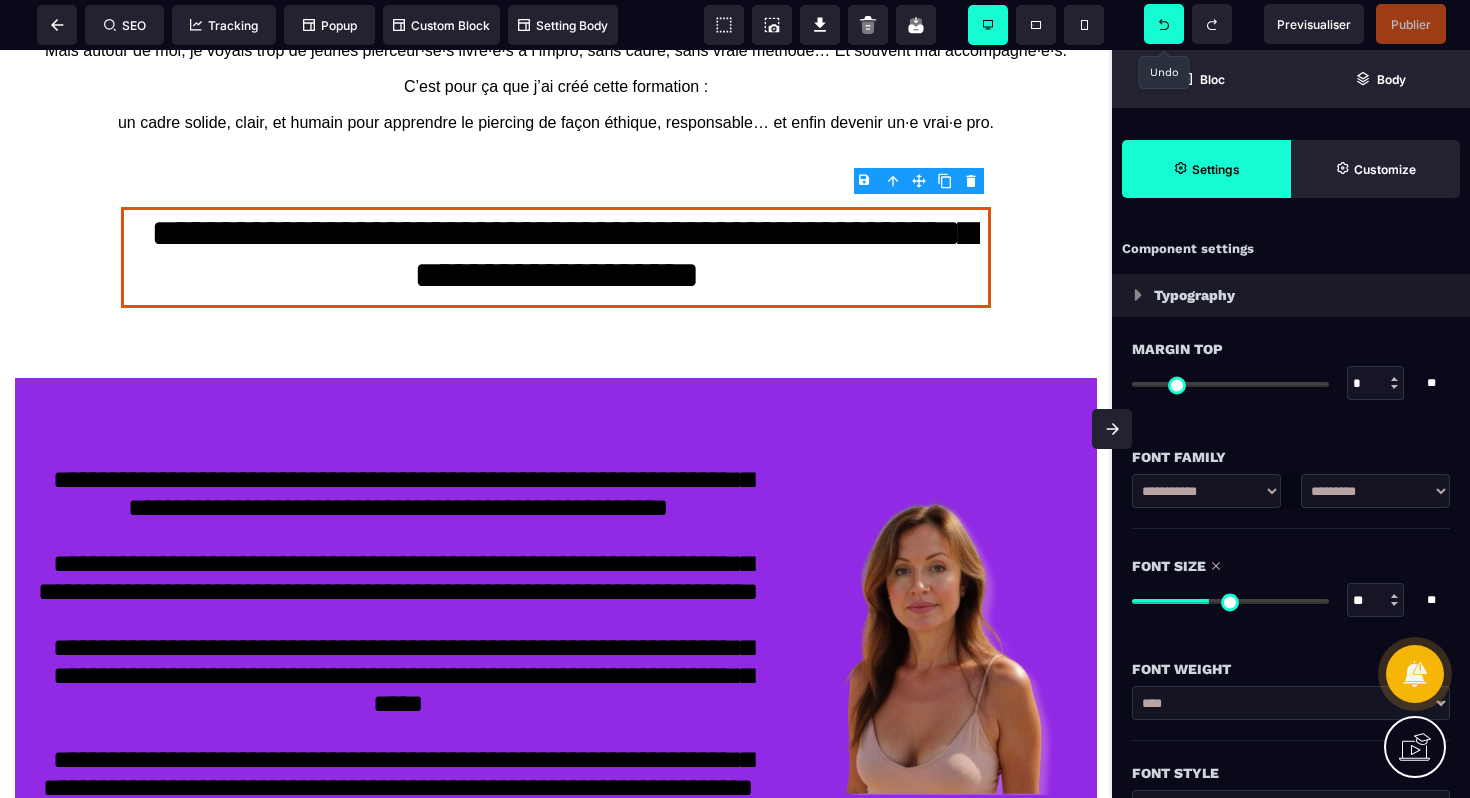 click at bounding box center (1164, 24) 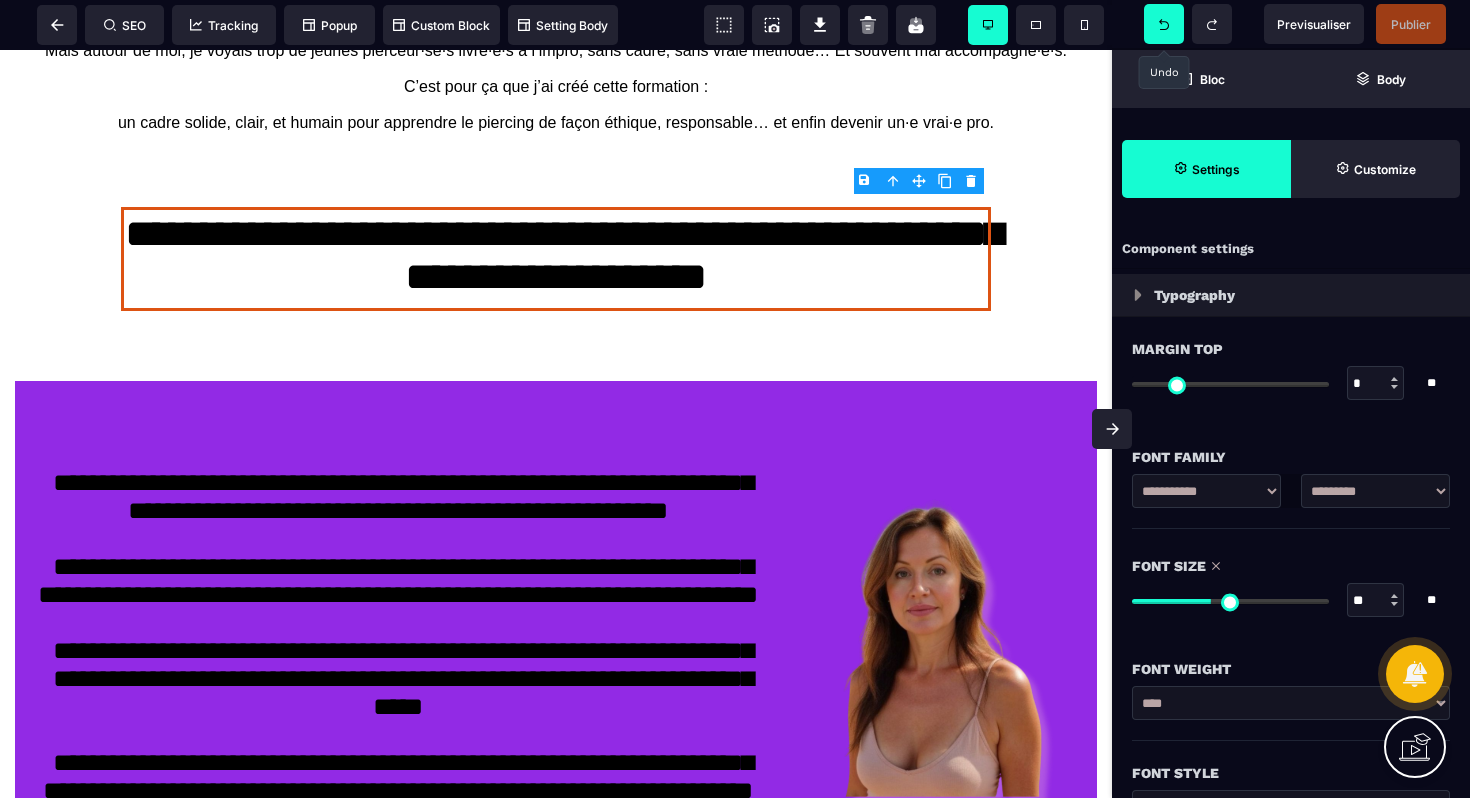 click at bounding box center (1164, 24) 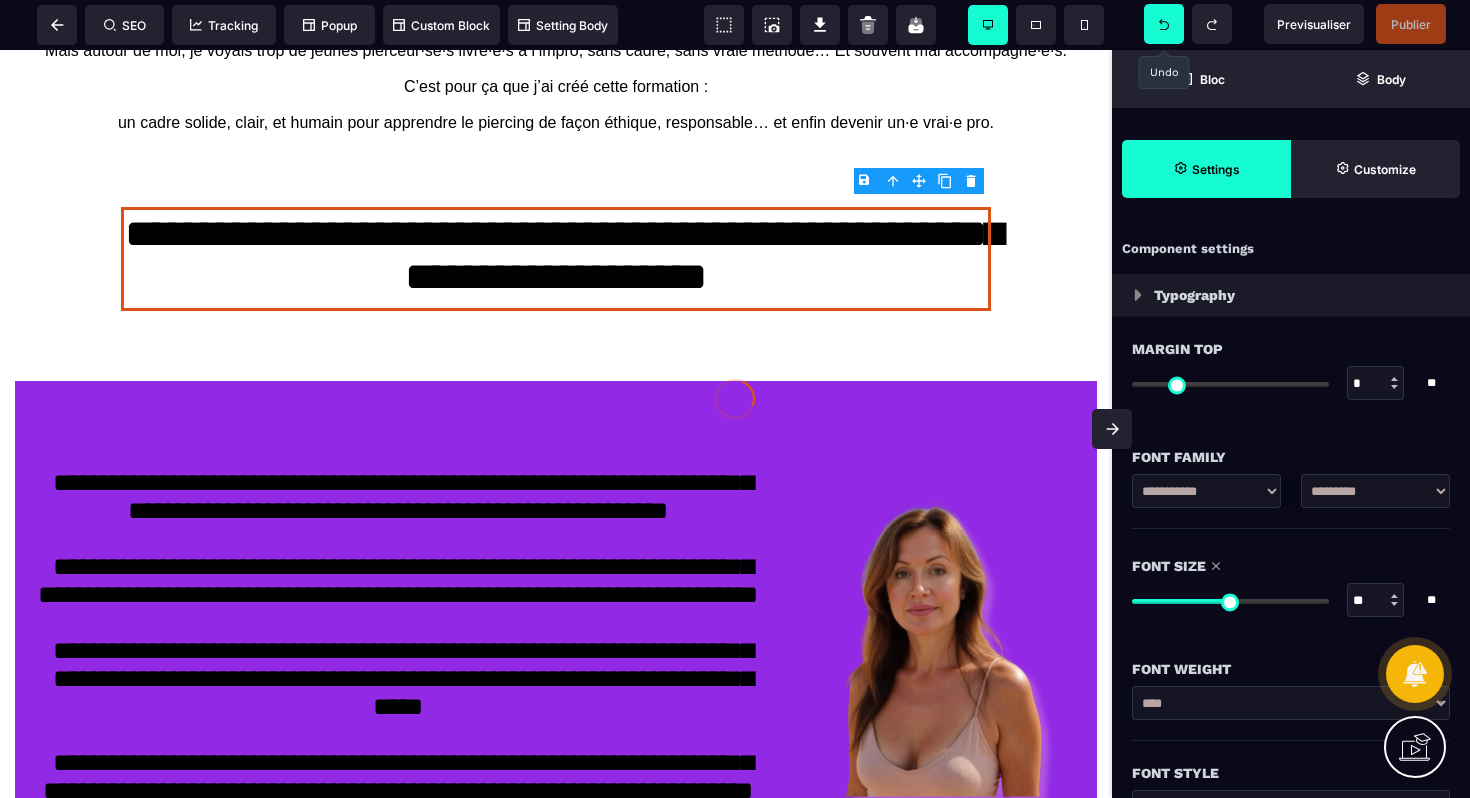 type on "**" 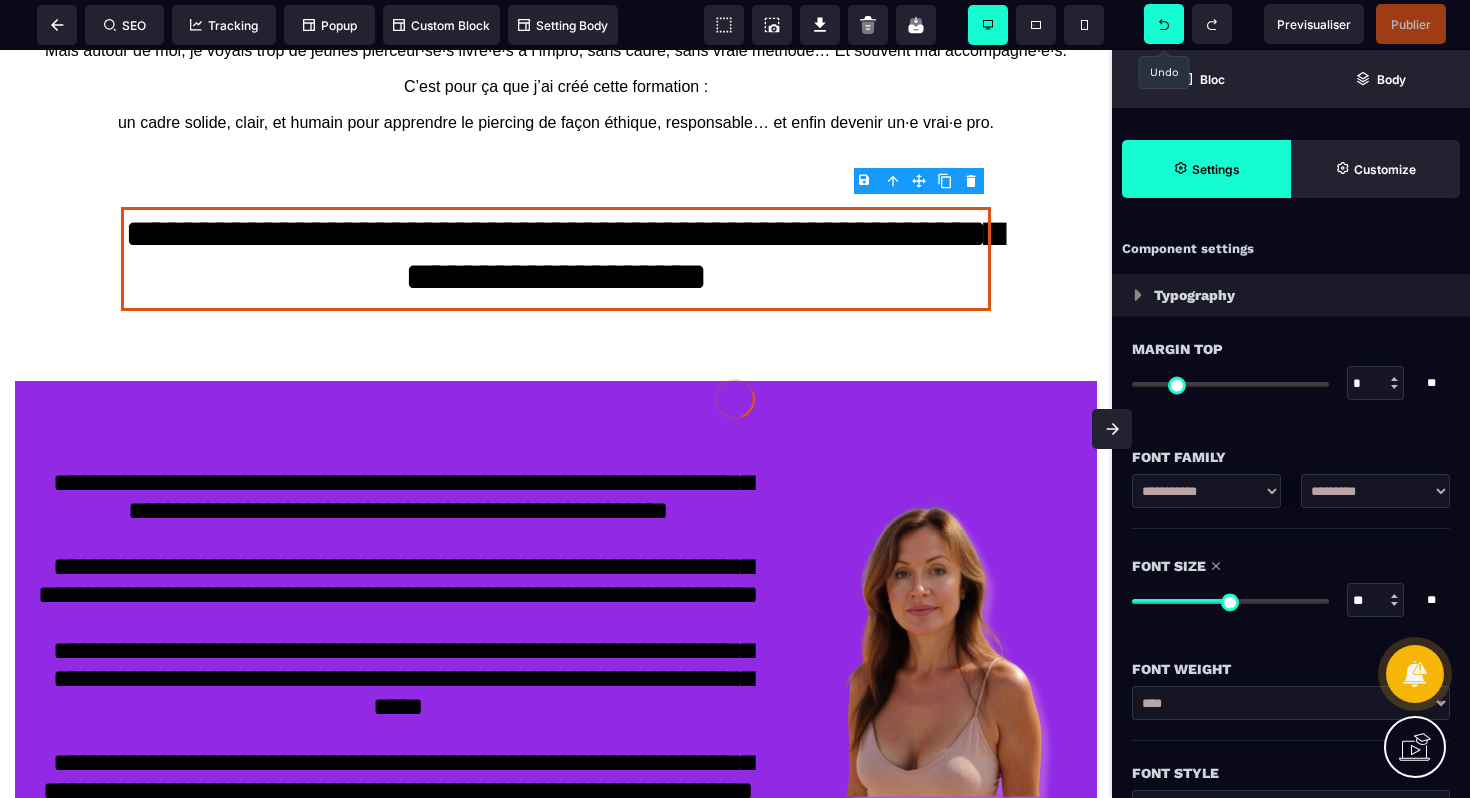 type on "**" 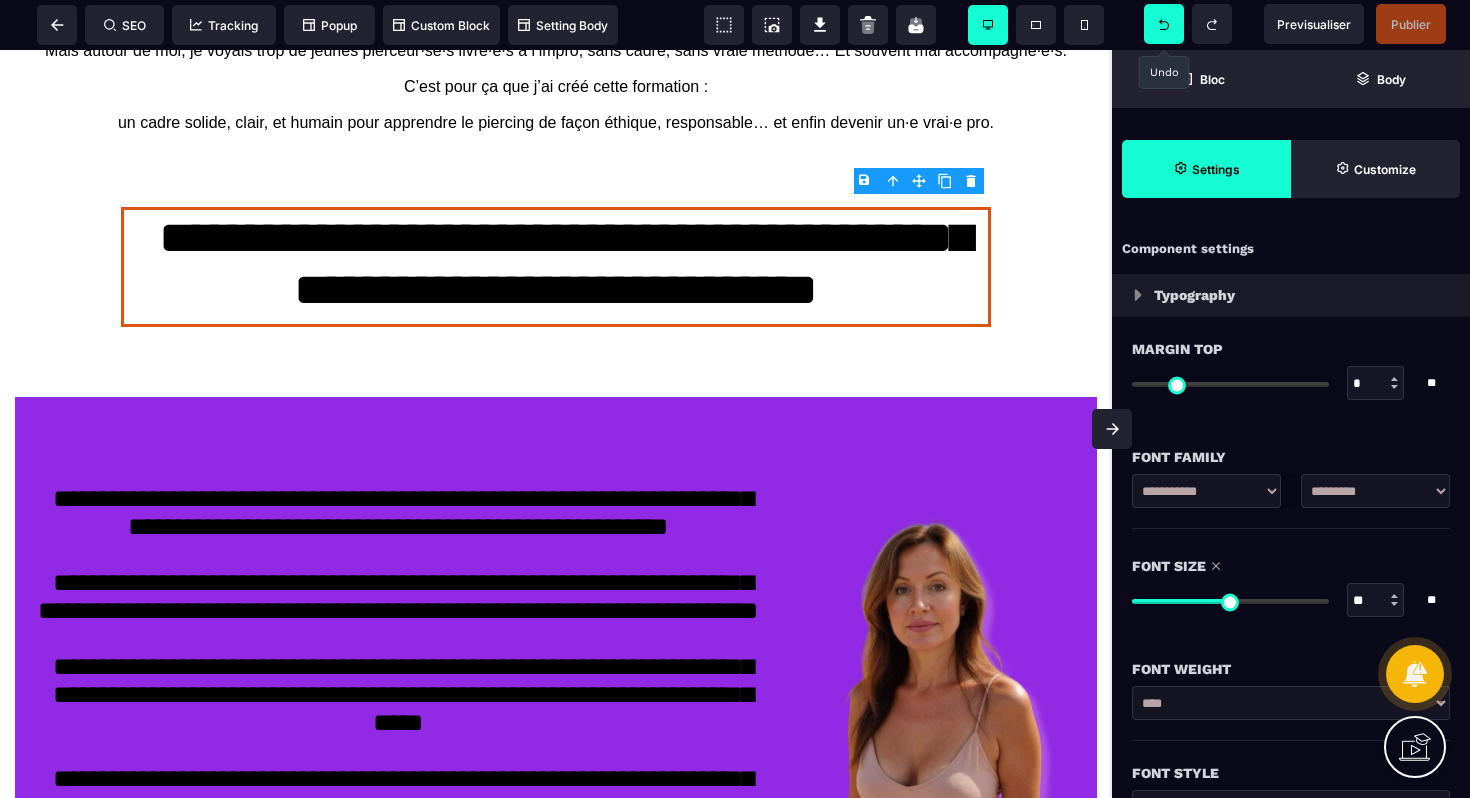 click at bounding box center [1164, 24] 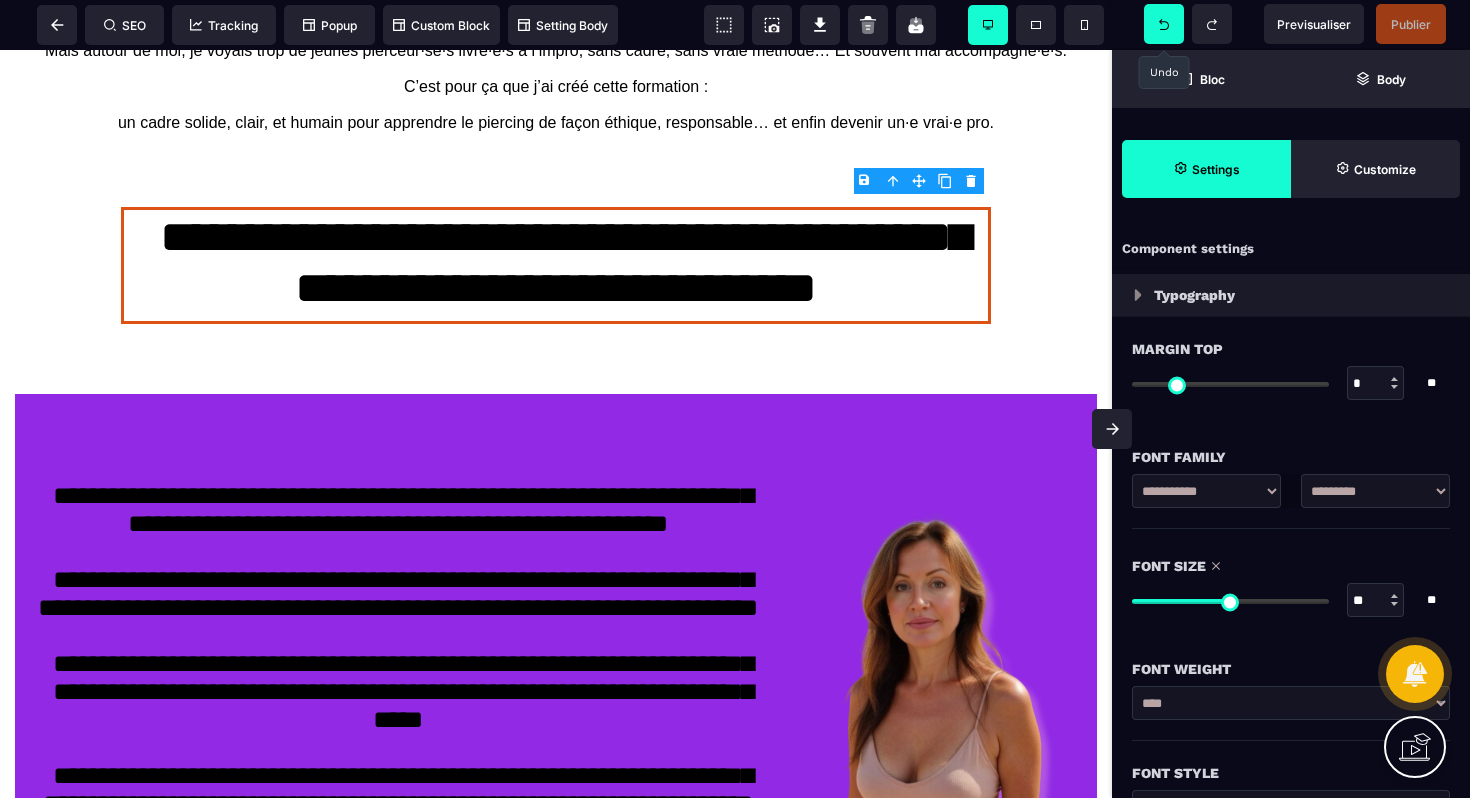 click at bounding box center [1164, 24] 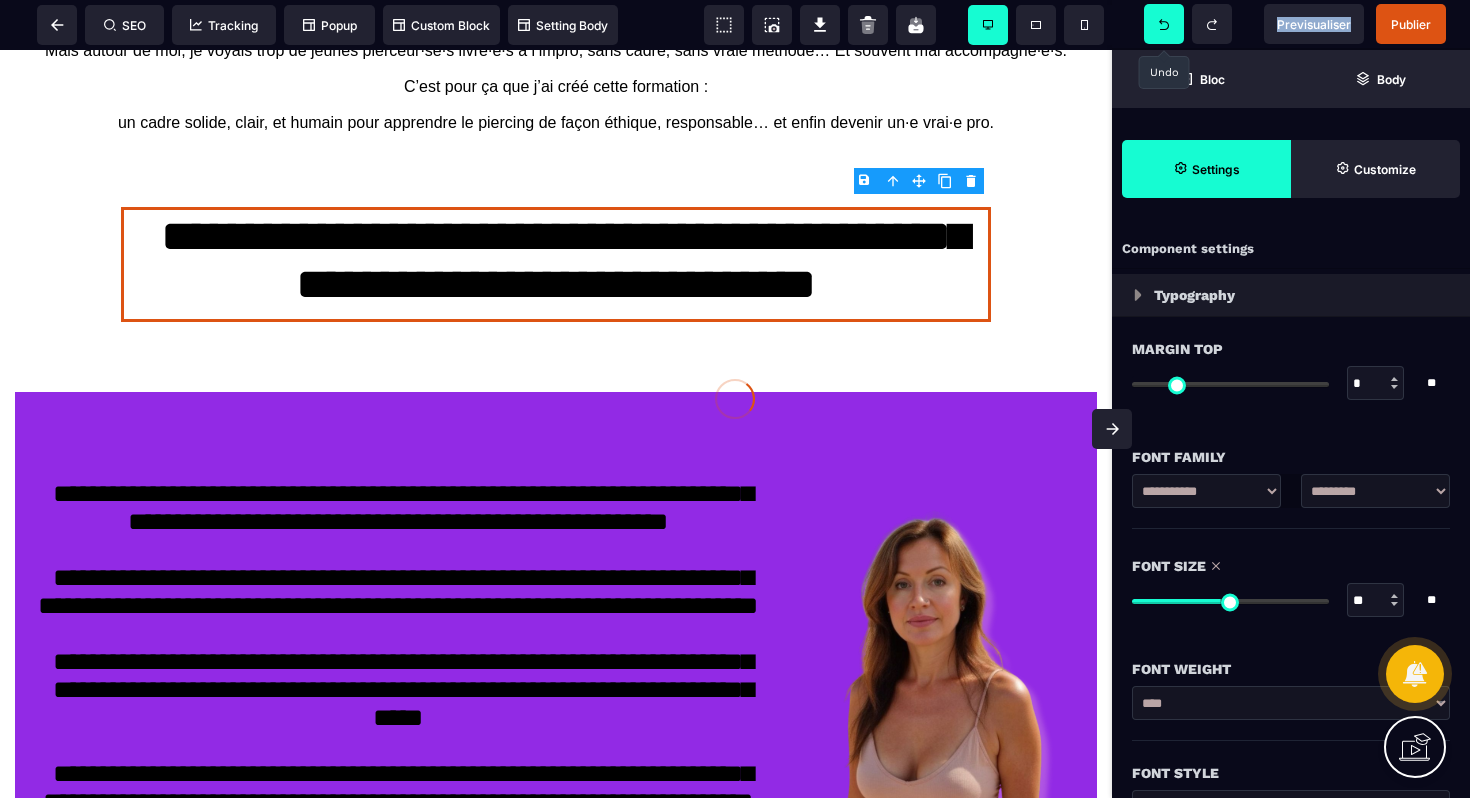 click at bounding box center (1164, 24) 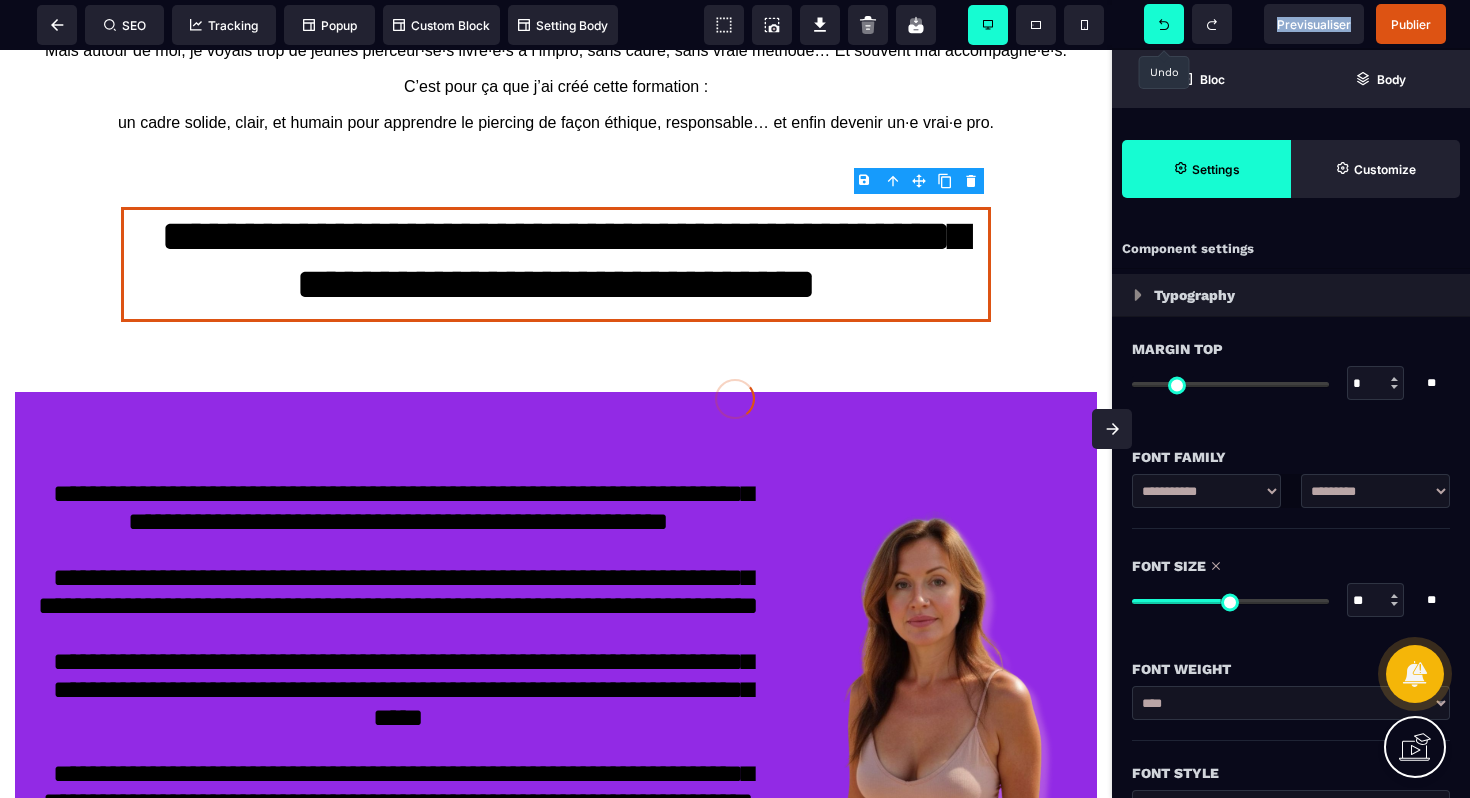 type on "**" 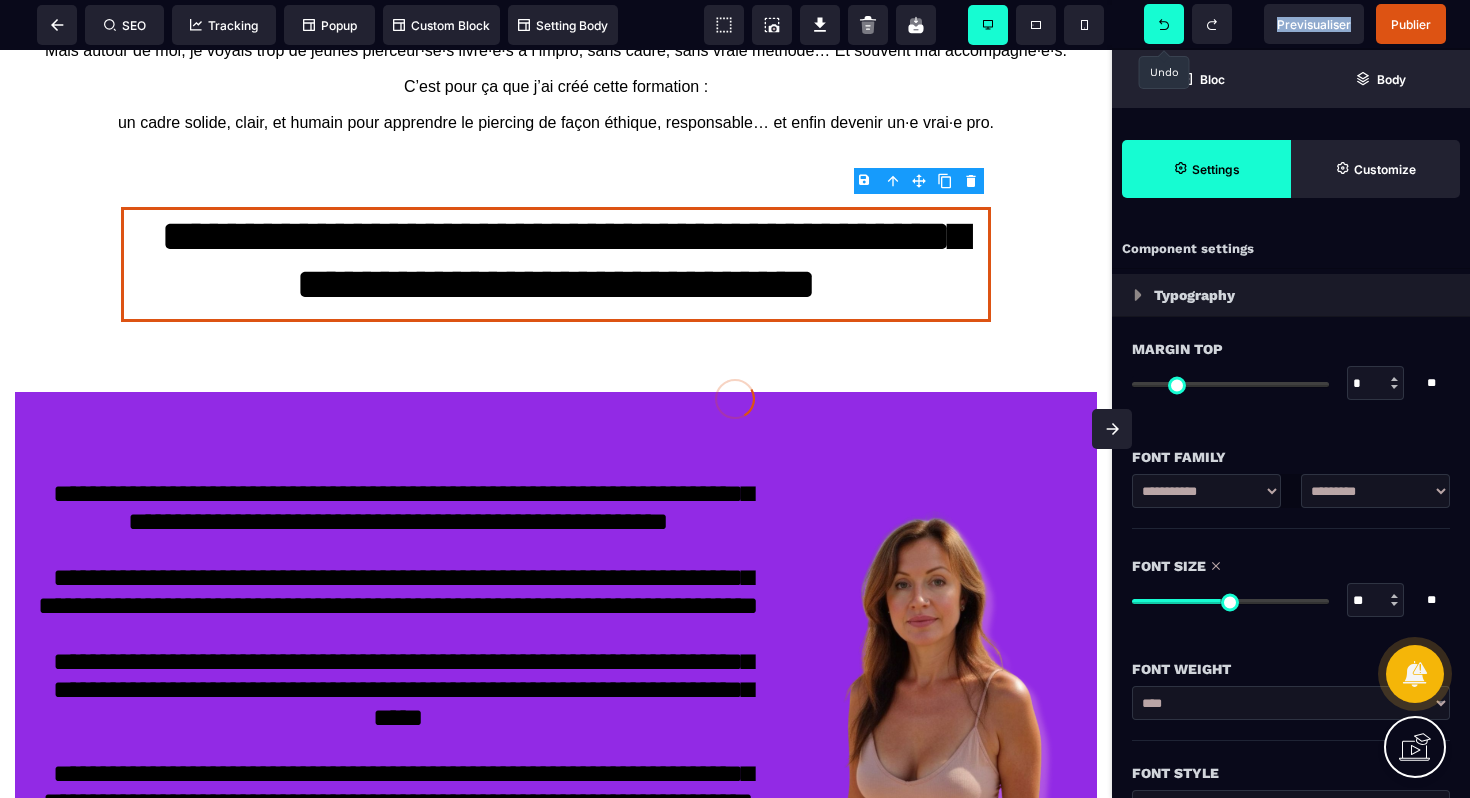 type on "**" 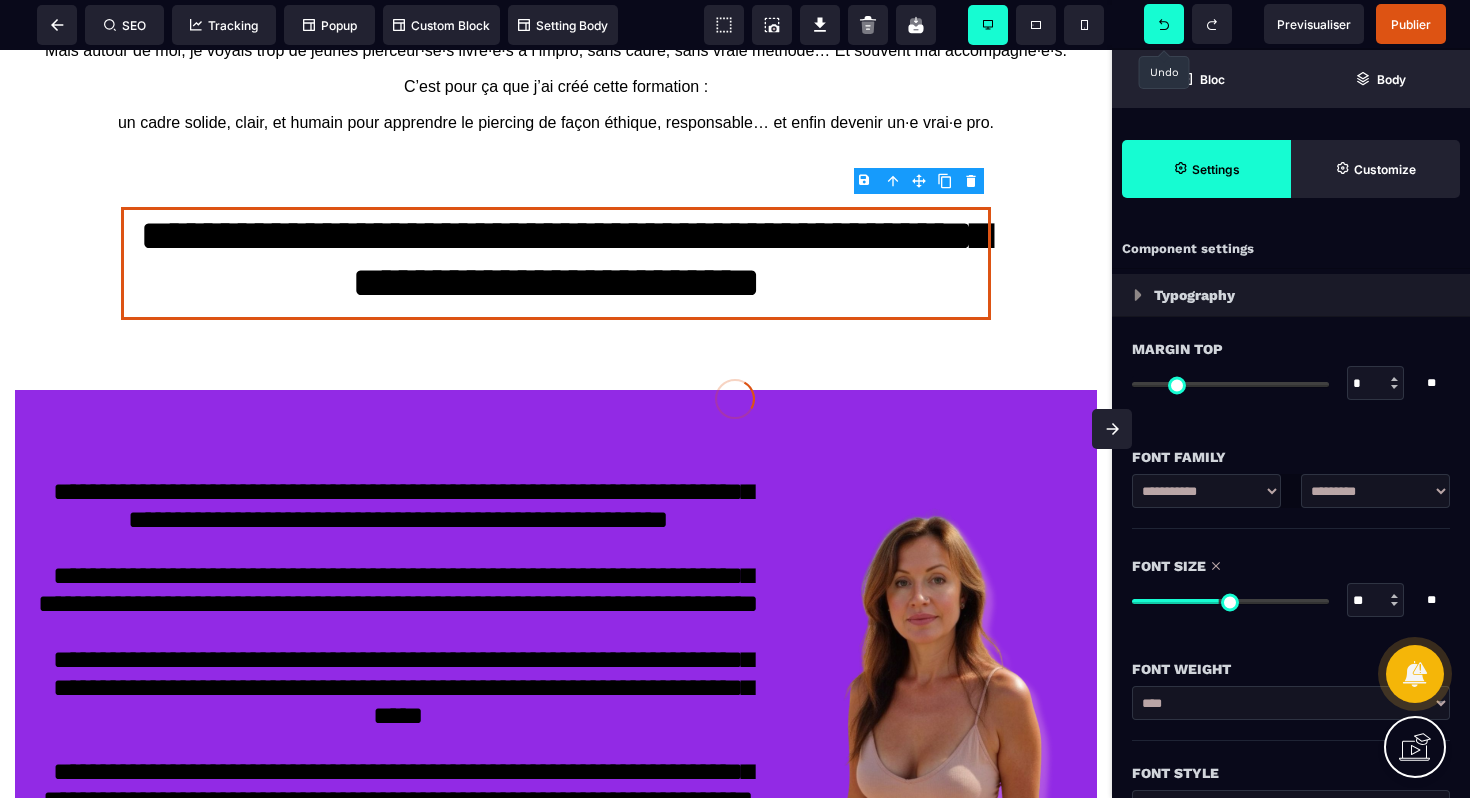 click at bounding box center [1164, 24] 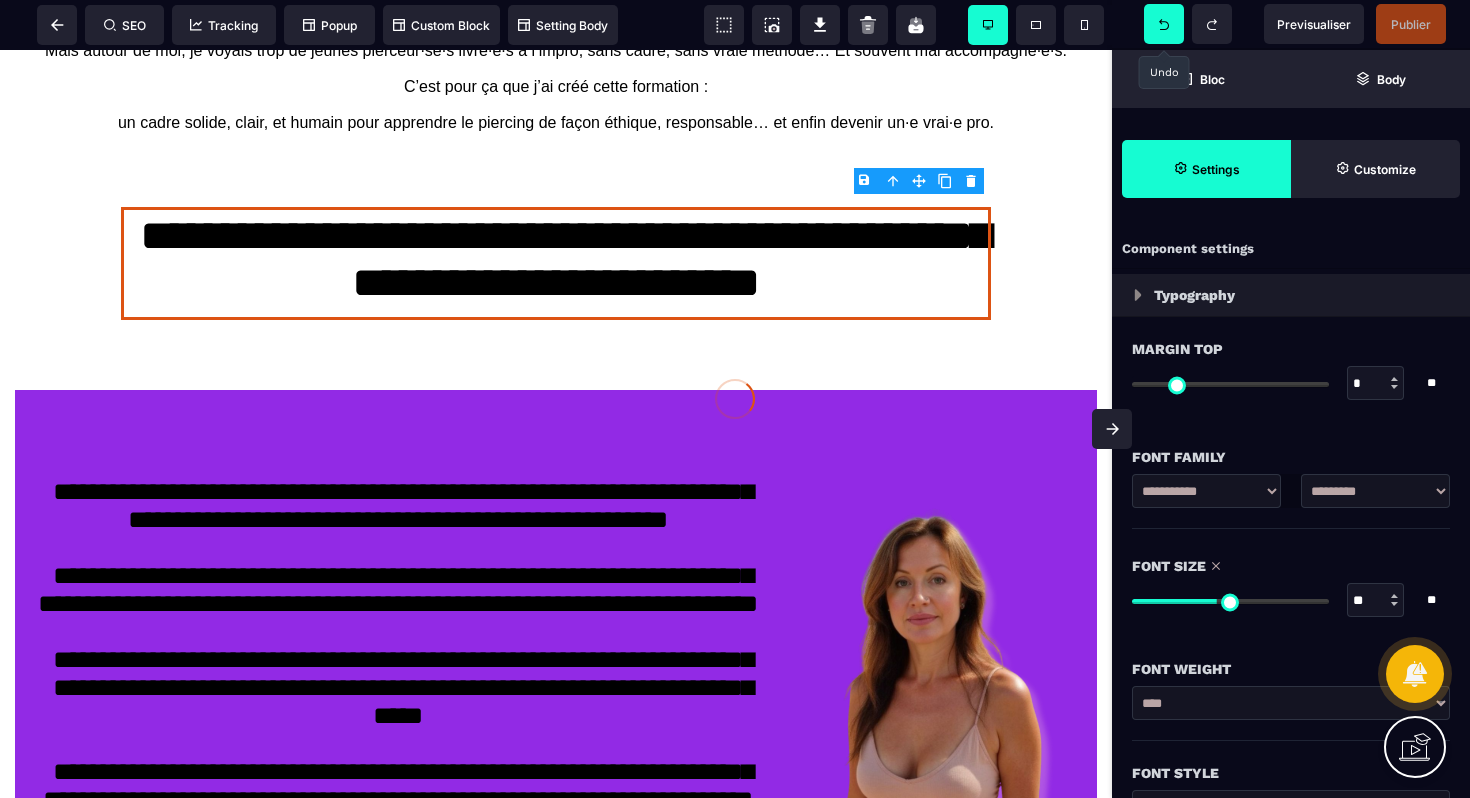 type on "**" 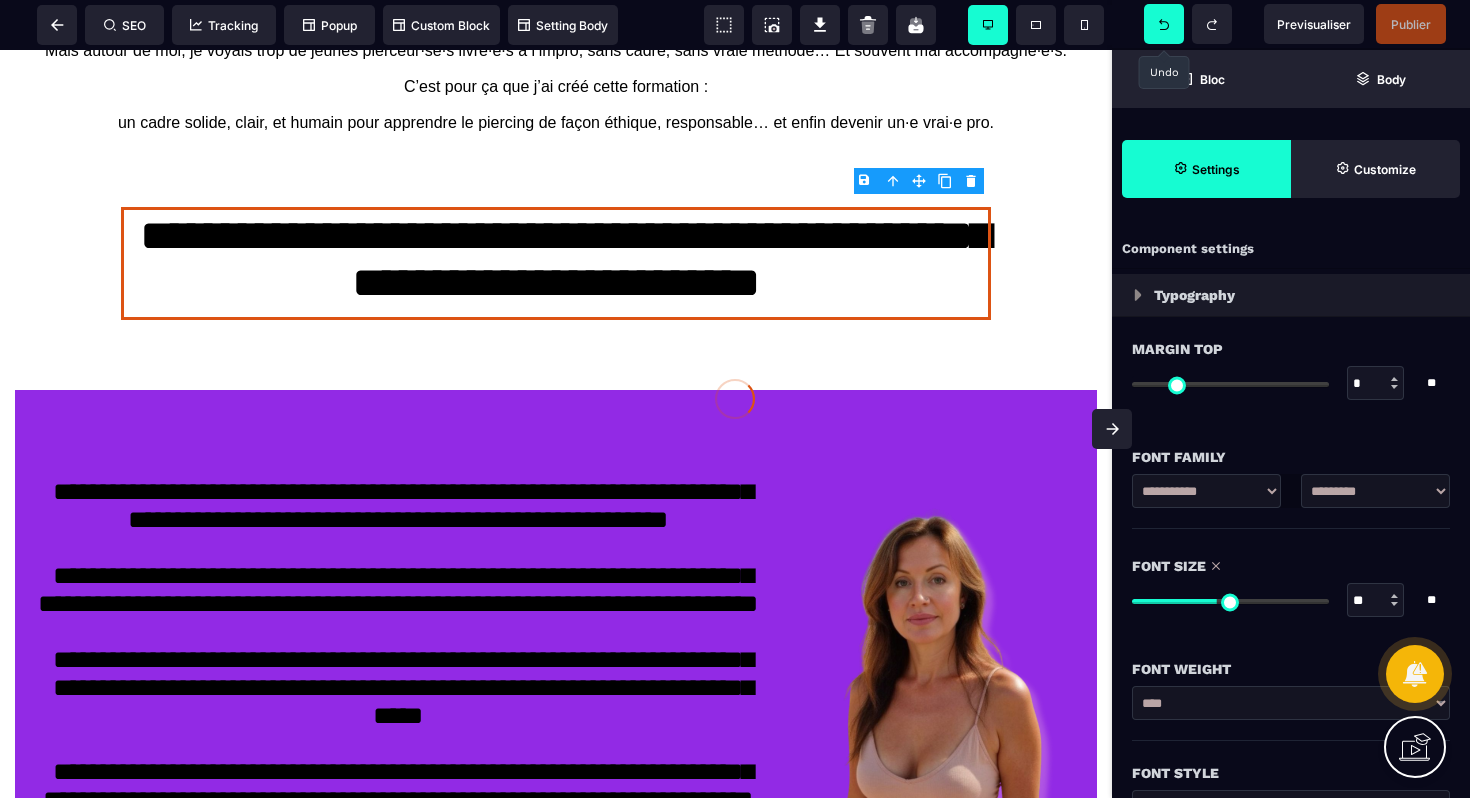 type on "**" 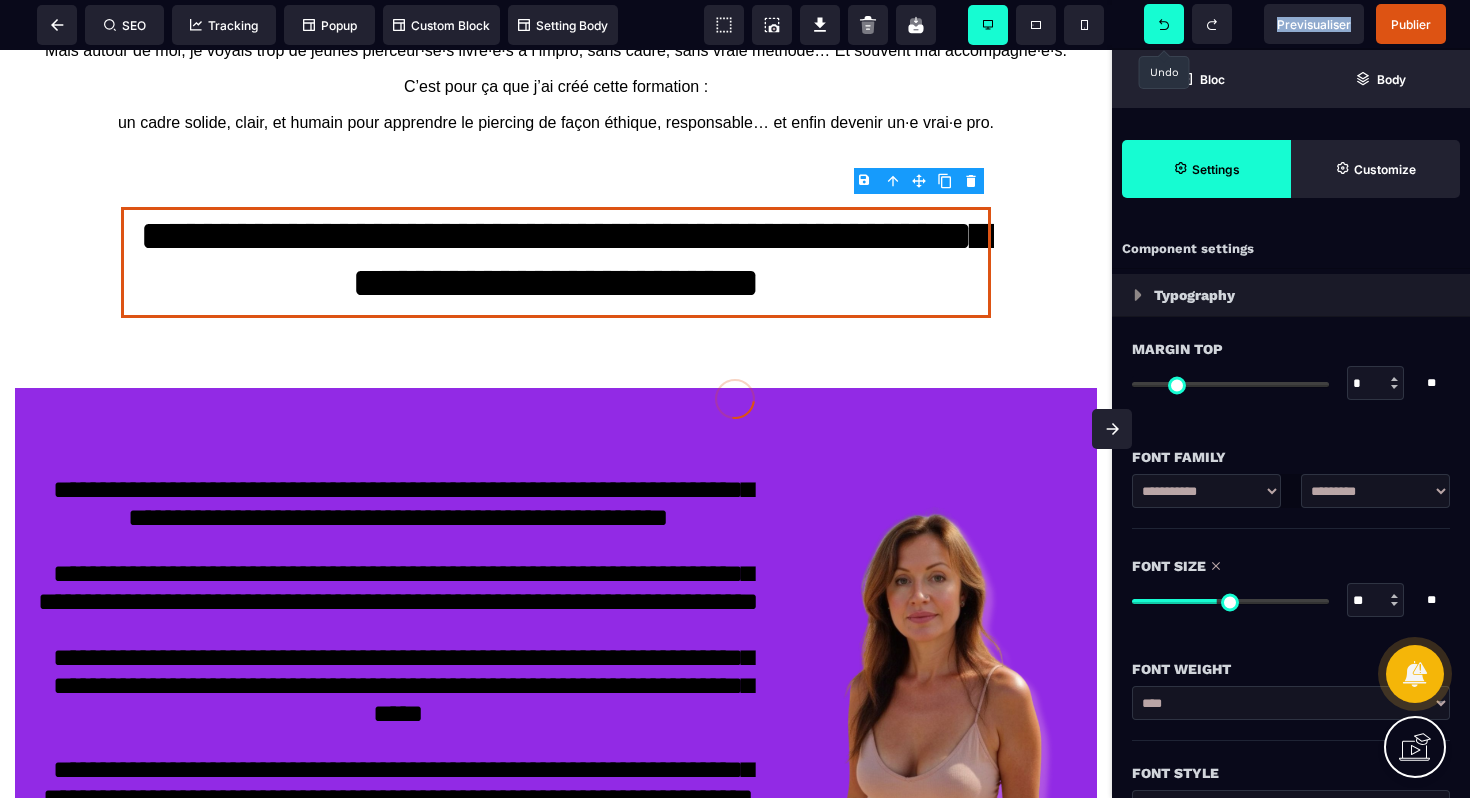 click at bounding box center [1164, 24] 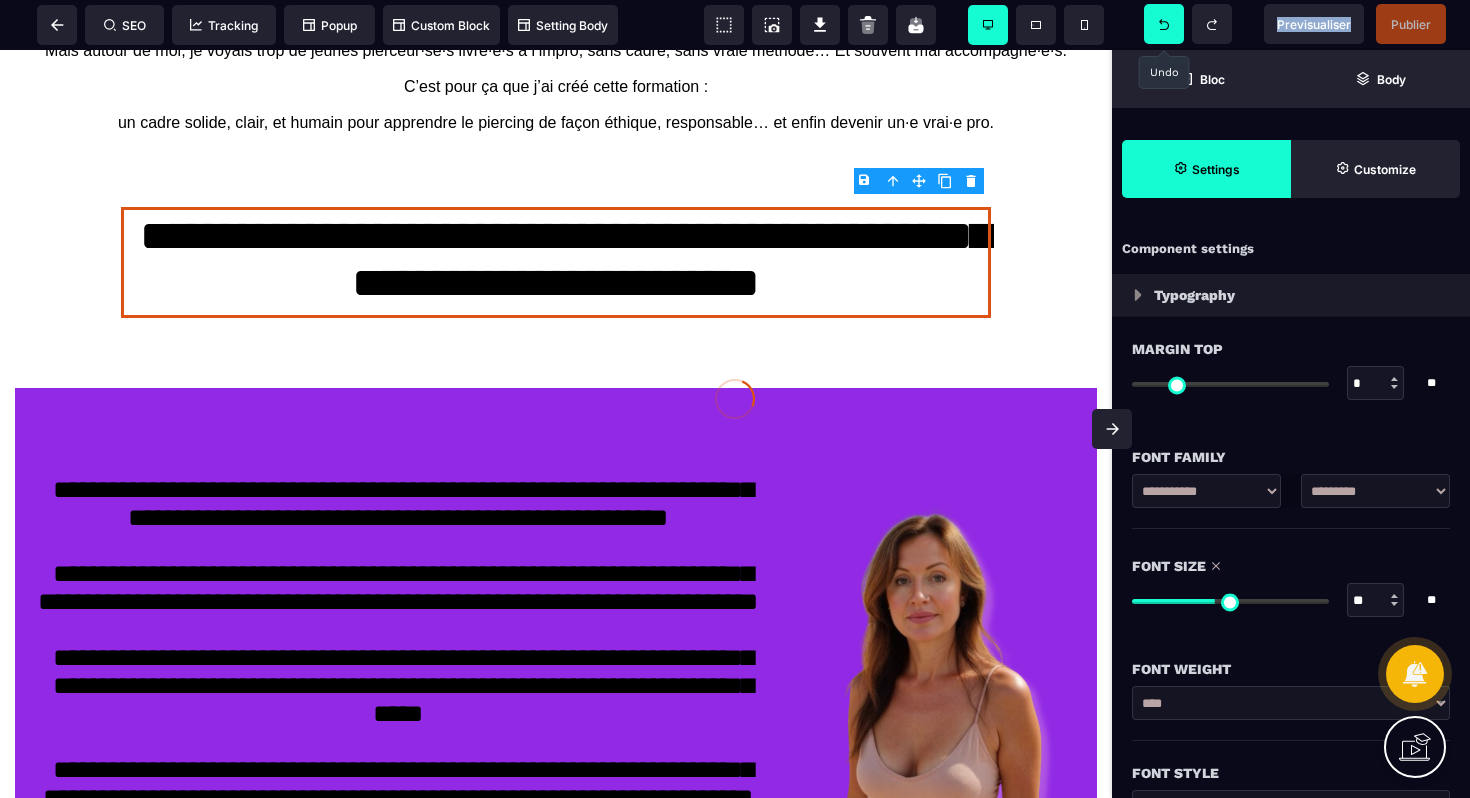 type on "**" 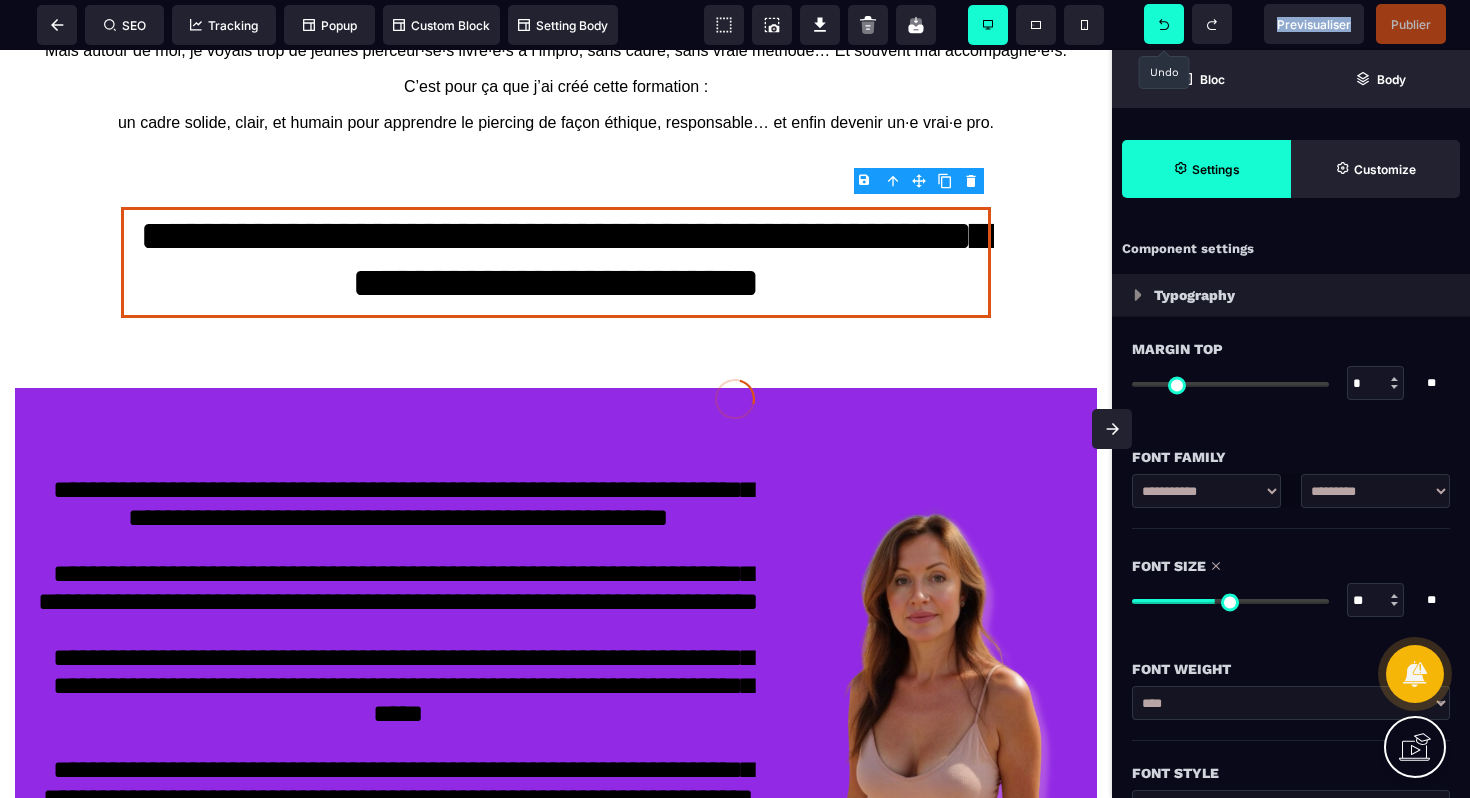 type on "**" 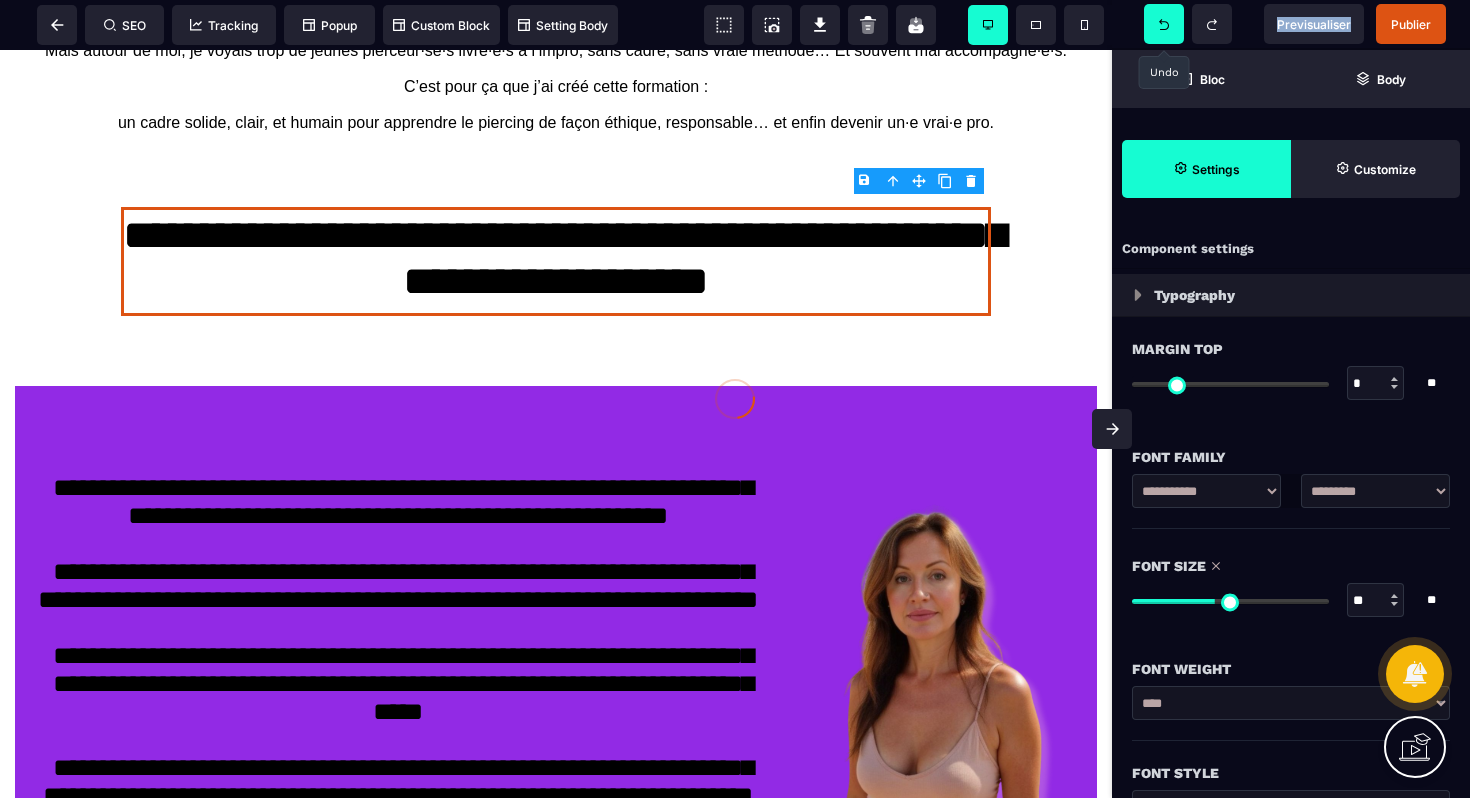 click at bounding box center [1164, 24] 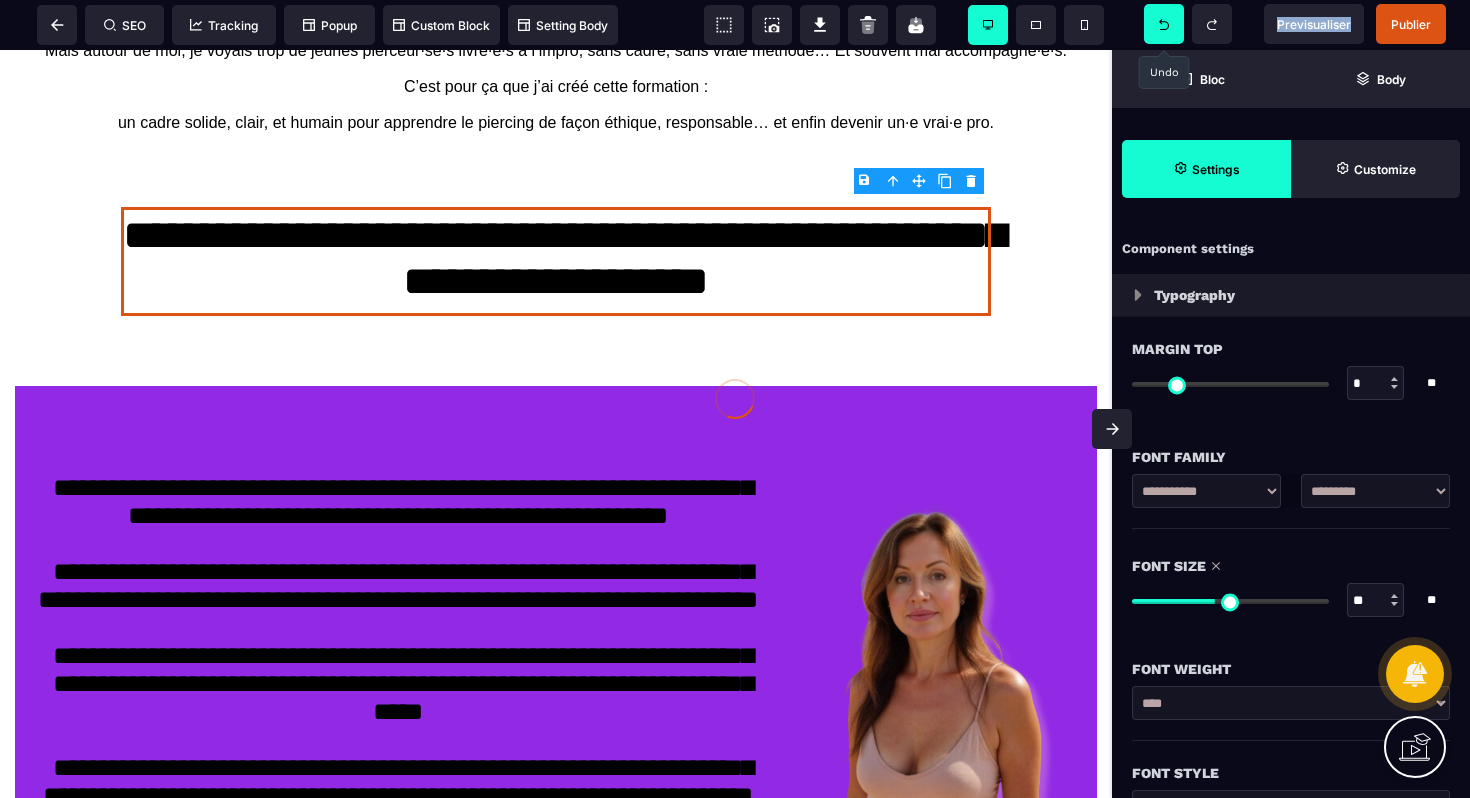 type on "**" 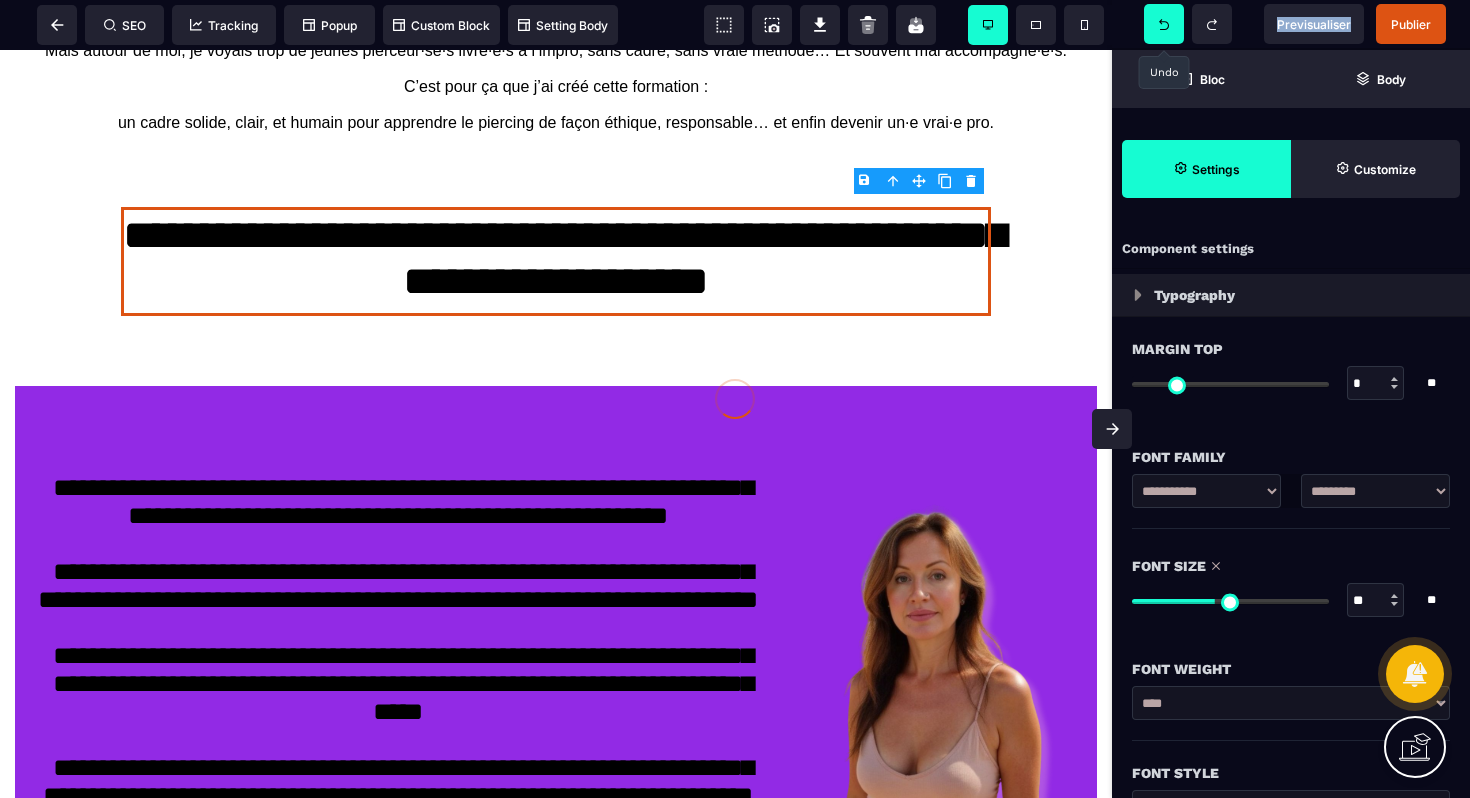 type on "**" 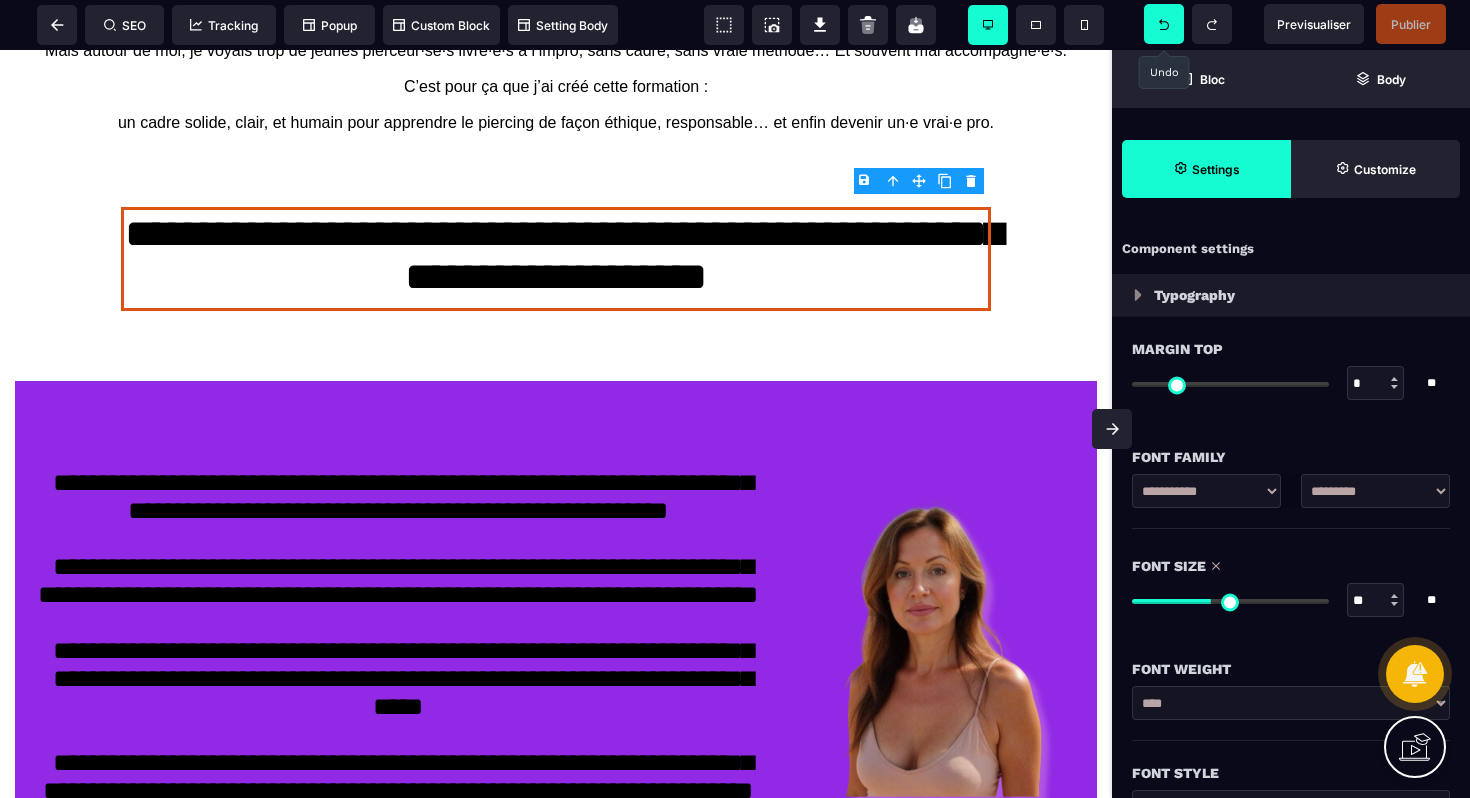 click at bounding box center (1164, 24) 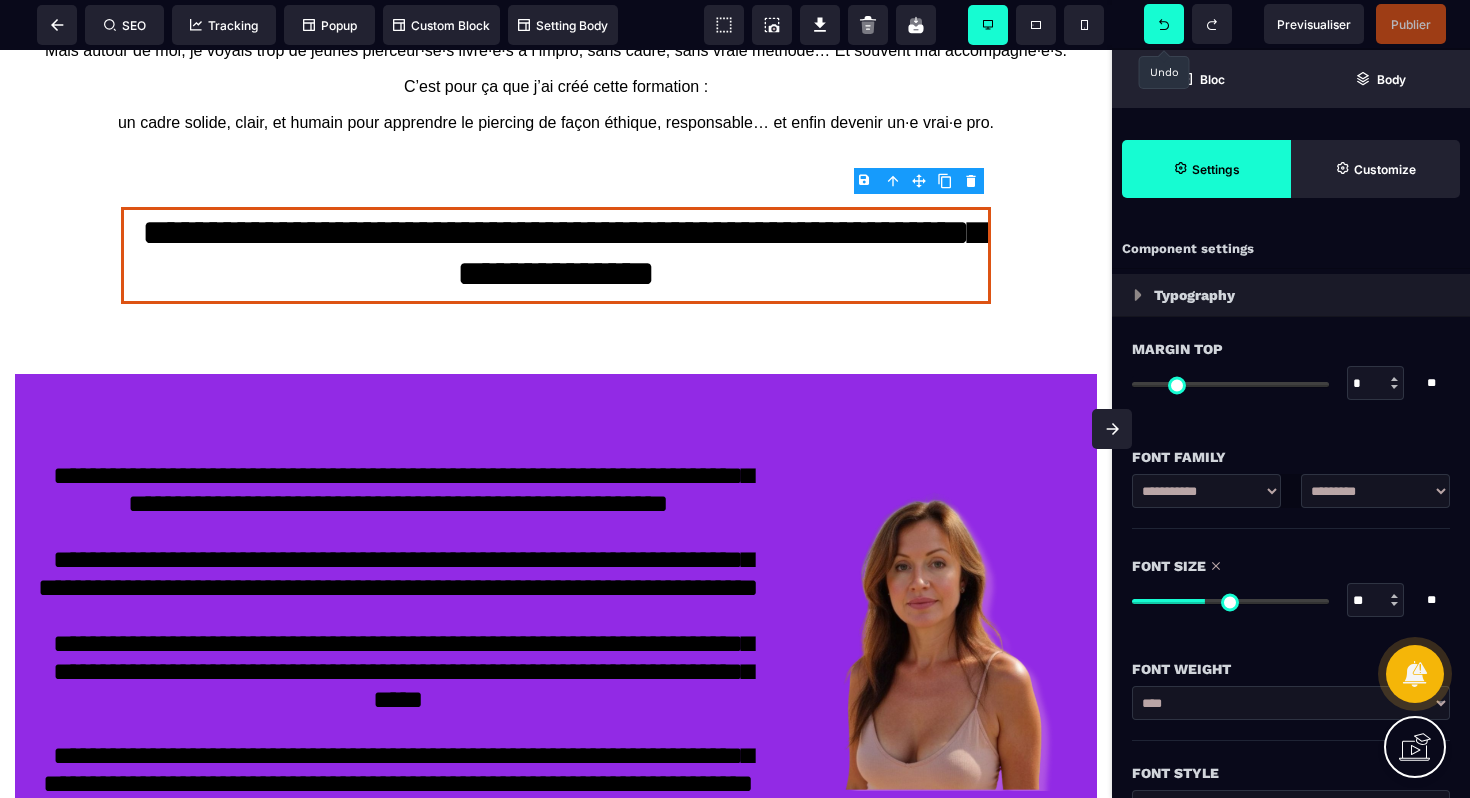 click at bounding box center [1164, 24] 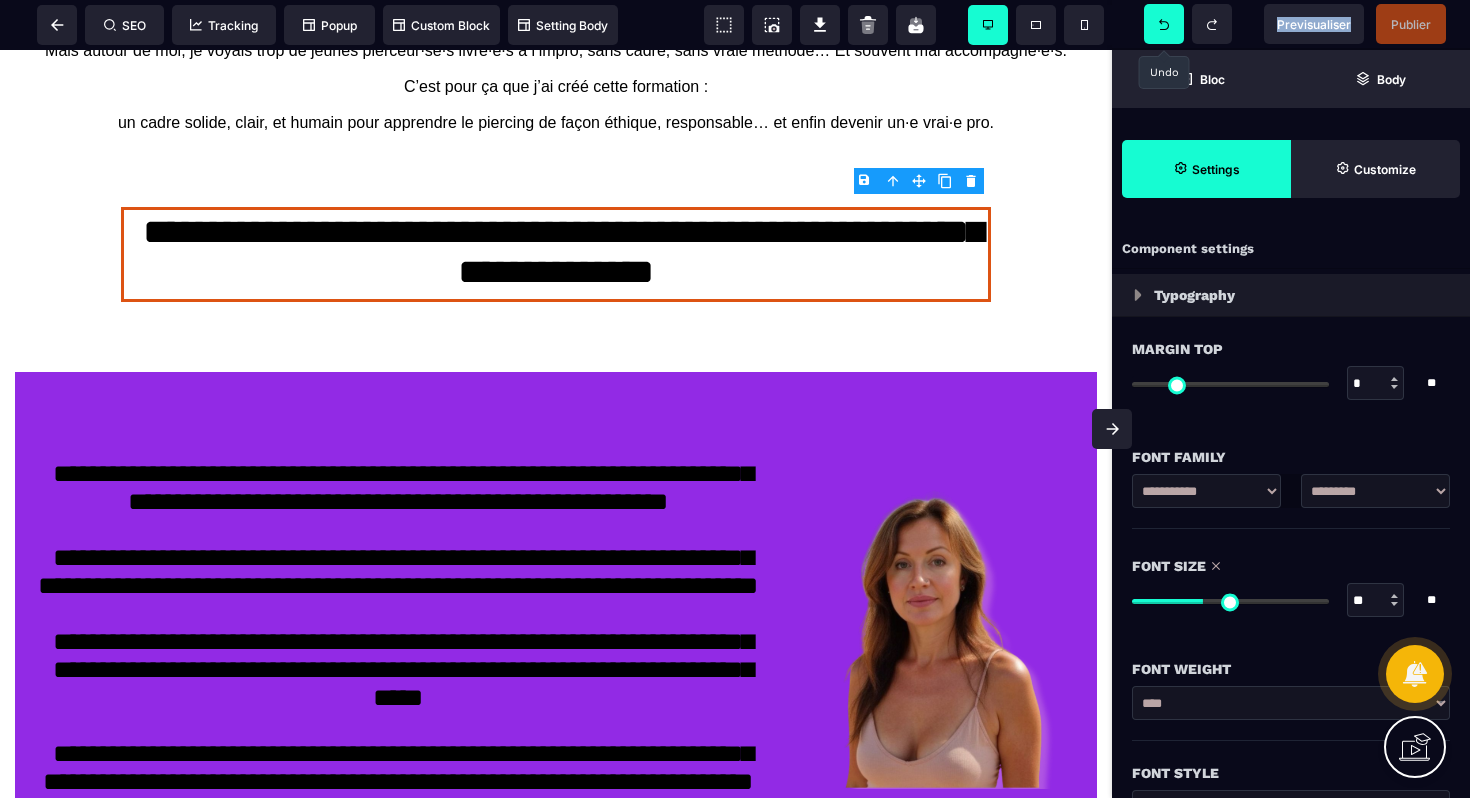 click at bounding box center [1164, 24] 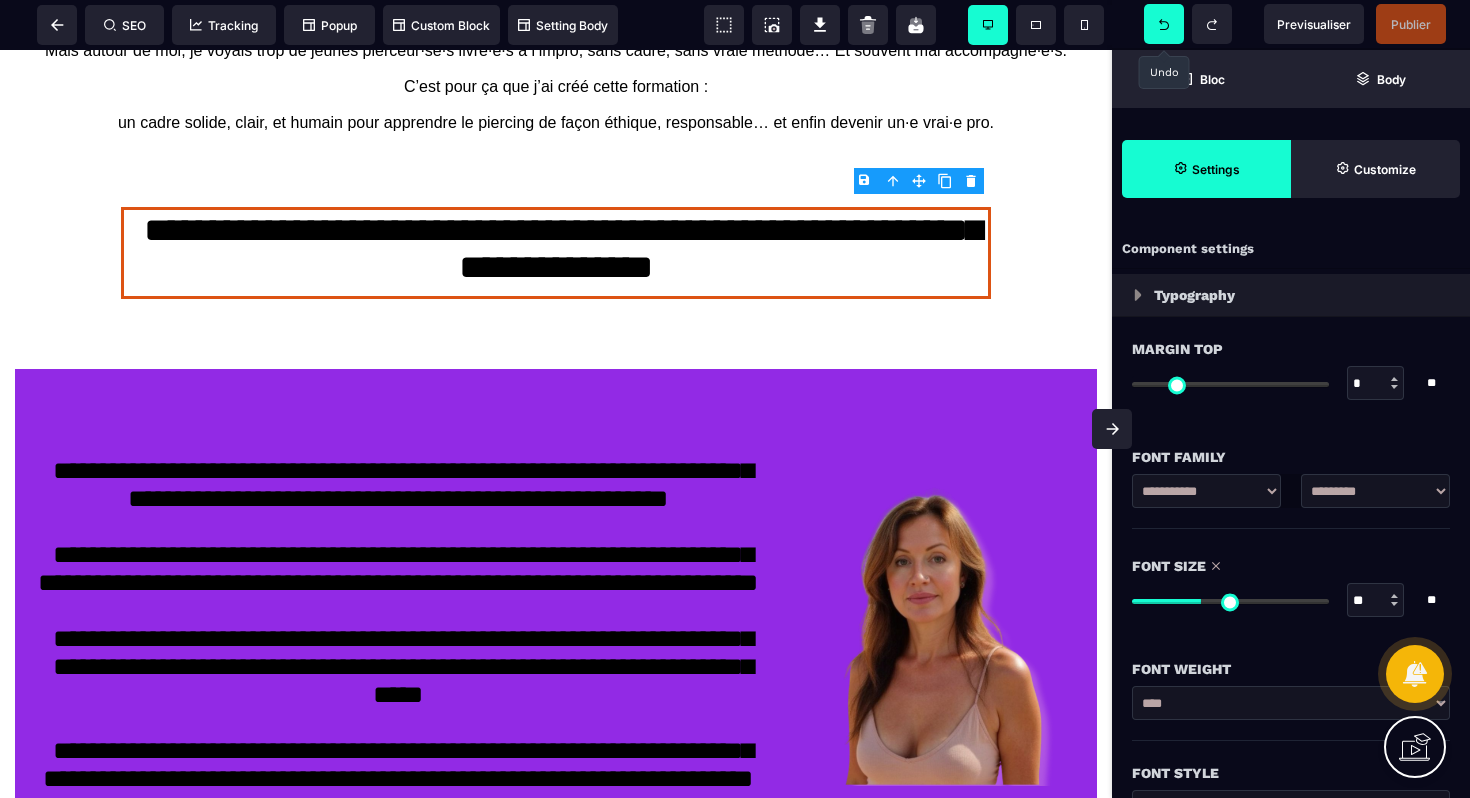 click at bounding box center [1164, 24] 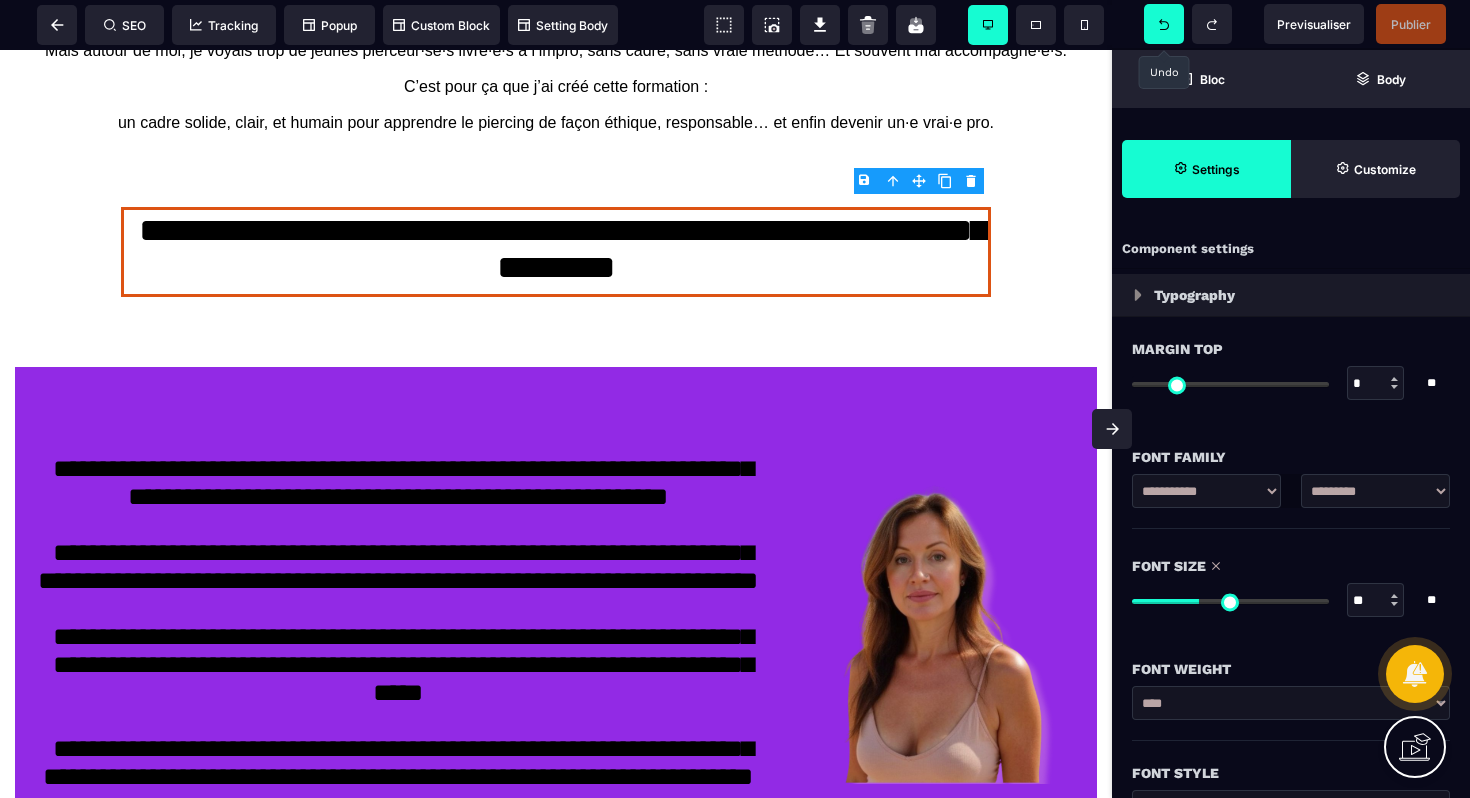 click at bounding box center (1164, 24) 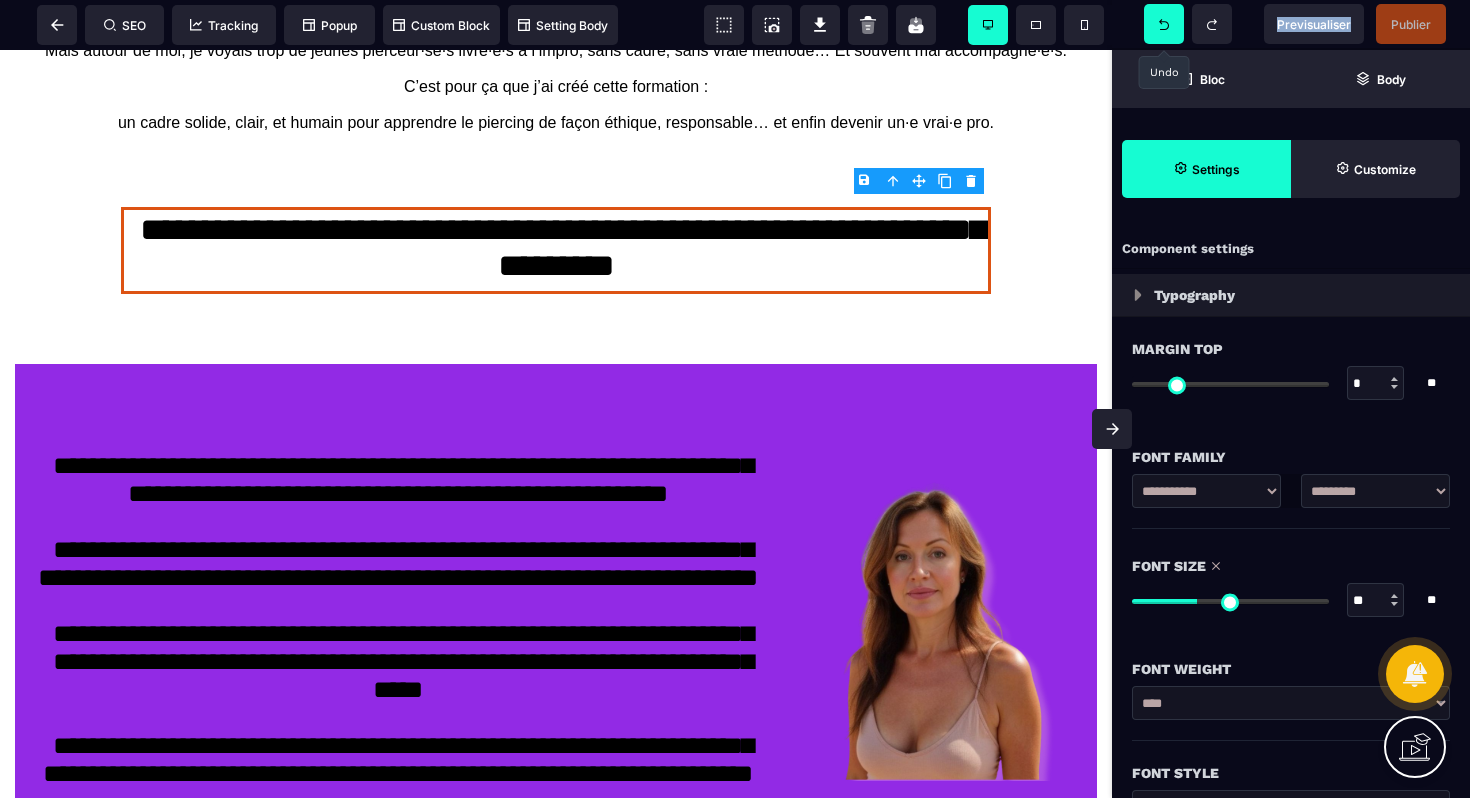 click at bounding box center (1164, 24) 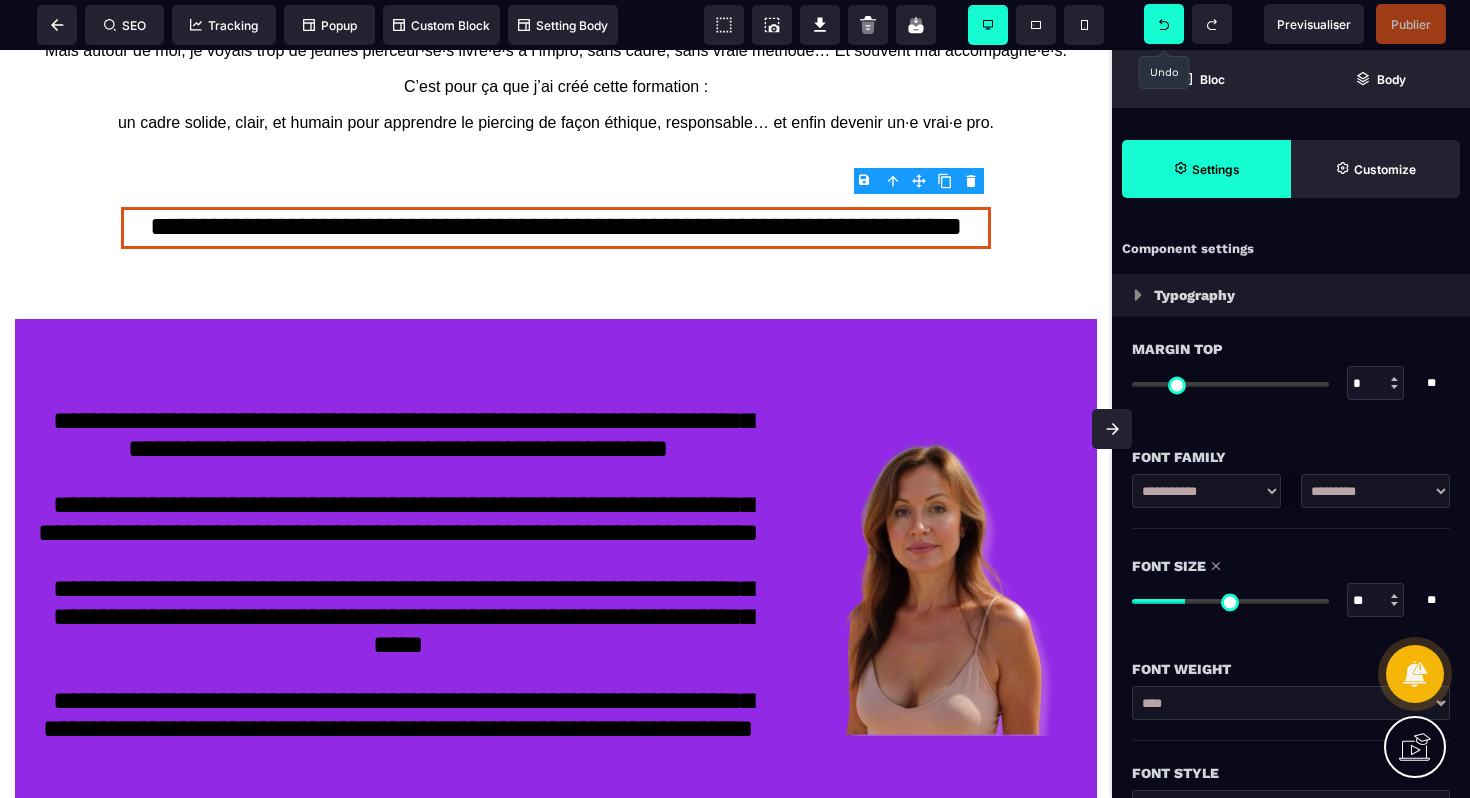 click at bounding box center [1164, 24] 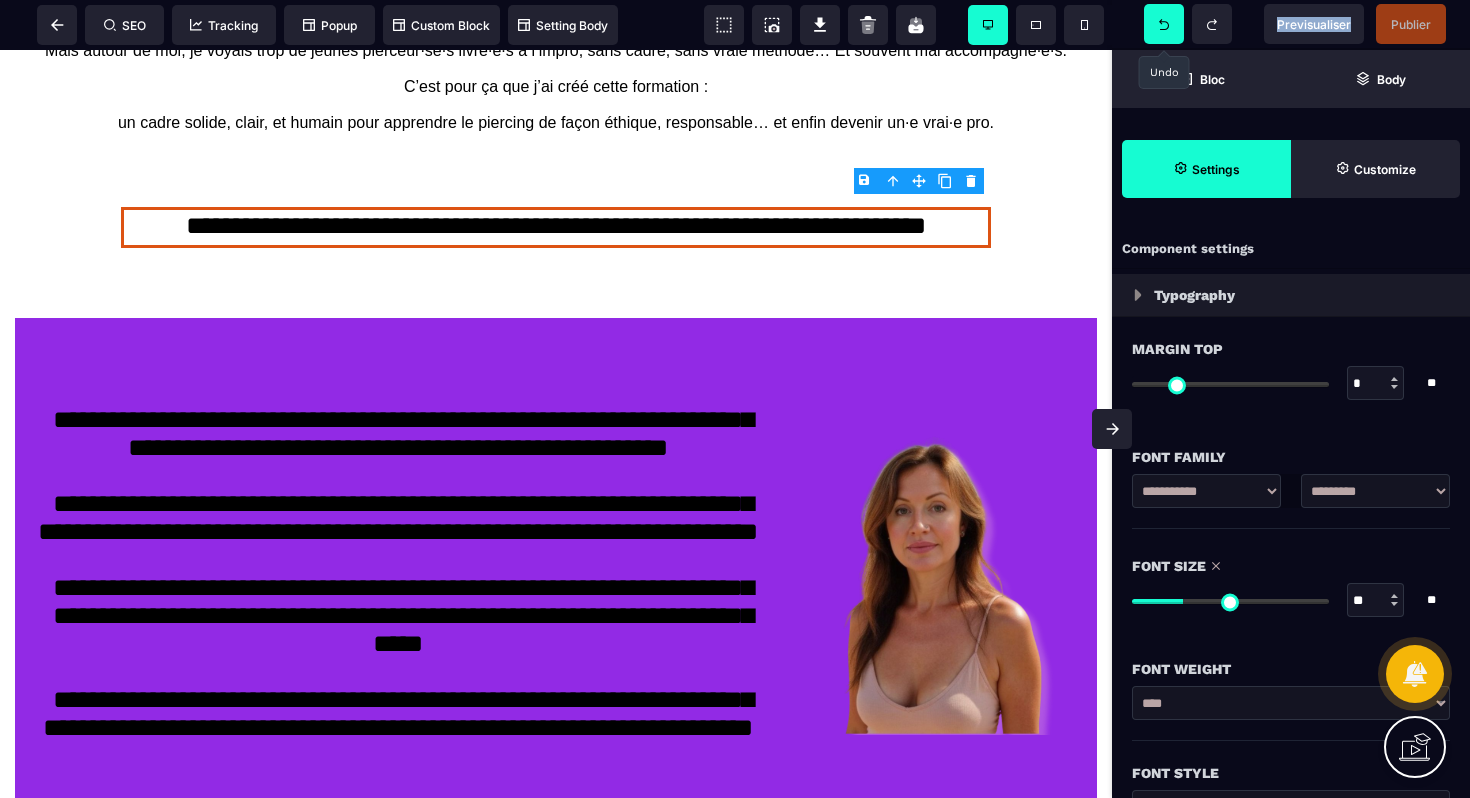 click at bounding box center (1164, 24) 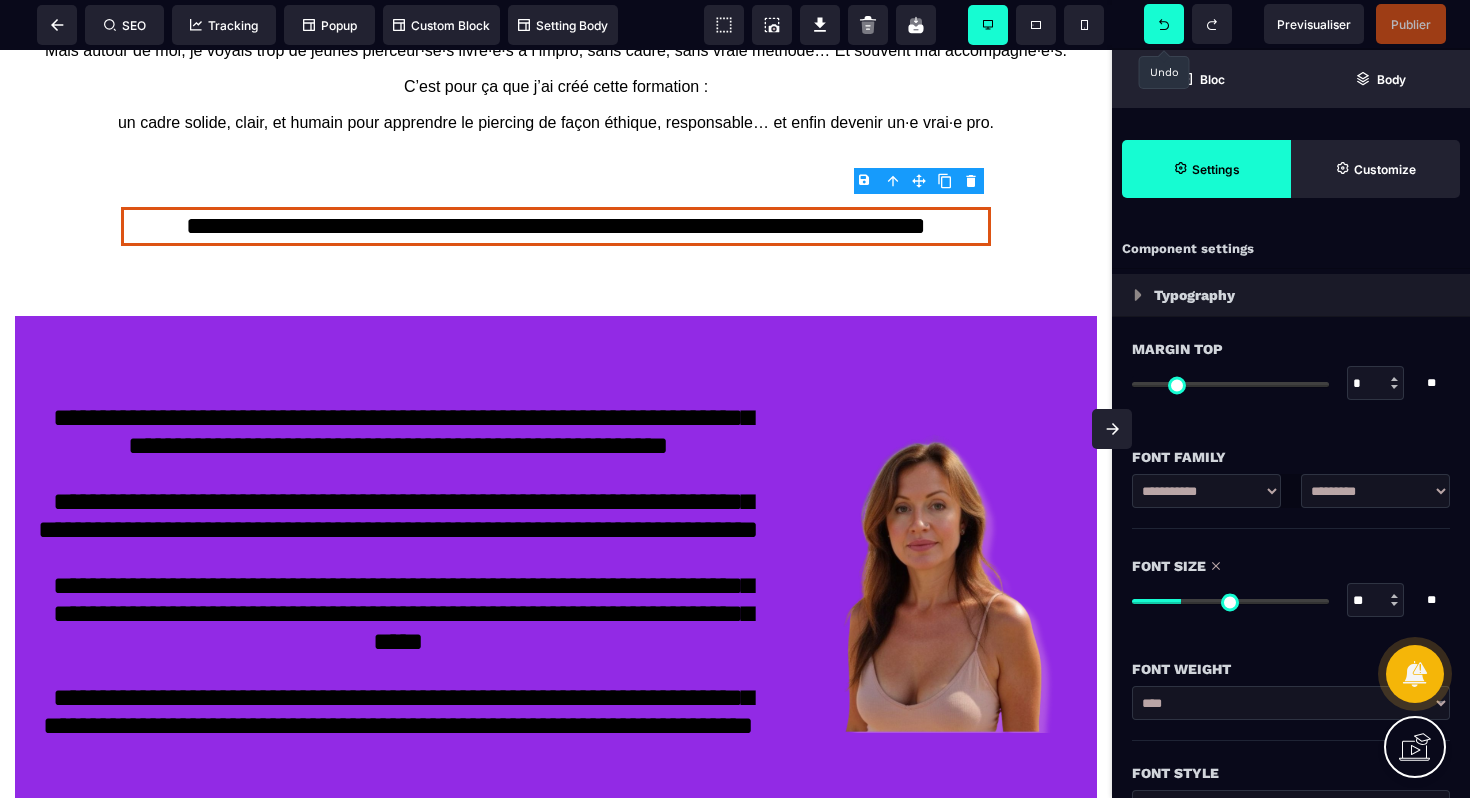 click at bounding box center (1164, 24) 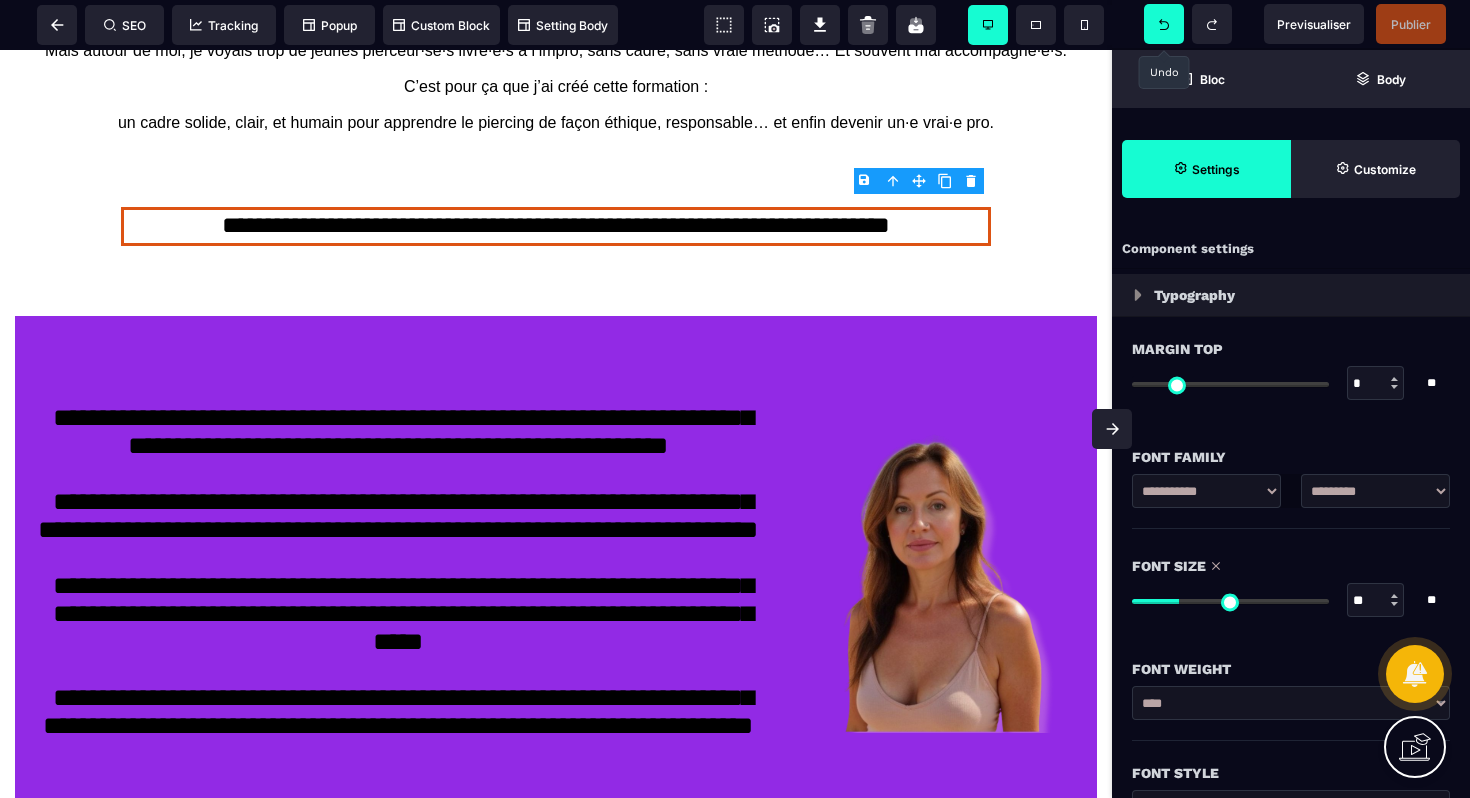 click at bounding box center [1164, 24] 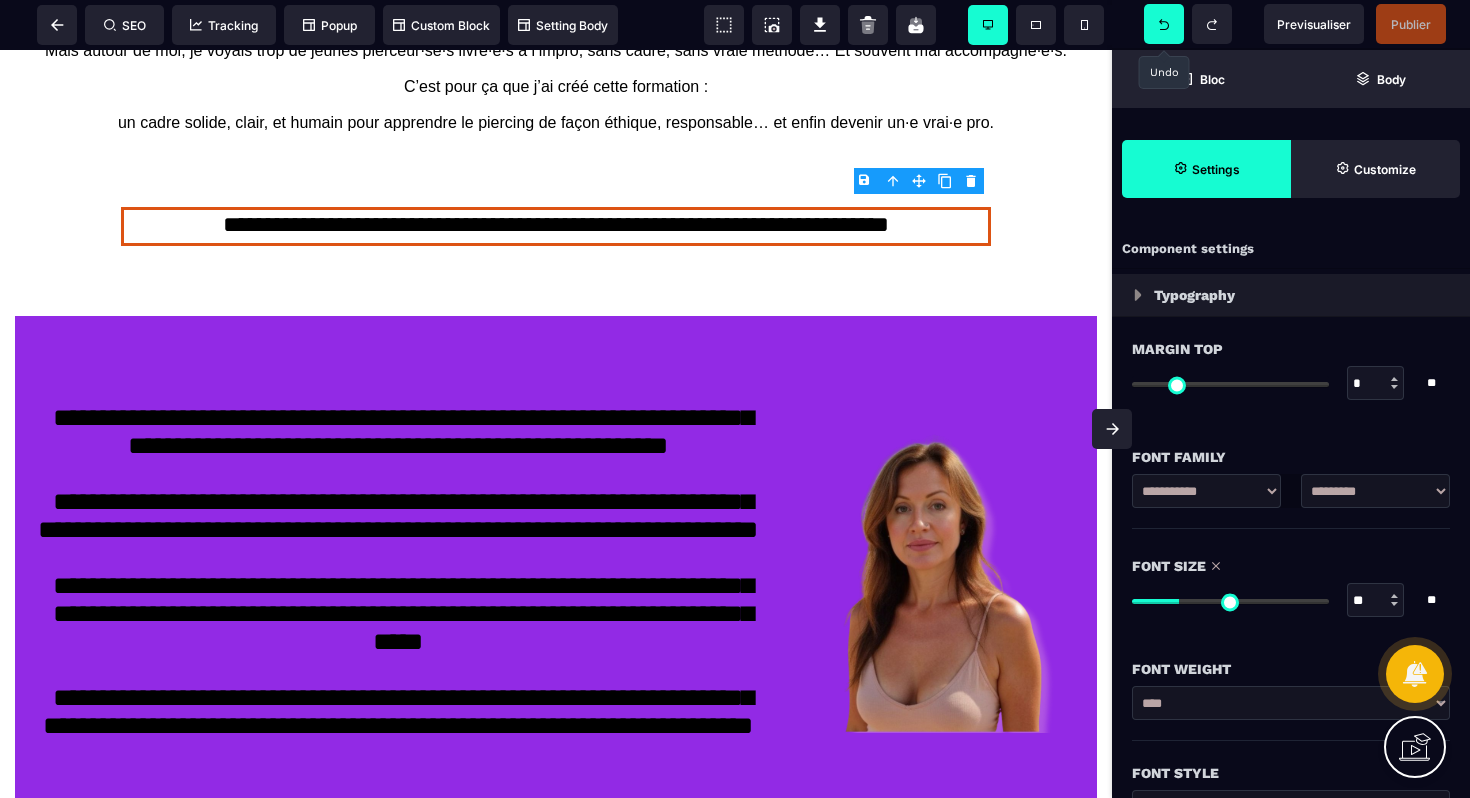 type on "**" 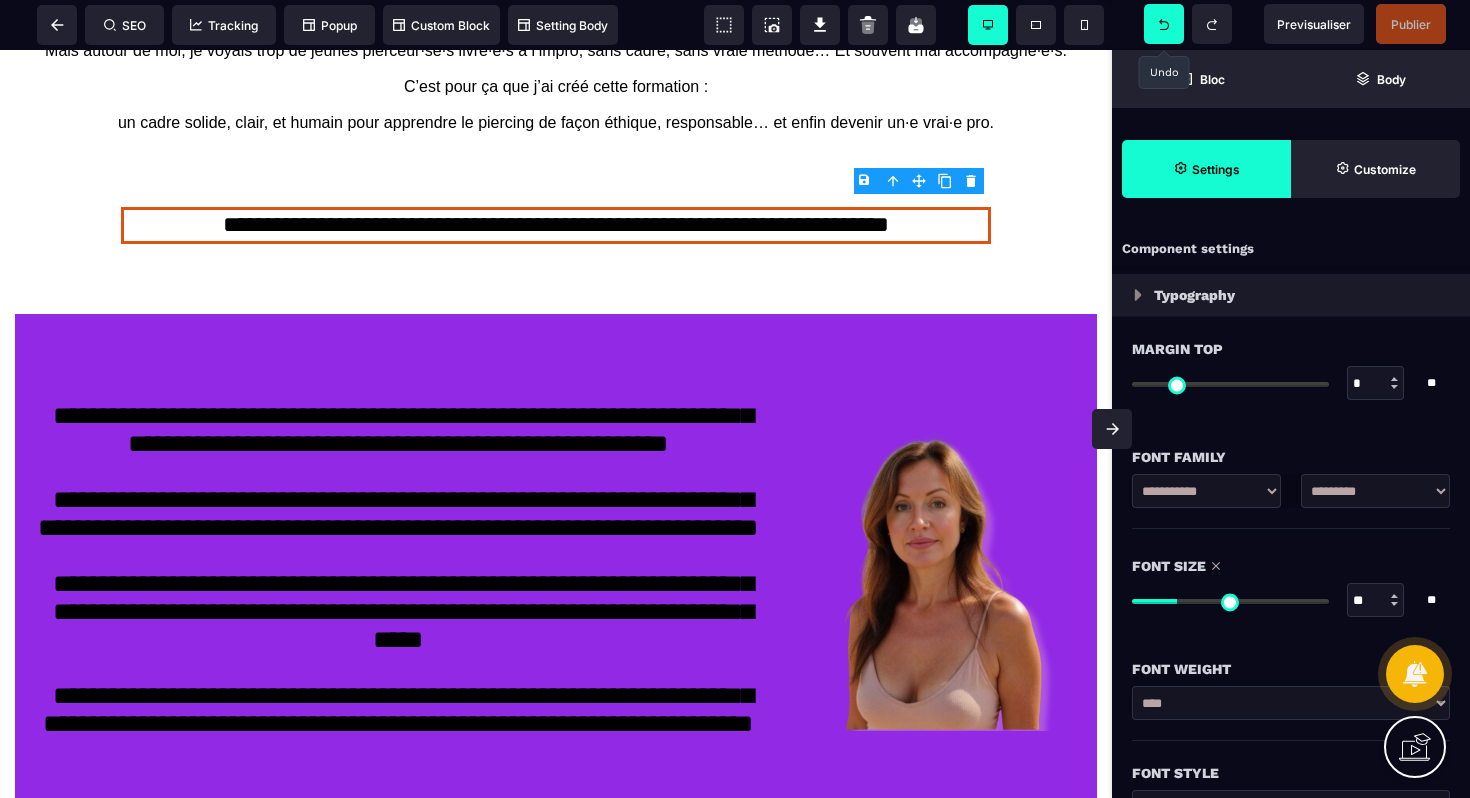 click at bounding box center (1164, 24) 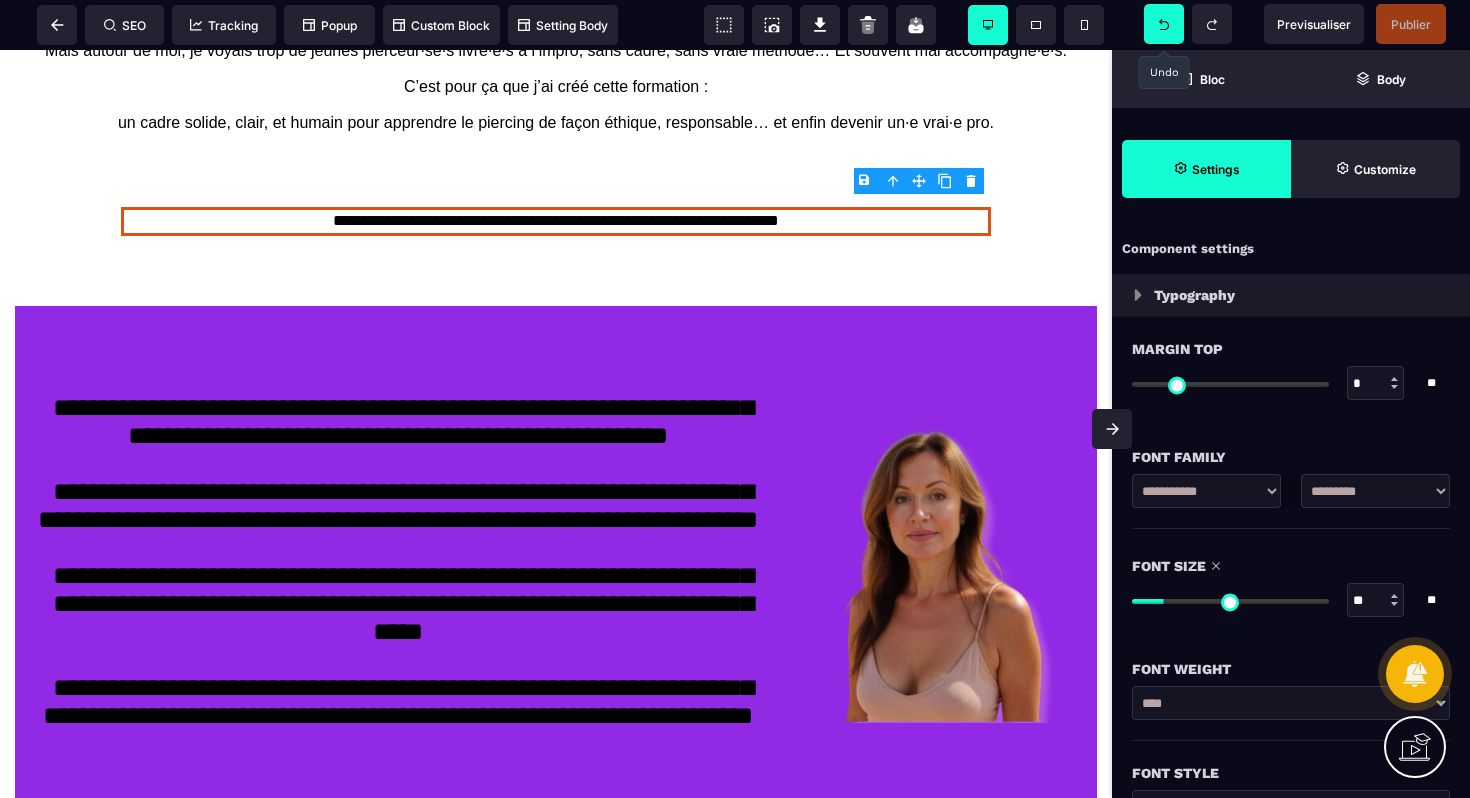 click at bounding box center (1164, 24) 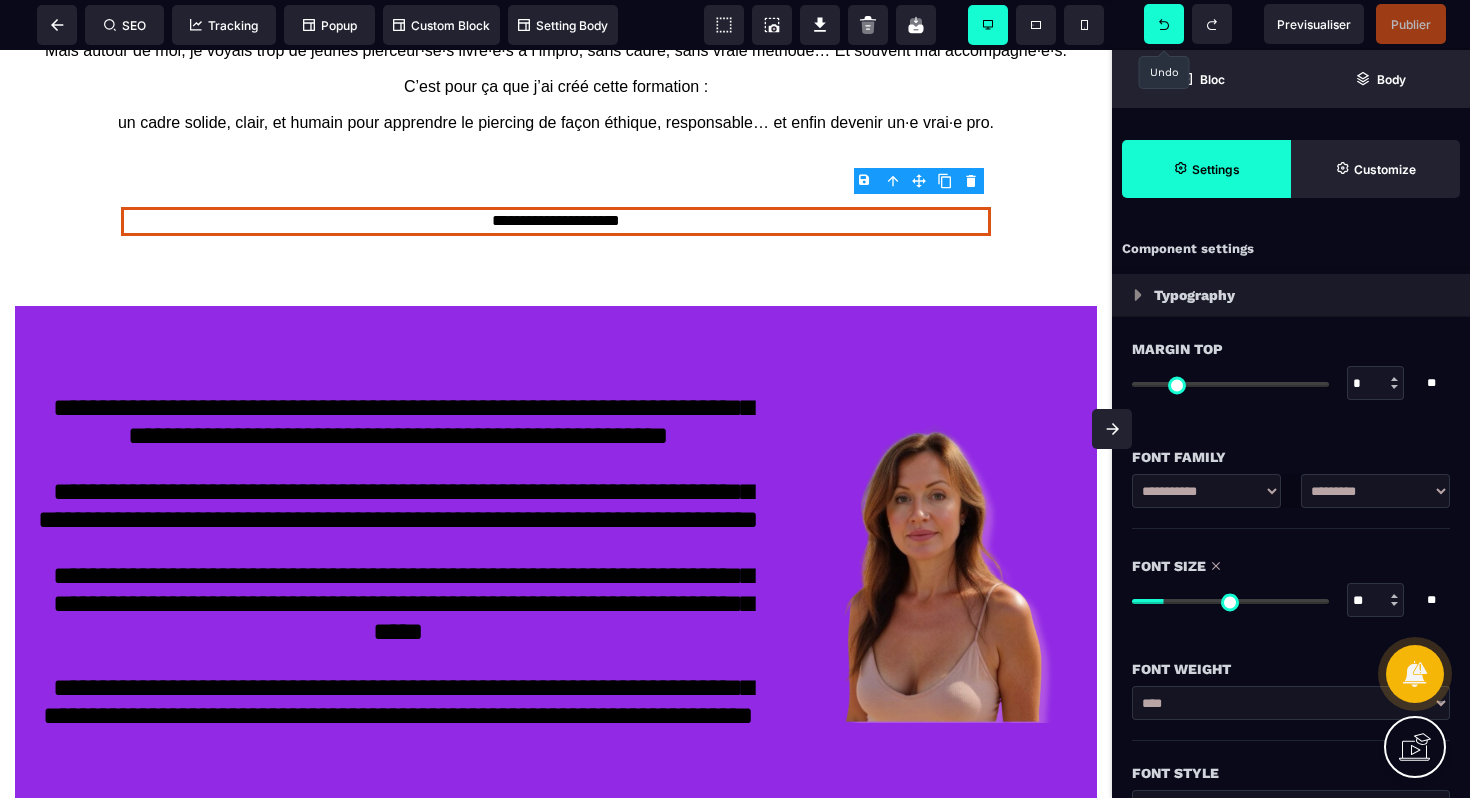 click at bounding box center [1164, 24] 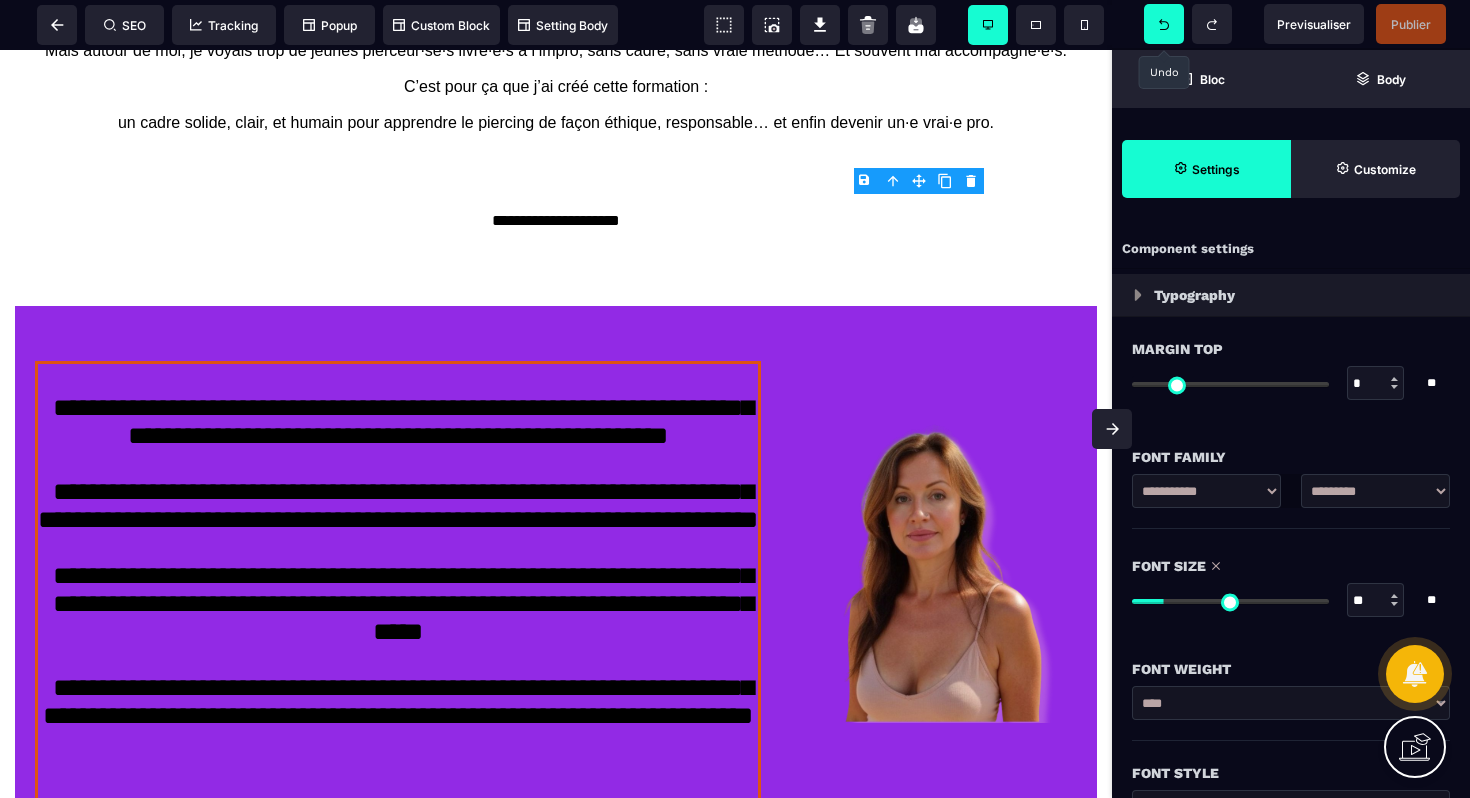 select on "***" 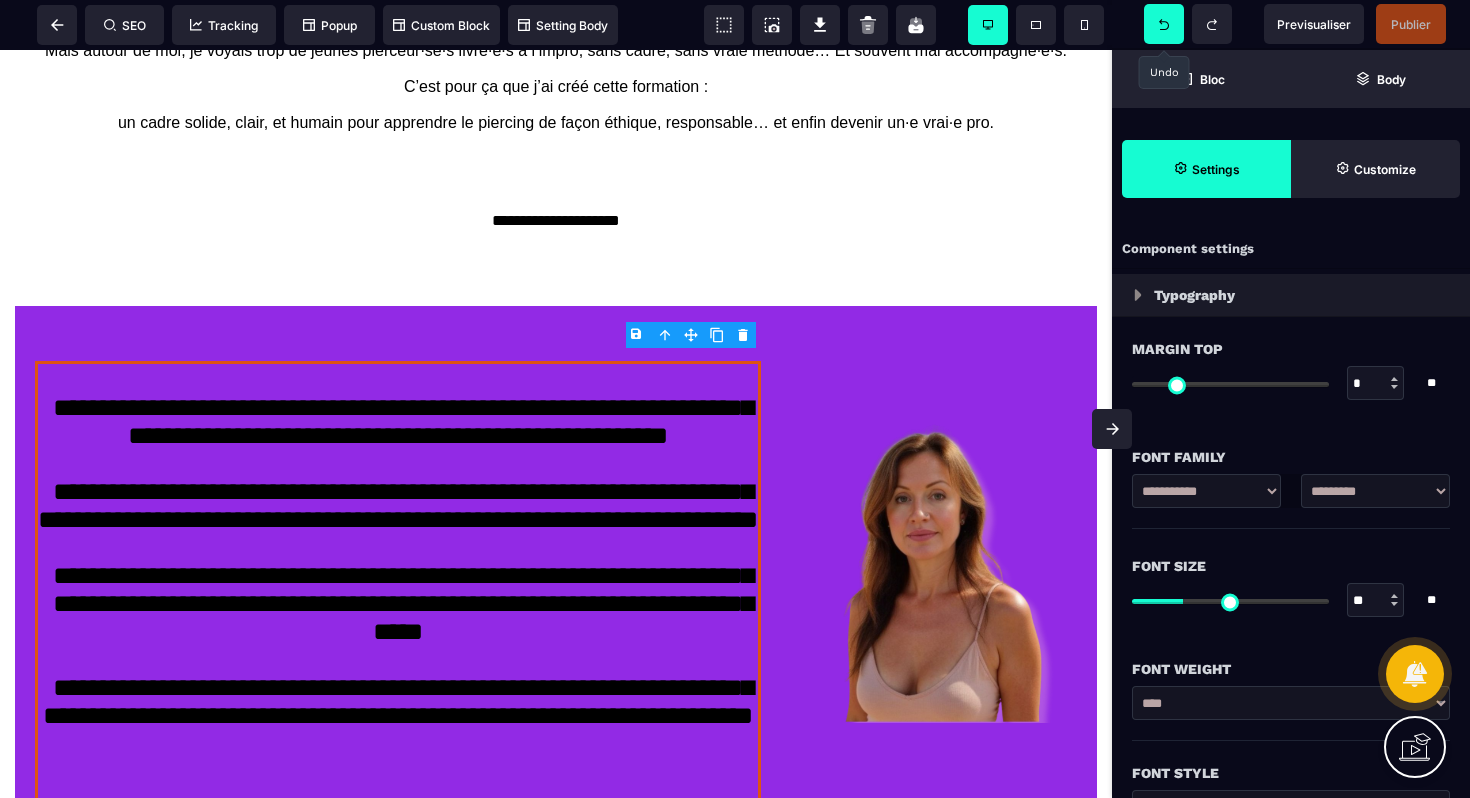 click at bounding box center (1164, 24) 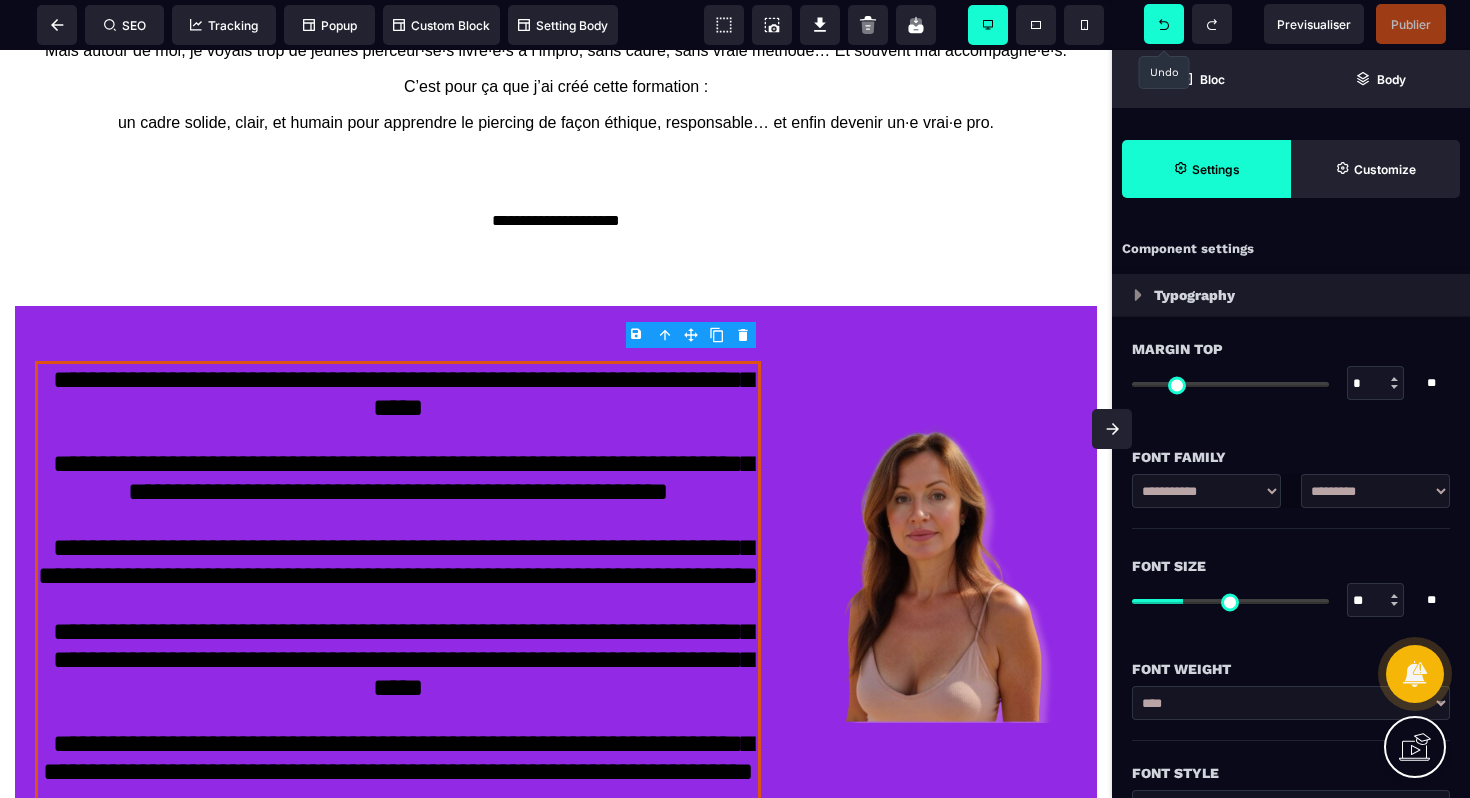 click at bounding box center [1164, 24] 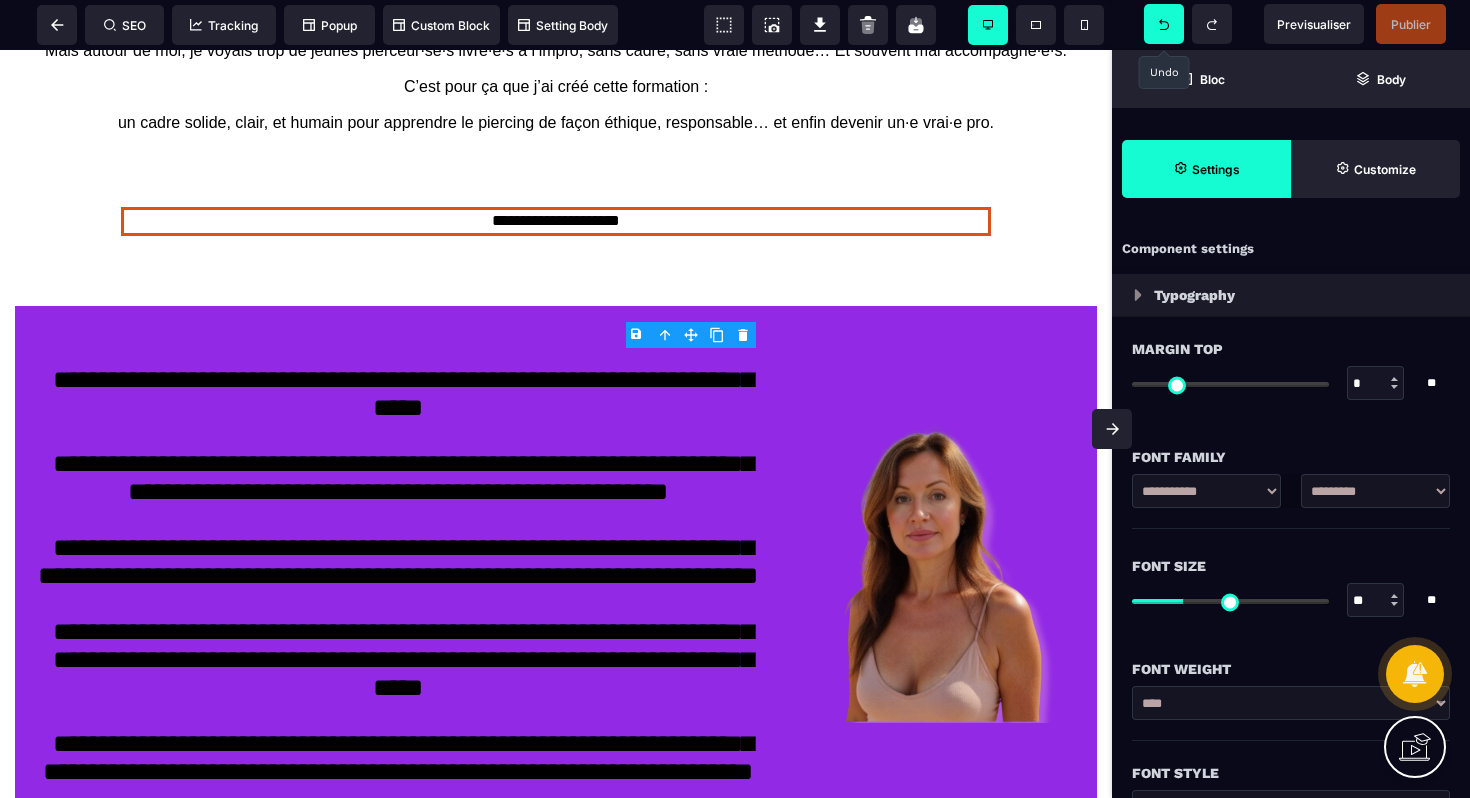 select on "***" 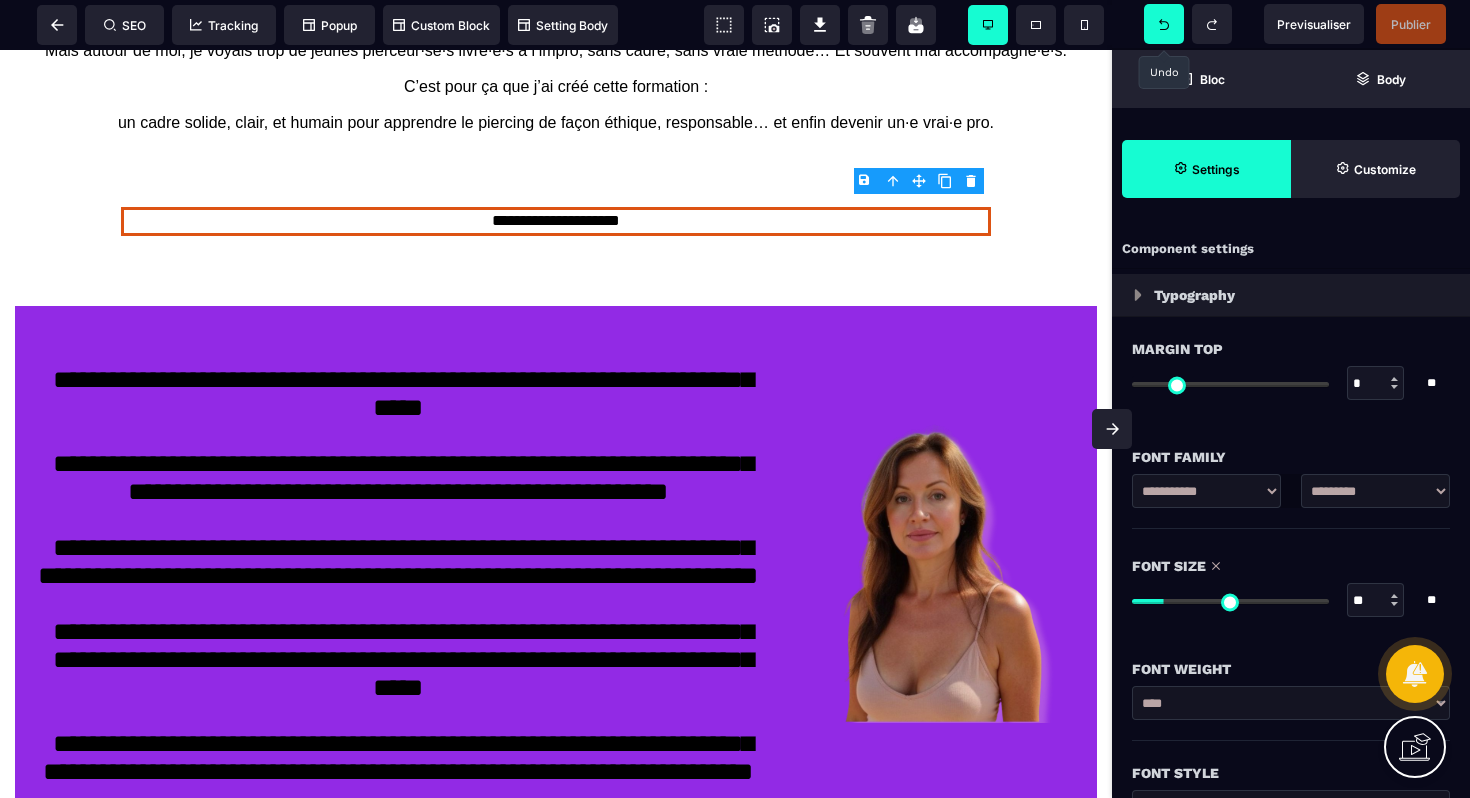 click at bounding box center (1164, 24) 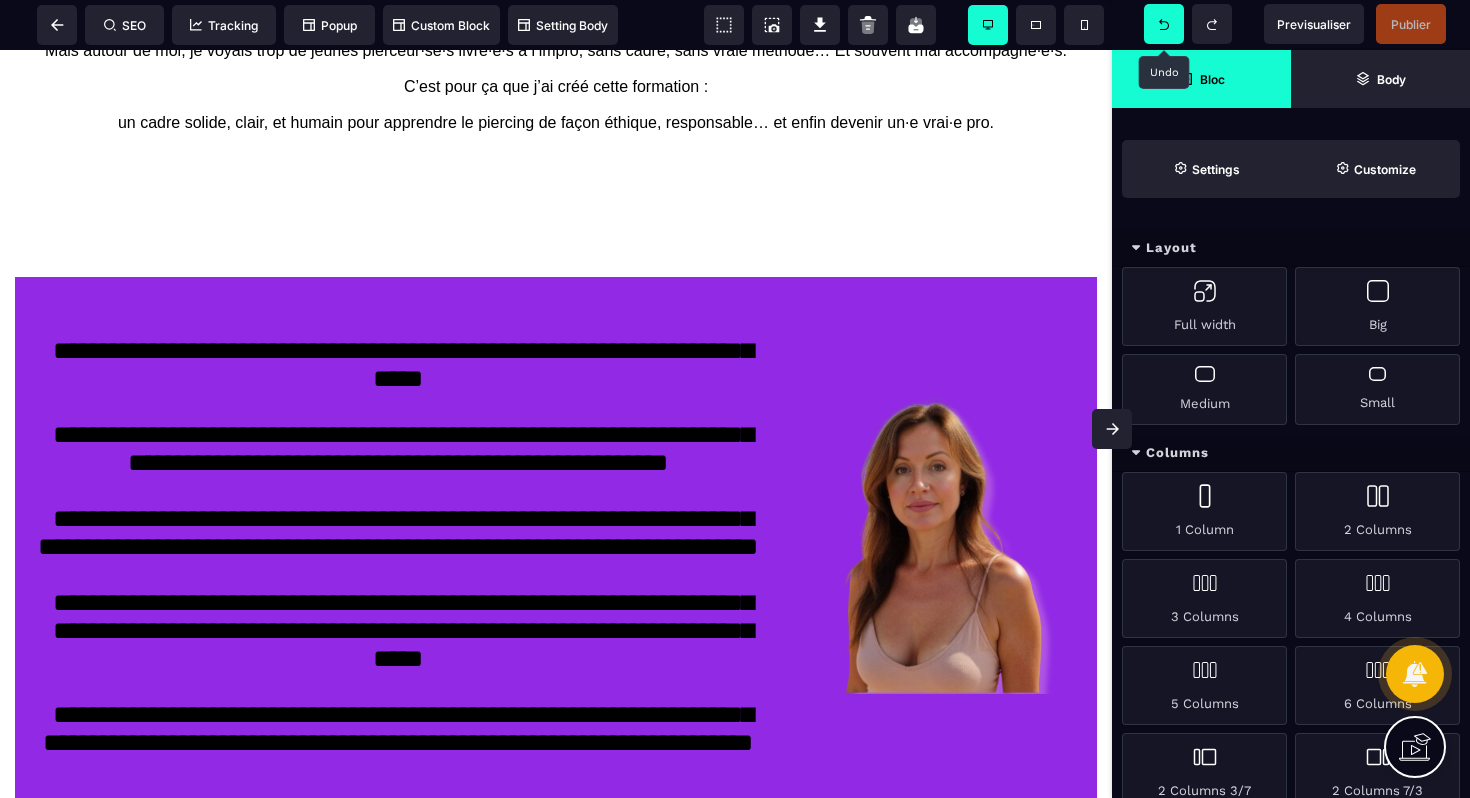 click at bounding box center (1164, 24) 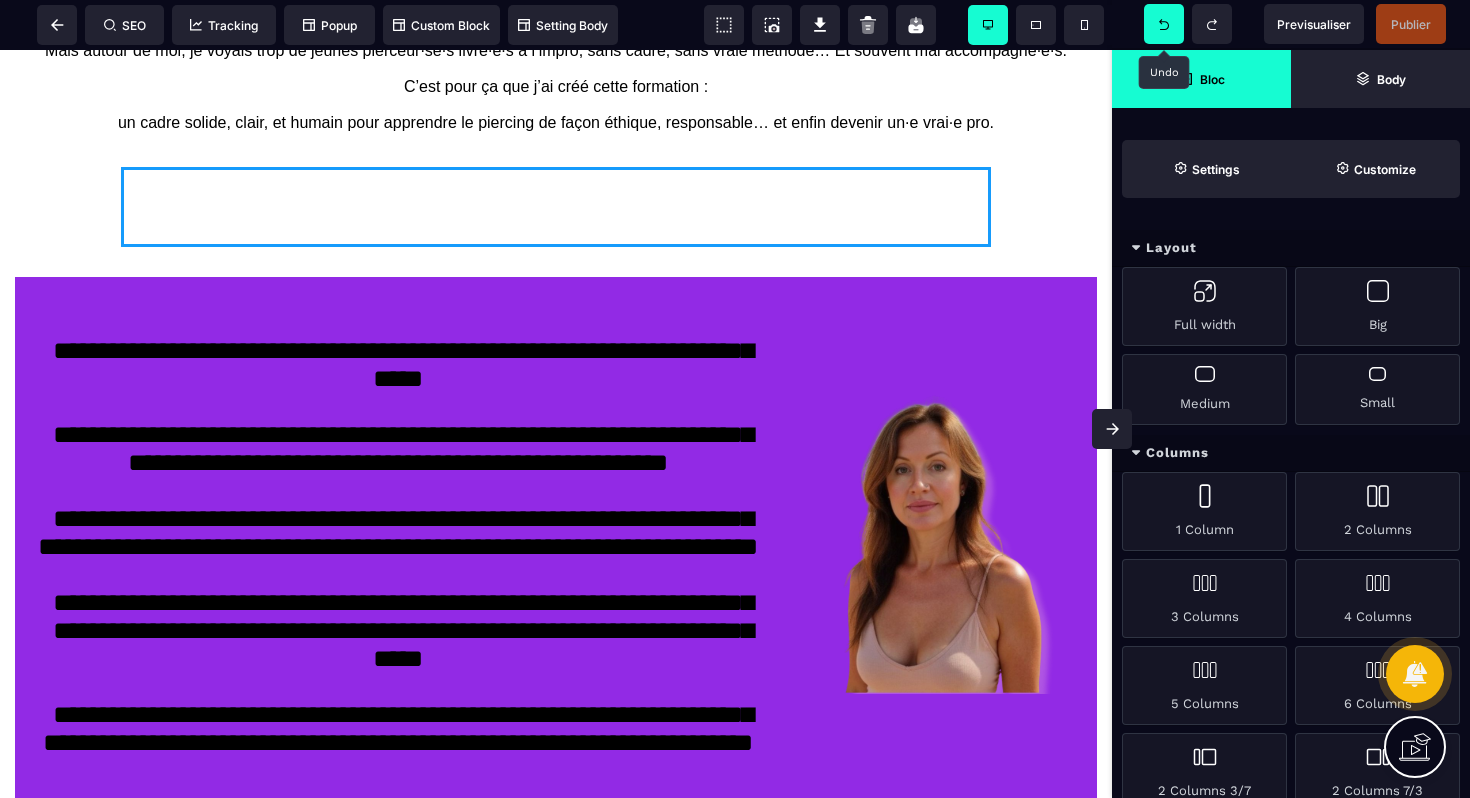 select on "**" 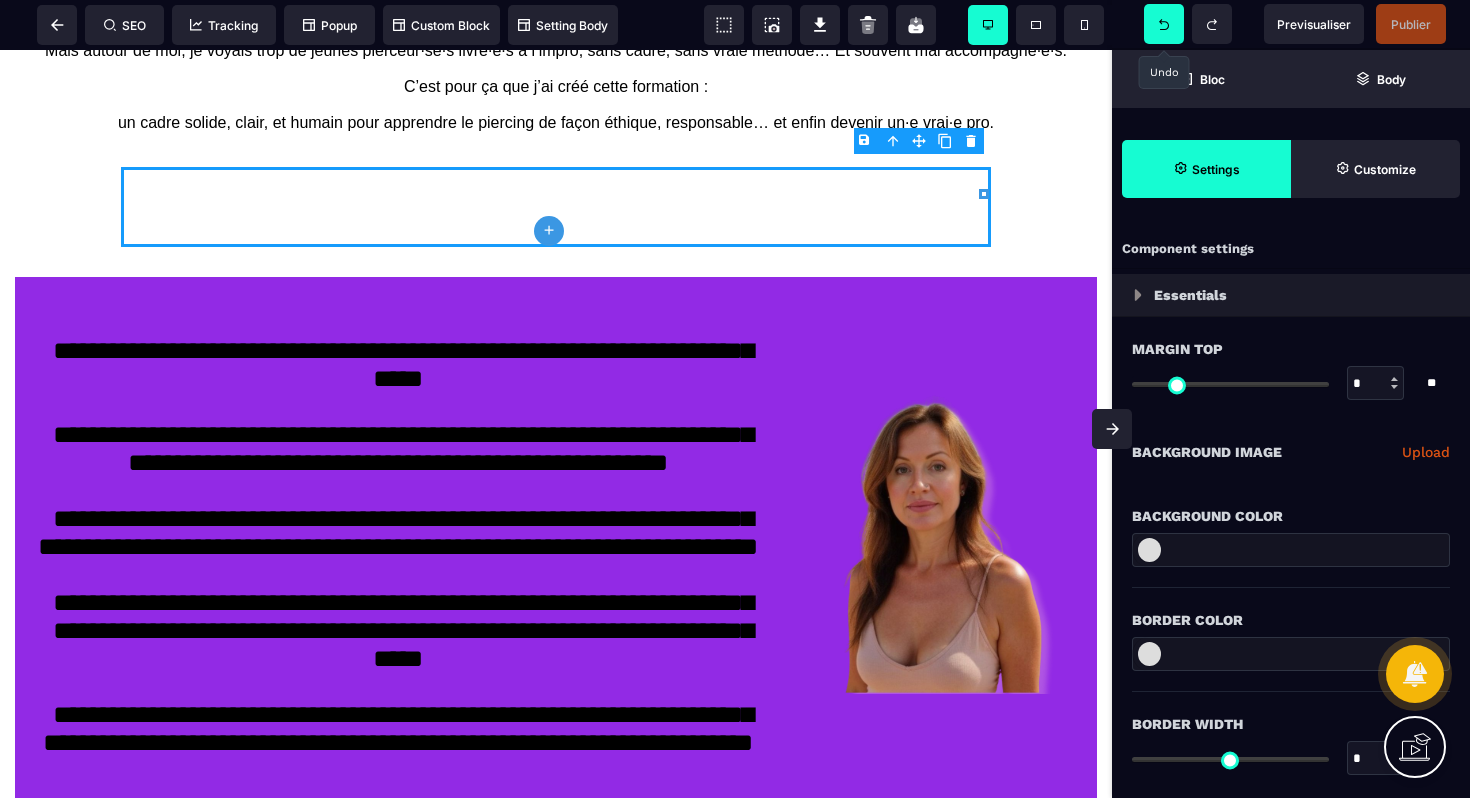 click at bounding box center [1164, 24] 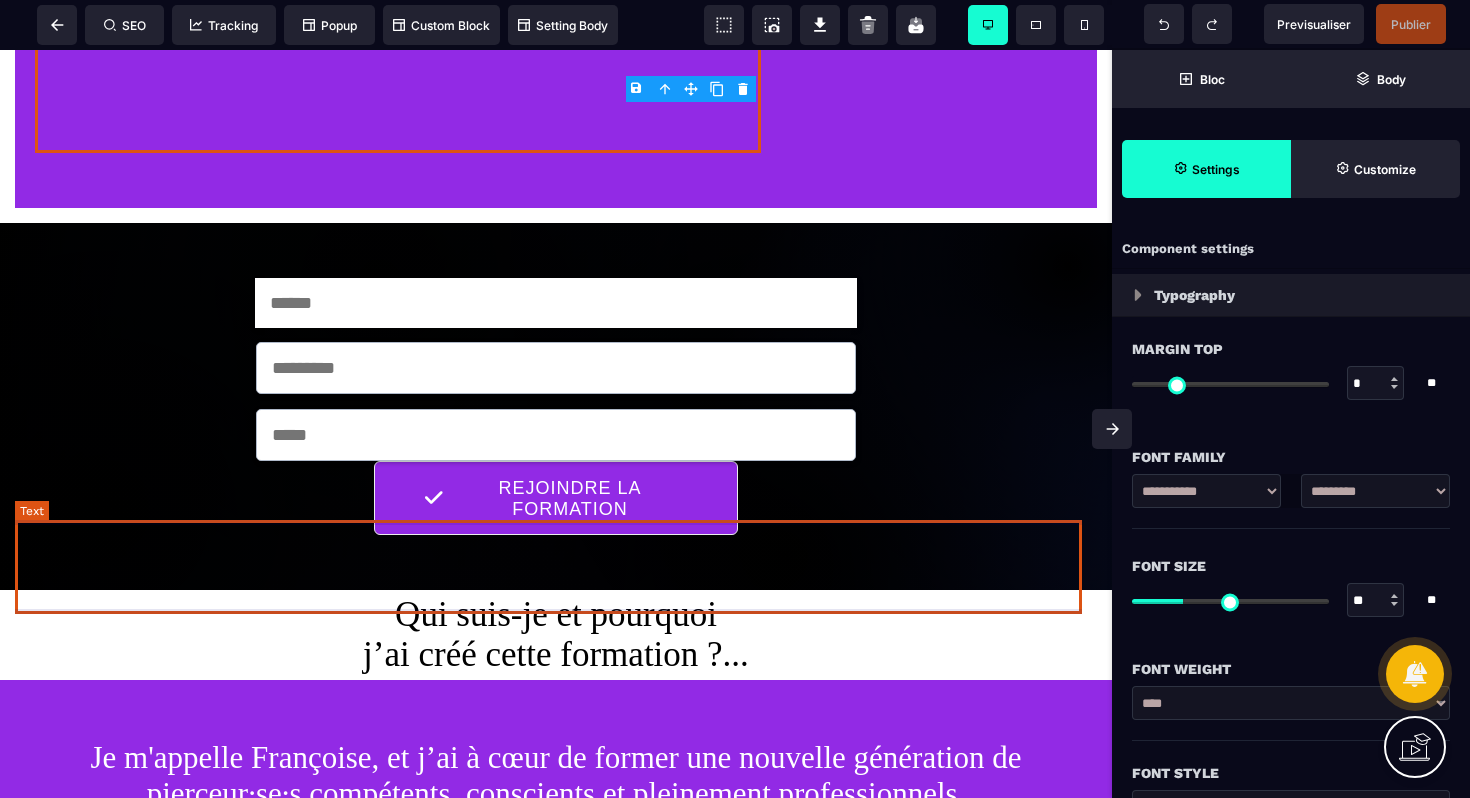 scroll, scrollTop: 1278, scrollLeft: 0, axis: vertical 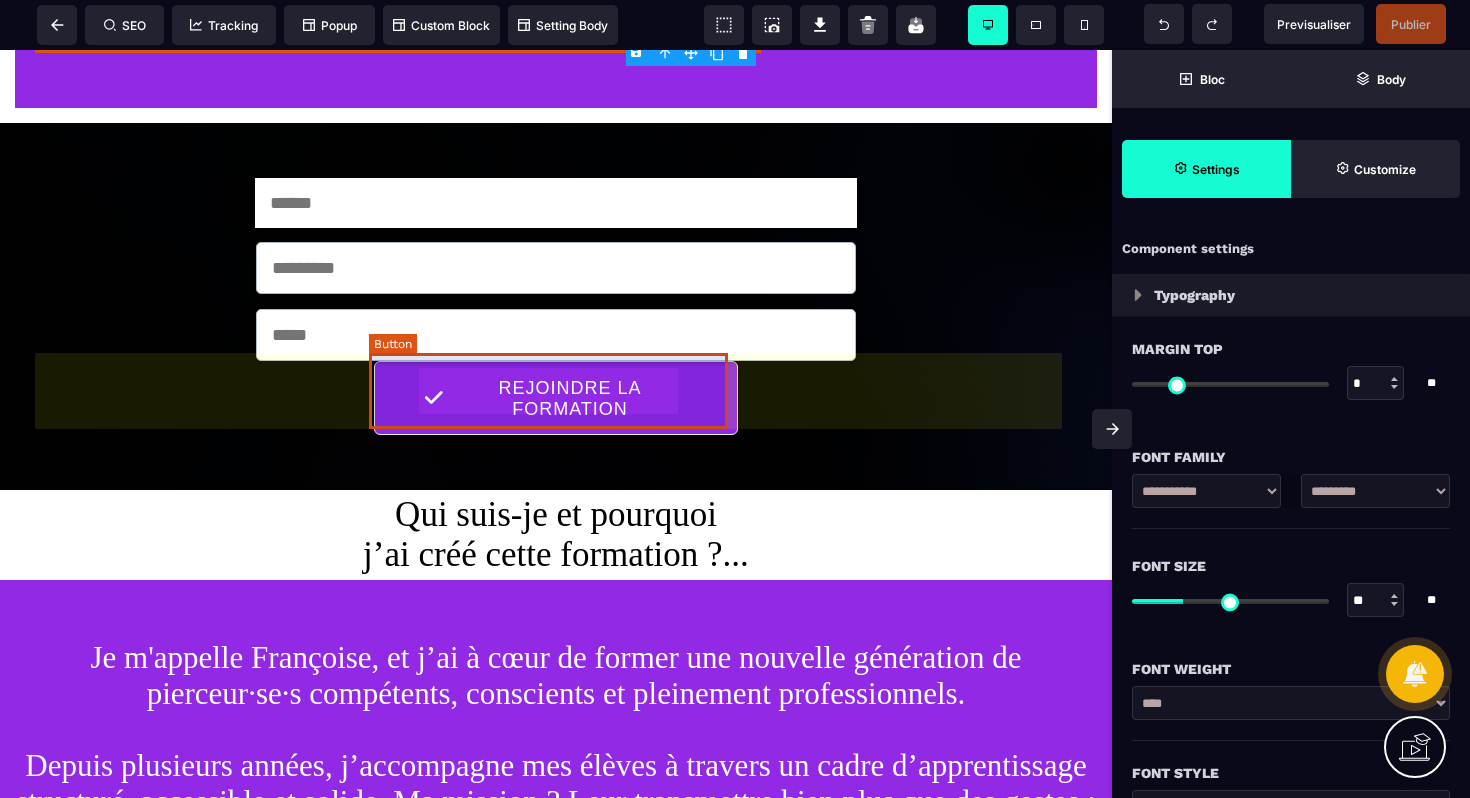 click on "REJOINDRE LA FORMATION" at bounding box center [570, 399] 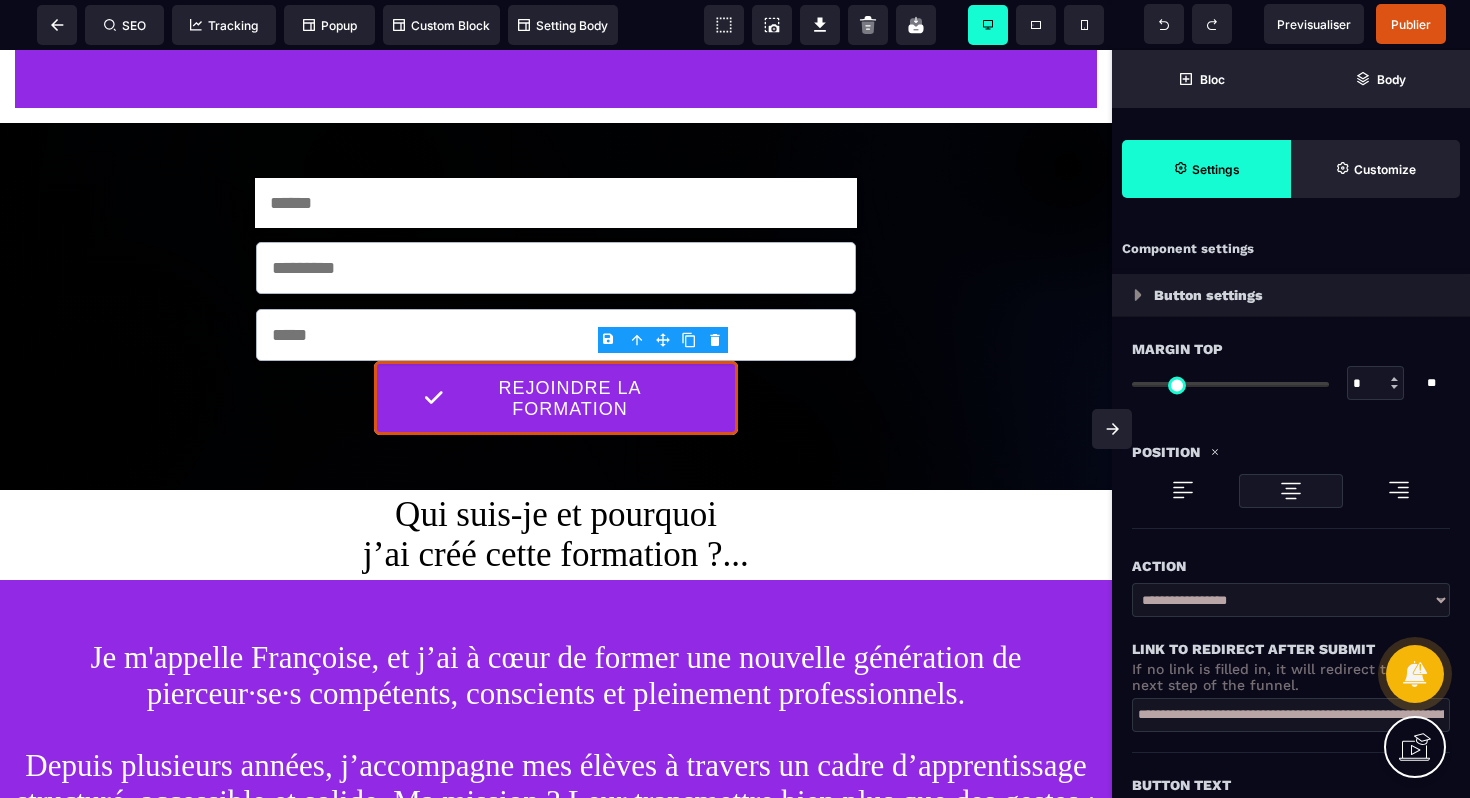 click on "**********" at bounding box center [1291, 600] 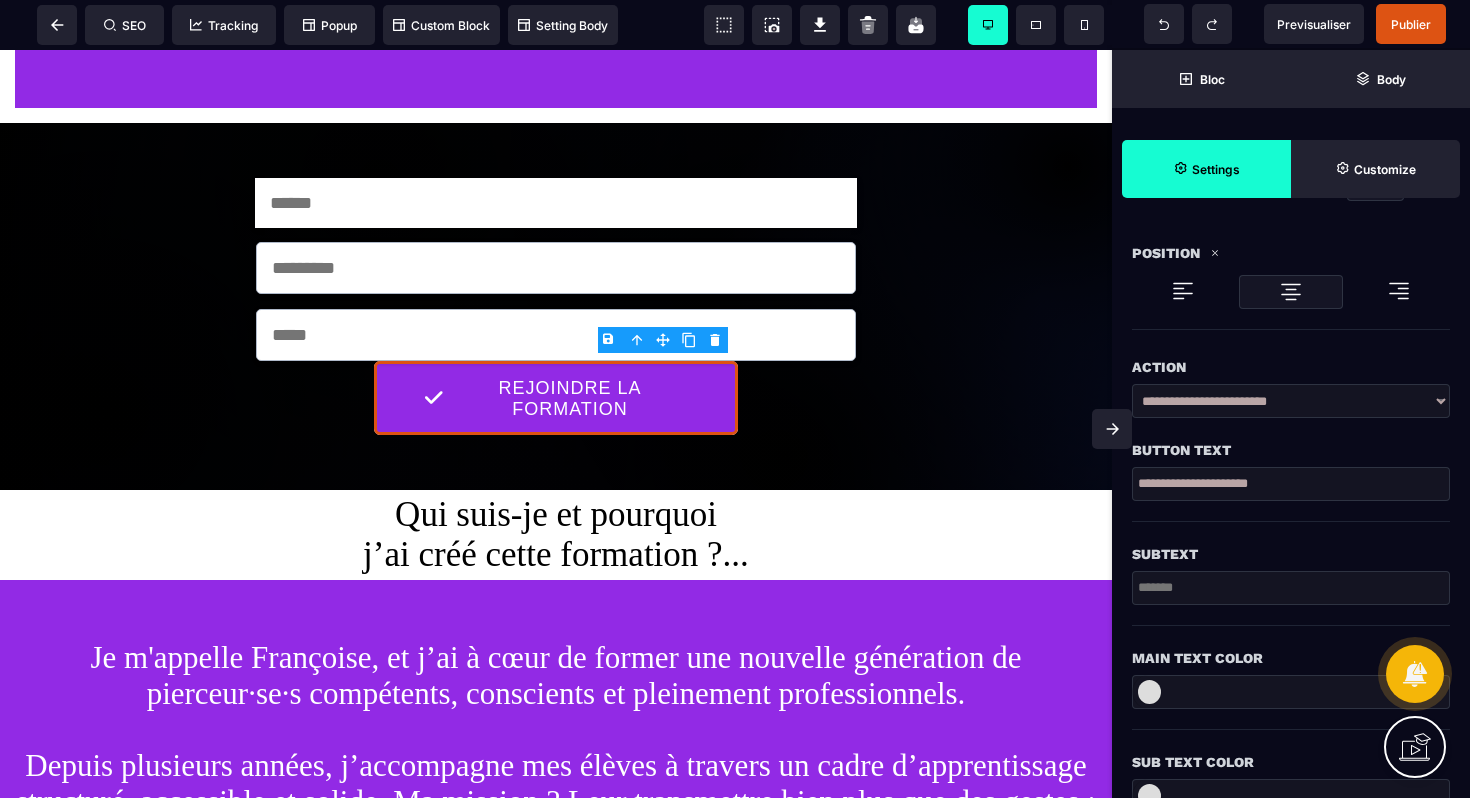 scroll, scrollTop: 206, scrollLeft: 0, axis: vertical 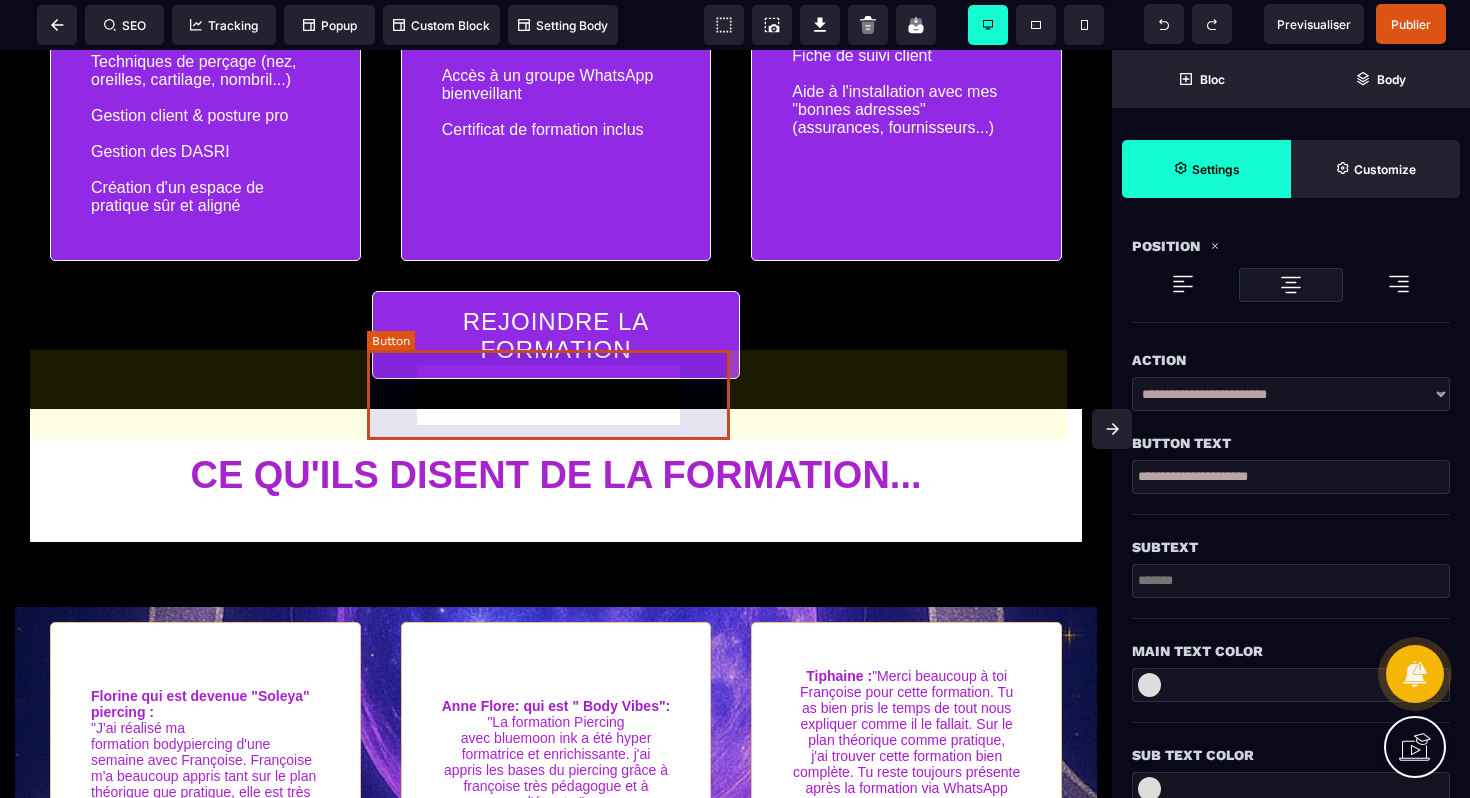 click on "REJOINDRE LA FORMATION" at bounding box center (556, 336) 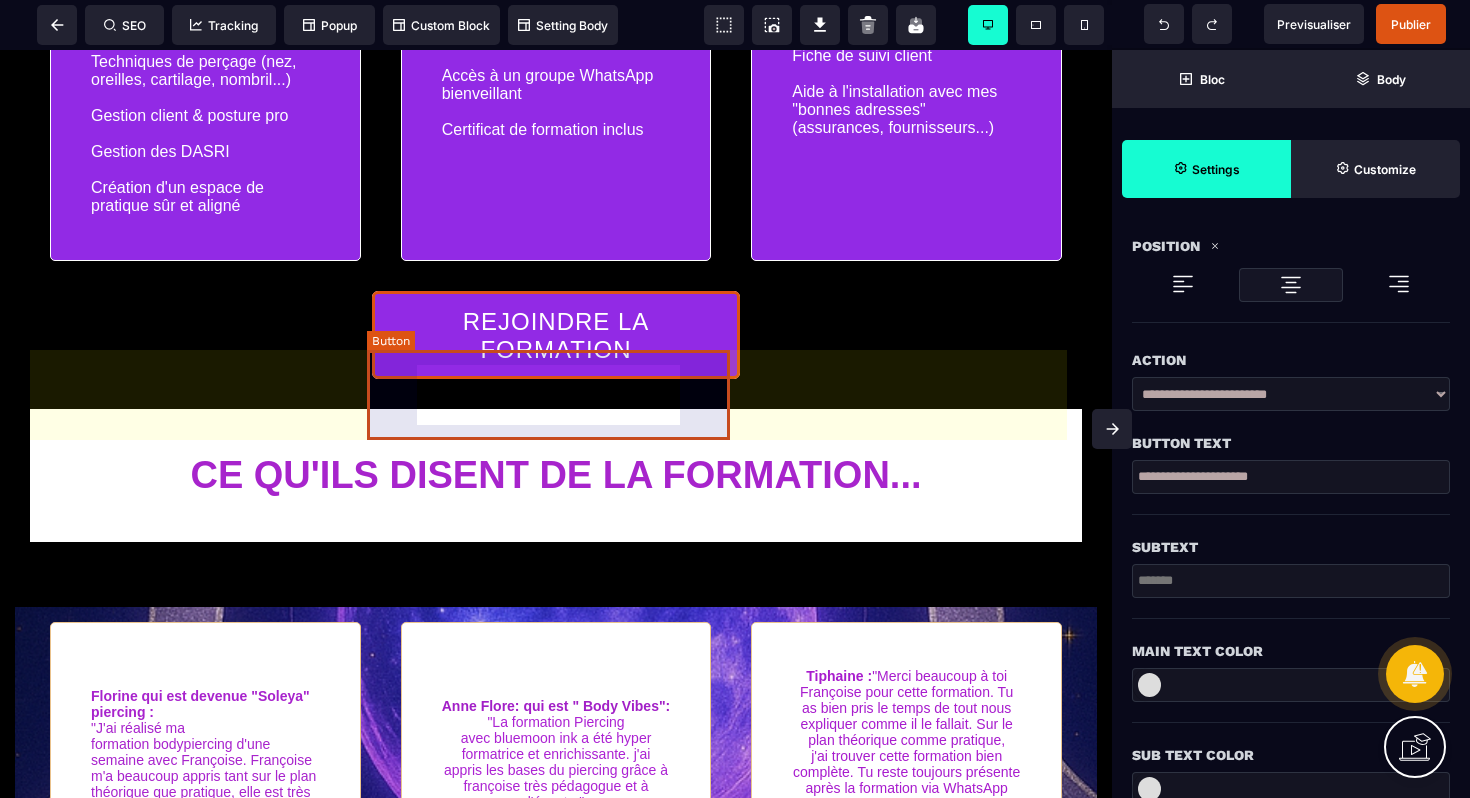 scroll, scrollTop: 0, scrollLeft: 0, axis: both 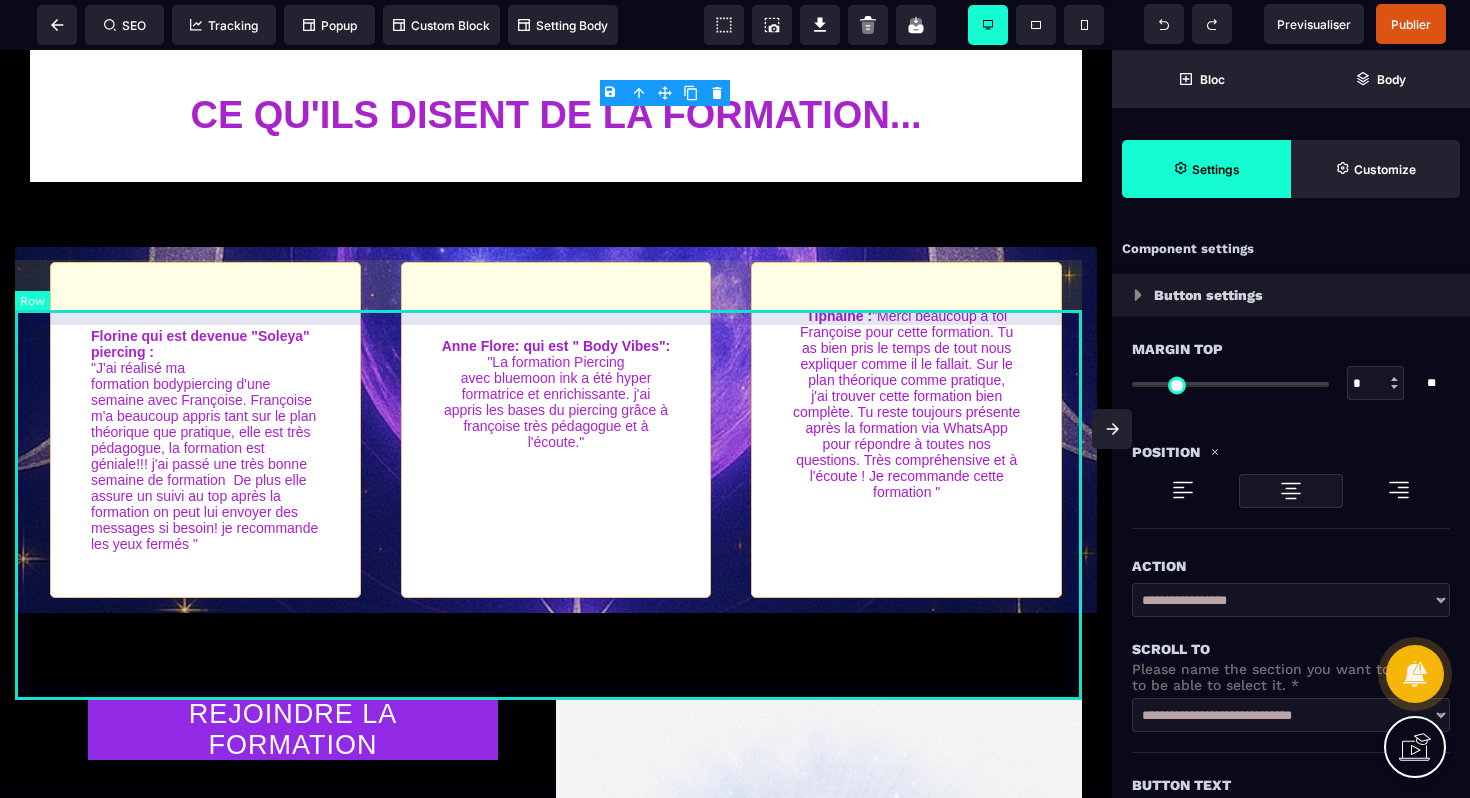 click on "[FIRST] qui est devenue "Soleya" piercing :
"J'ai réalisé ma formation bodypiercing d'une semaine avec [NAME]. [NAME] m'a beaucoup appris tant sur le plan théorique que pratique, elle est très pédagogue, la formation est géniale!!! j'ai passé une très bonne semaine de formation  De plus elle assure un suivi au top après la formation on peut lui envoyer des messages si besoin! je recommande les yeux fermés " [FIRST]: qui est " Body Vibes":
"La formation Piercing avec bluemoon ink a été hyper formatrice et enrichissante. j'ai appris les bases du piercing grâce à [NAME] très pédagogue et à l'écoute." [FIRST] :" at bounding box center [556, 430] 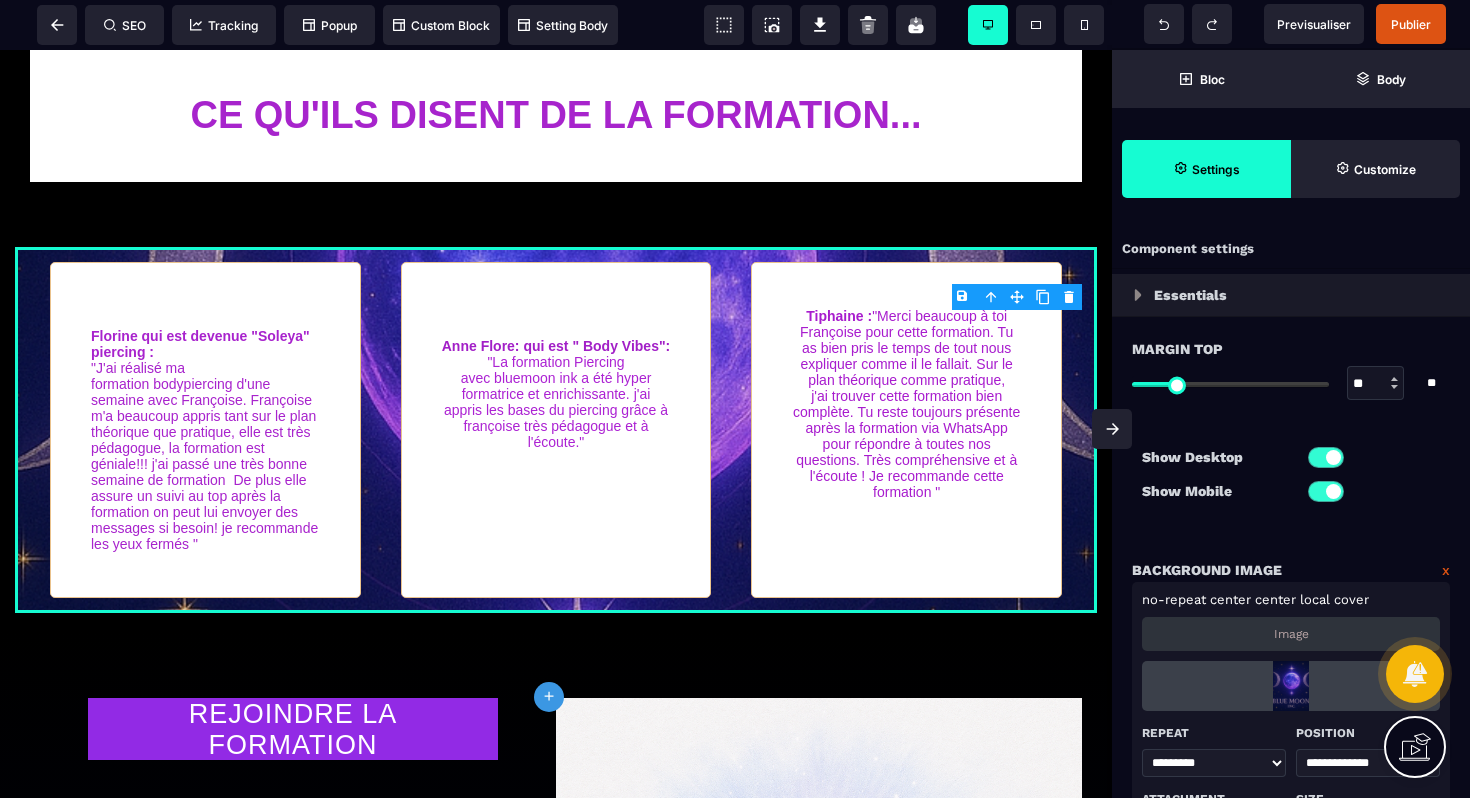 click 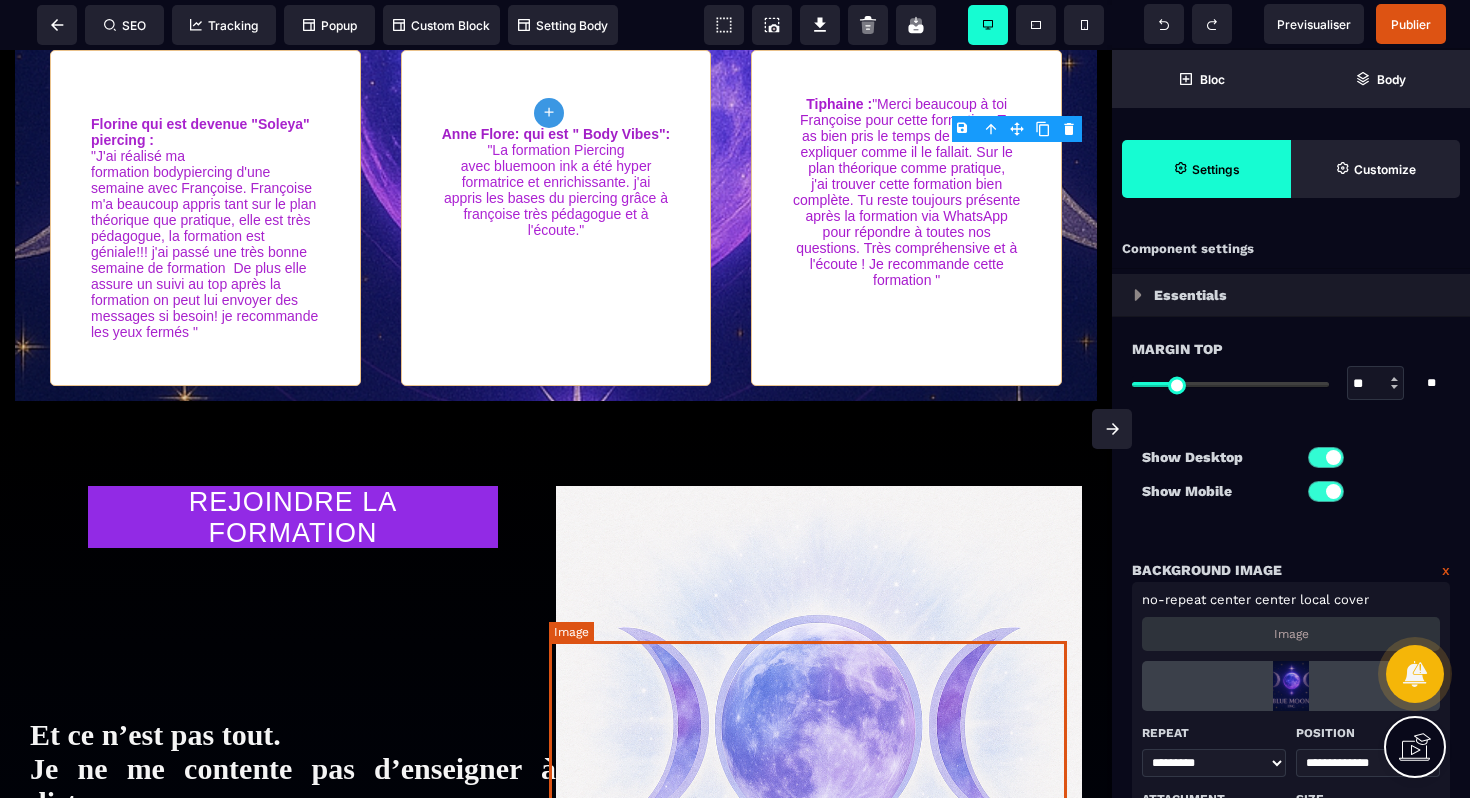 scroll, scrollTop: 3886, scrollLeft: 0, axis: vertical 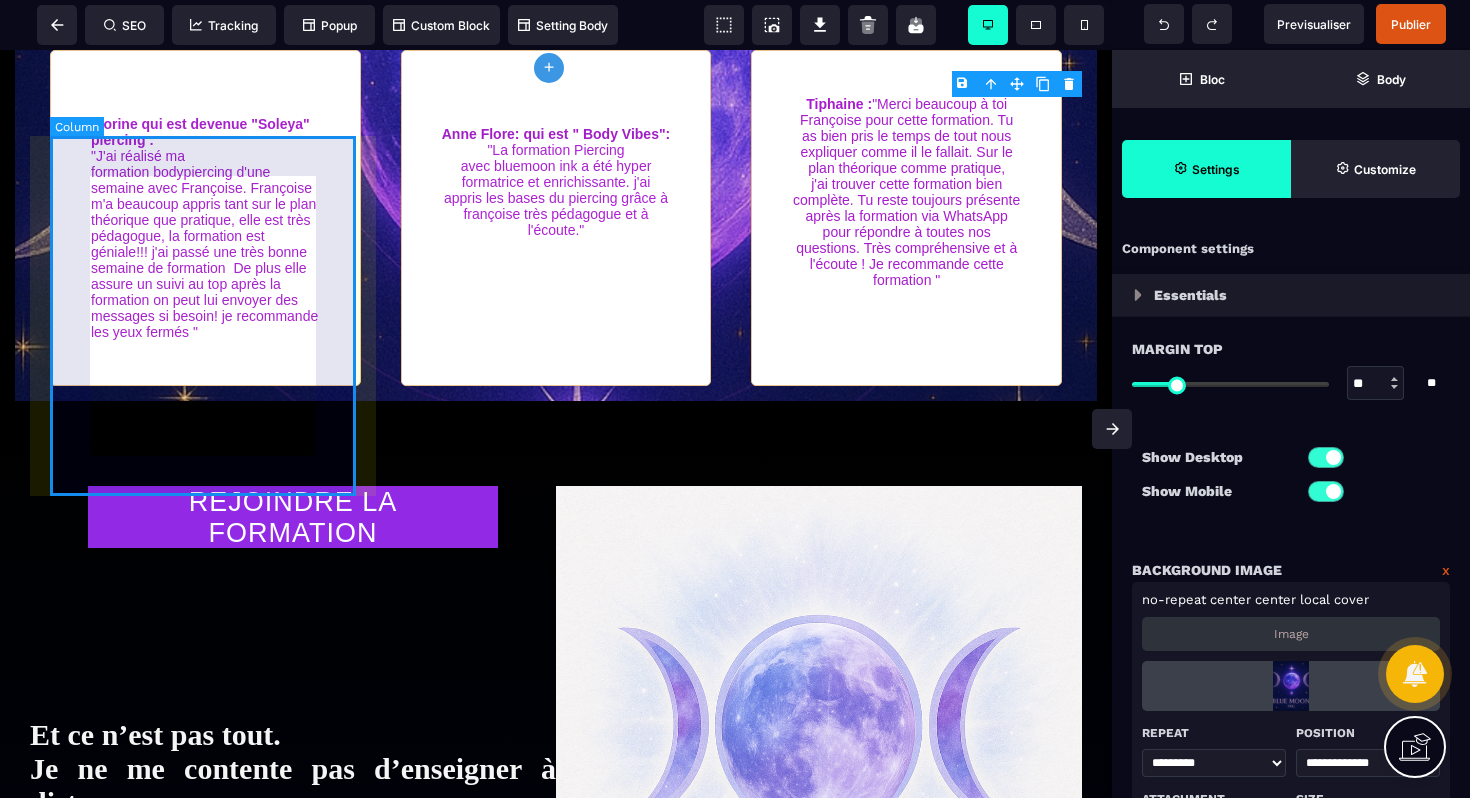 click on "[FIRST] qui est devenue "Soleya" piercing :
"J'ai réalisé ma formation bodypiercing d'une semaine avec [NAME]. [NAME] m'a beaucoup appris tant sur le plan théorique que pratique, elle est très pédagogue, la formation est géniale!!! j'ai passé une très bonne semaine de formation  De plus elle assure un suivi au top après la formation on peut lui envoyer des messages si besoin! je recommande les yeux fermés "" at bounding box center (205, 218) 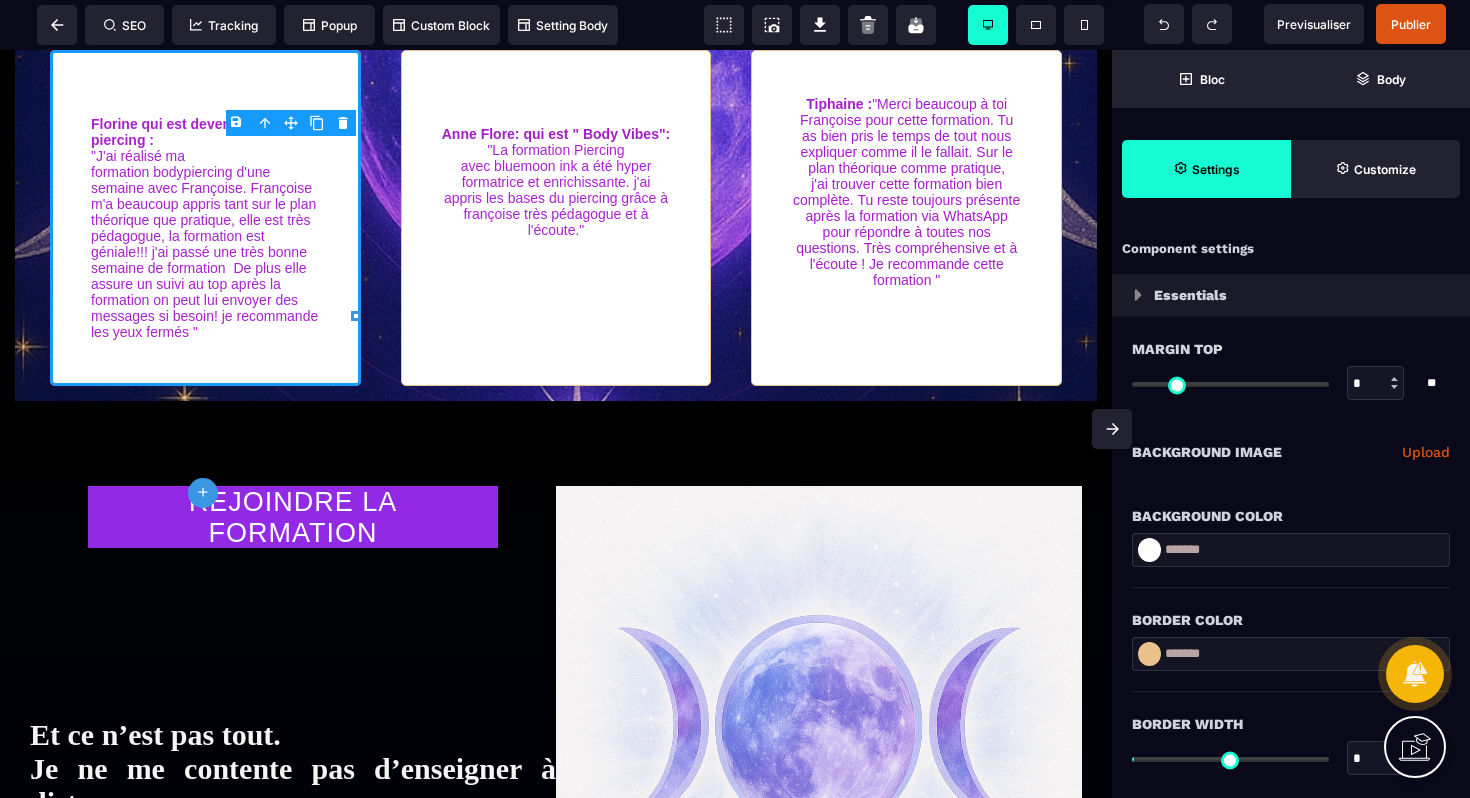 click on "B I U S
A *******
plus
Column
SEO" at bounding box center [735, 399] 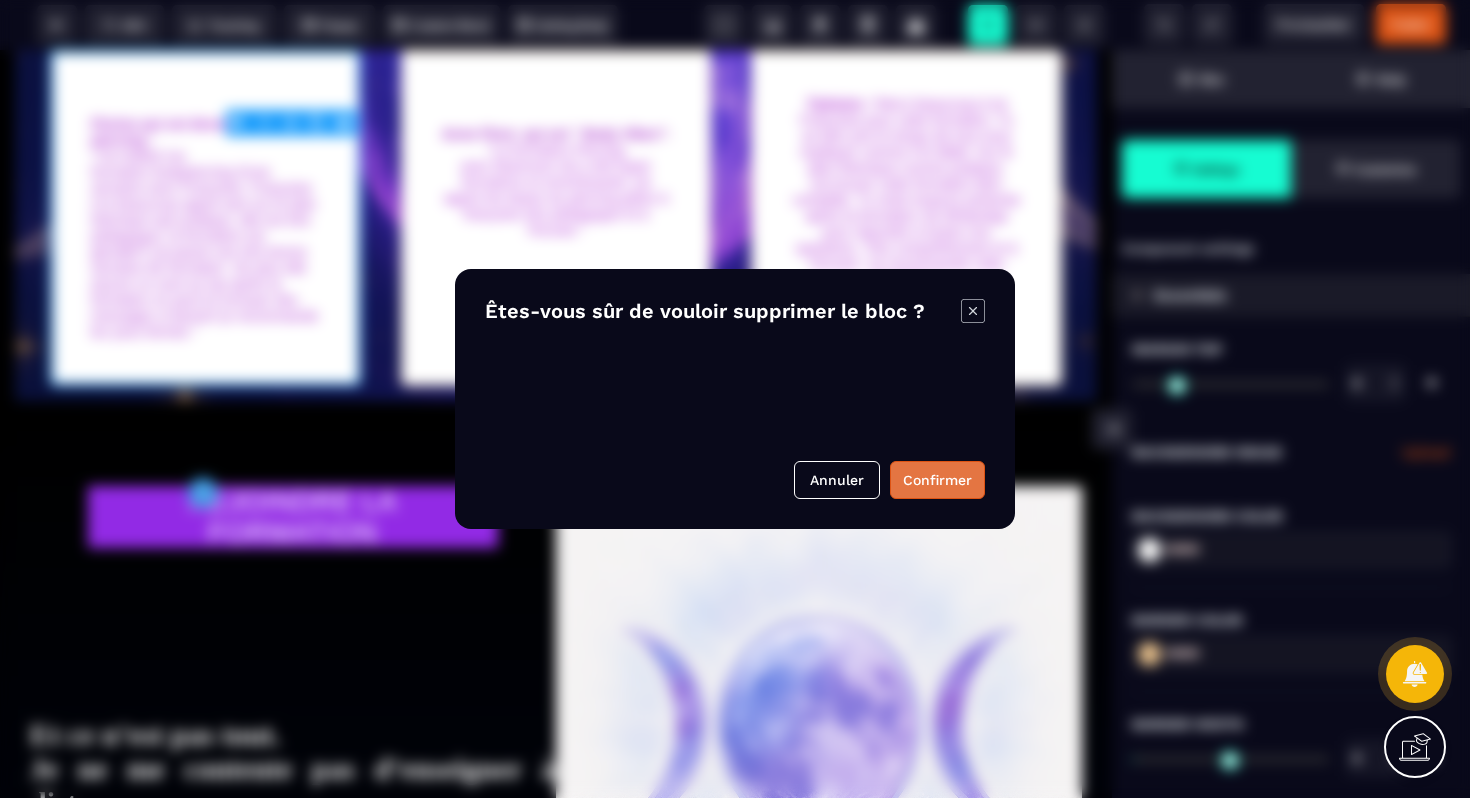click on "Confirmer" at bounding box center [937, 480] 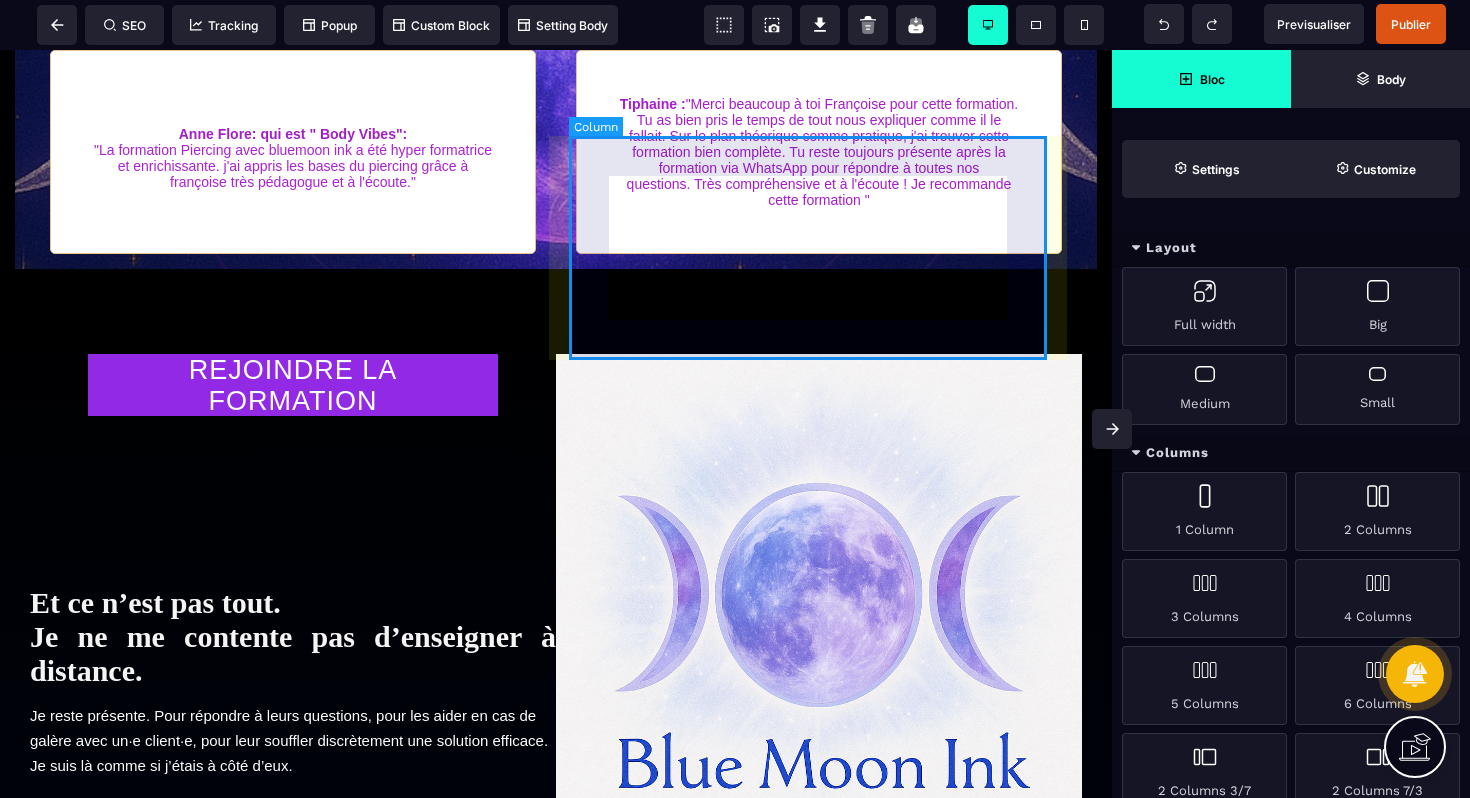 click on "[FIRST] :
"Merci beaucoup à toi [NAME] pour cette formation. Tu as bien pris le temps de tout nous expliquer comme il le fallait. Sur le plan théorique comme pratique, j'ai trouver cette formation bien complète. Tu reste toujours présente après la formation via WhatsApp pour répondre à toutes nos questions. Très compréhensive et à l'écoute ! Je recommande cette formation "" at bounding box center (819, 152) 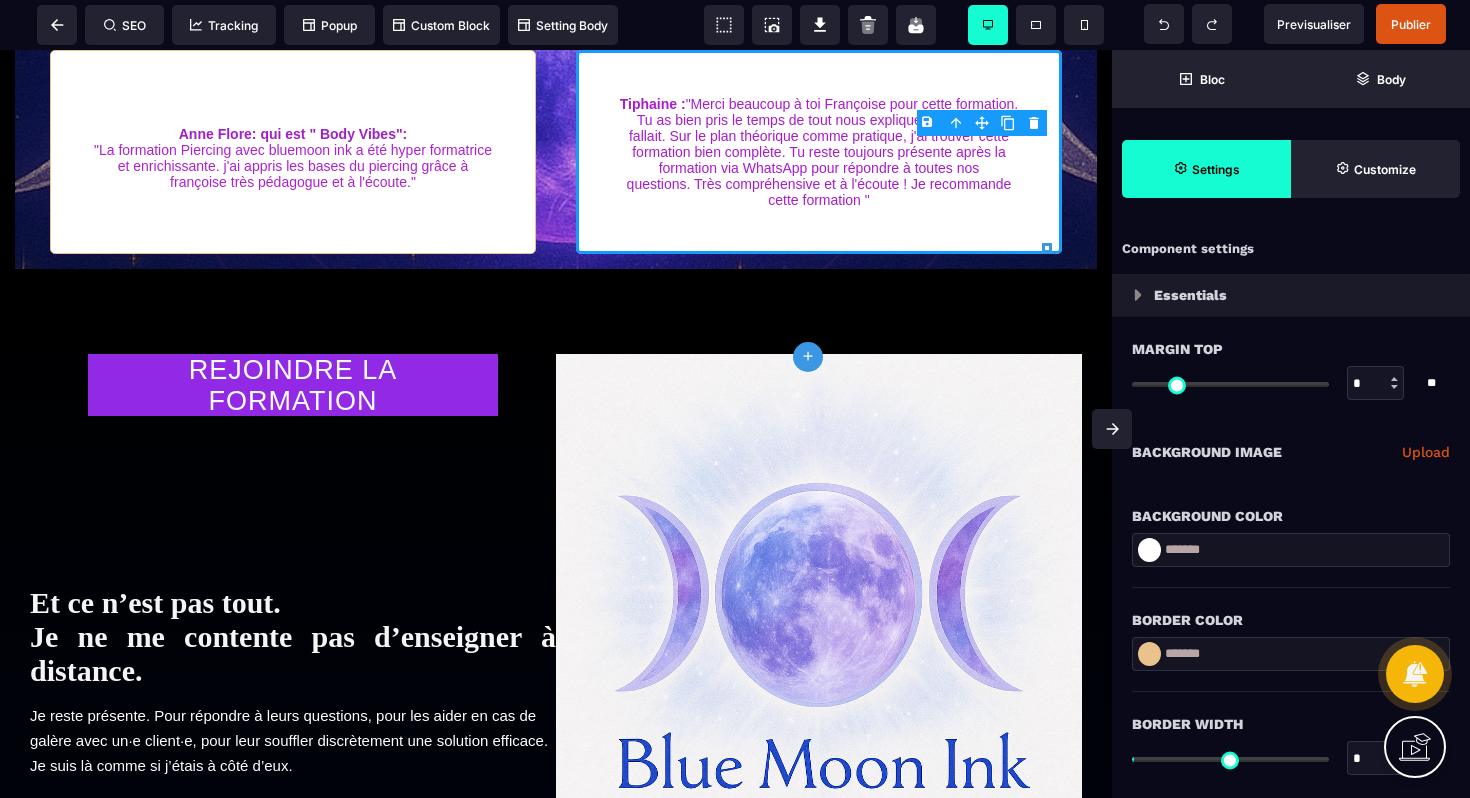 click on "B I U S
A *******
plus
Column
SEO" at bounding box center [735, 399] 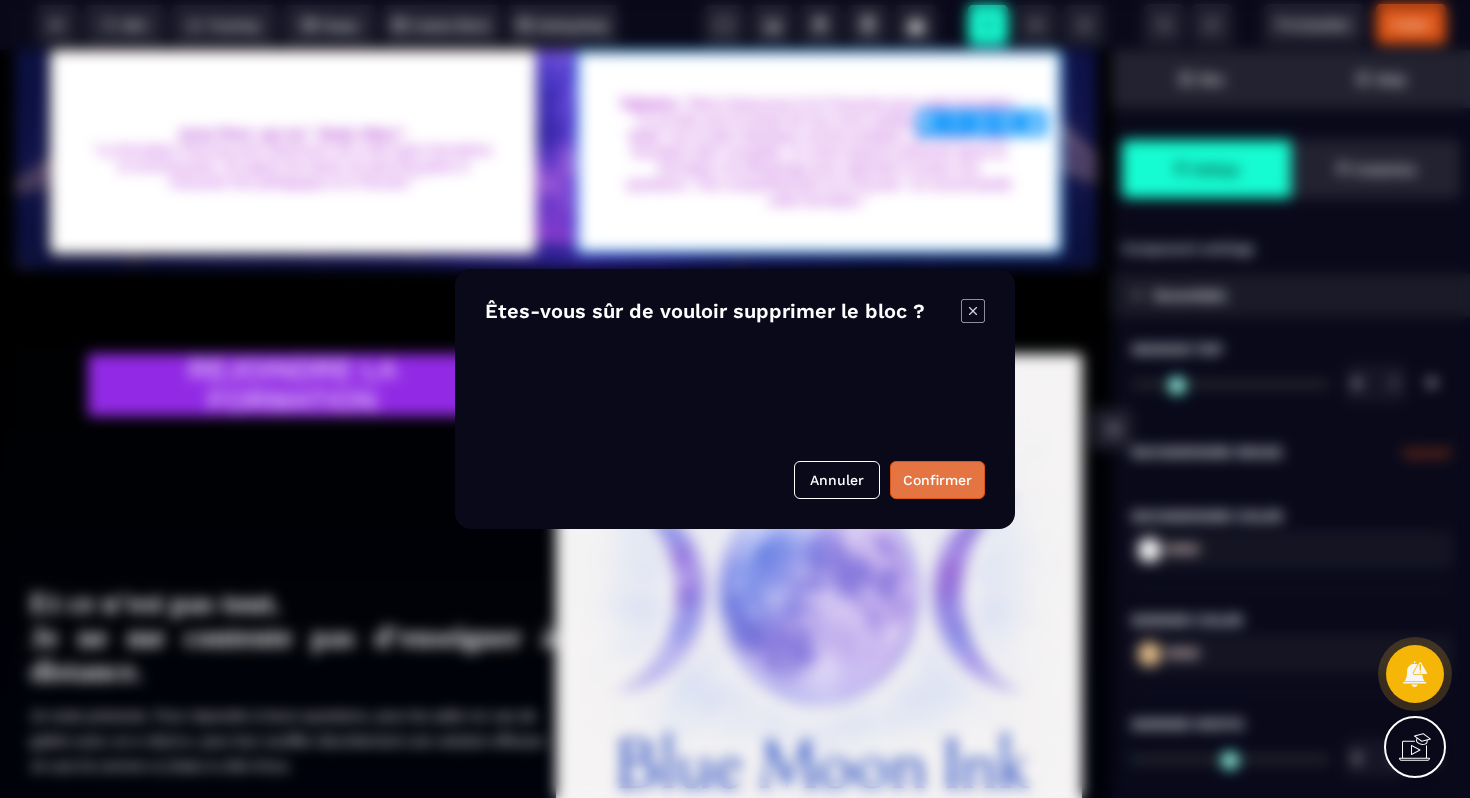 click on "Confirmer" at bounding box center [937, 480] 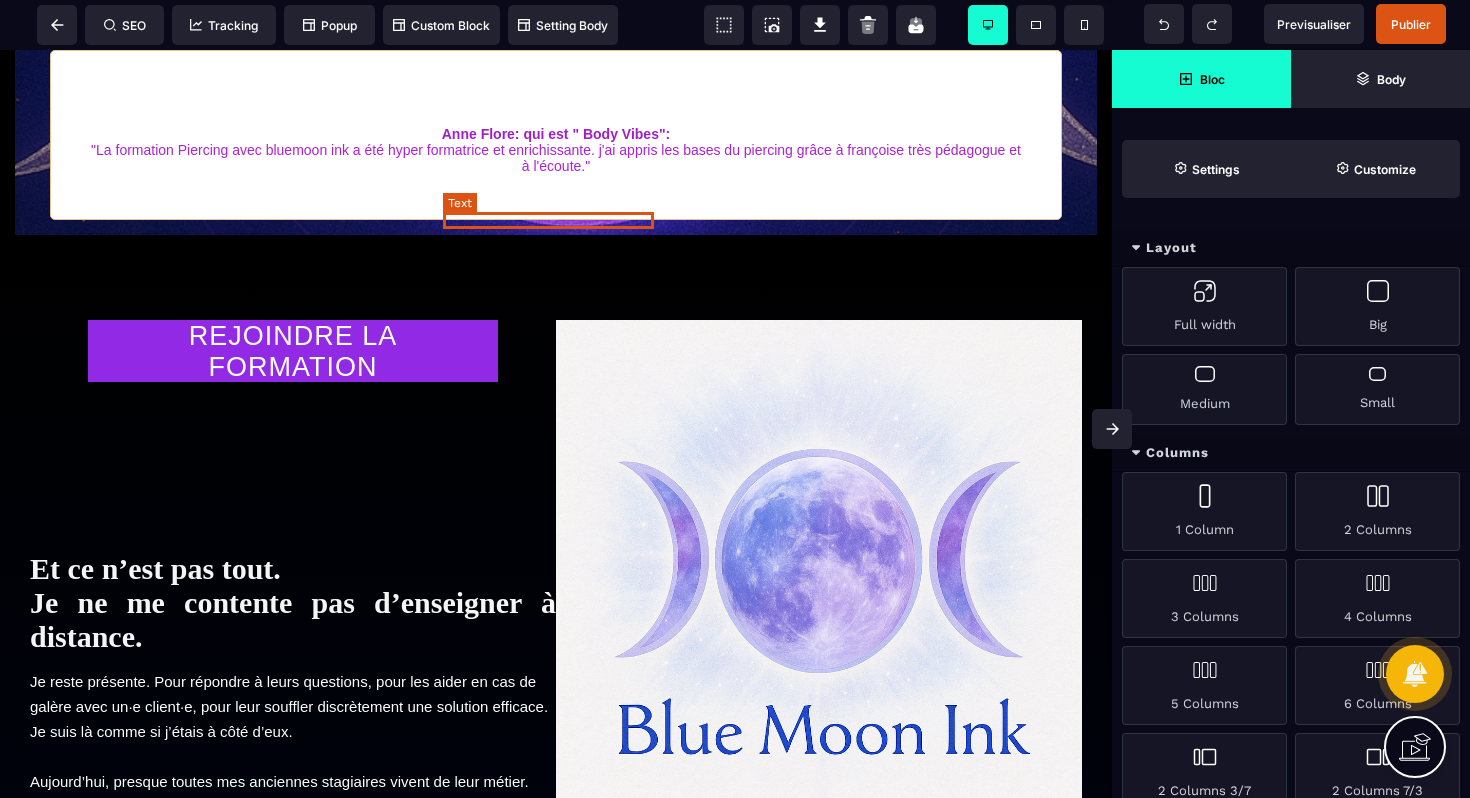 click on "Anne Flore: qui est " Body Vibes":" at bounding box center [556, 134] 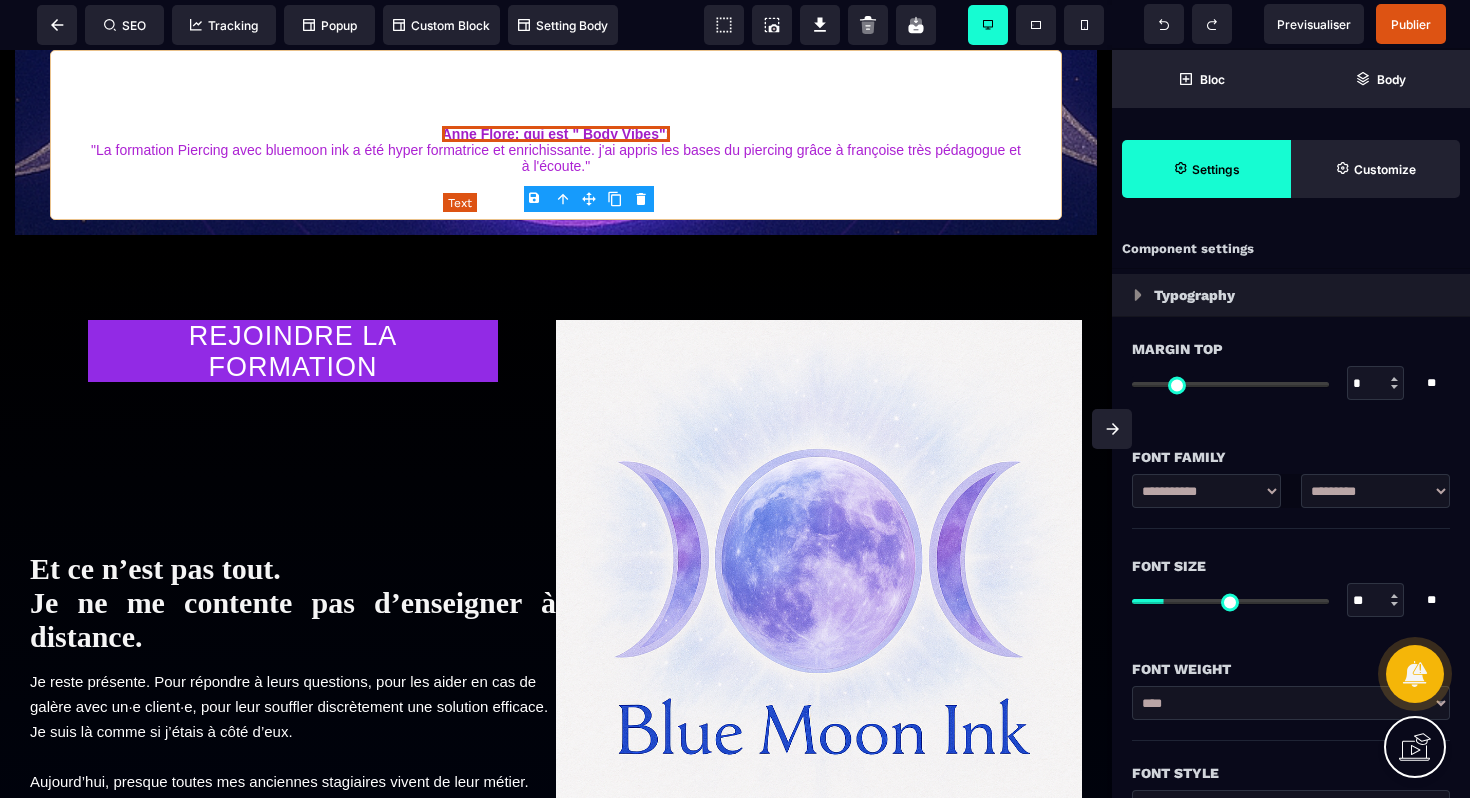 click on "Anne Flore: qui est " Body Vibes":" at bounding box center [556, 134] 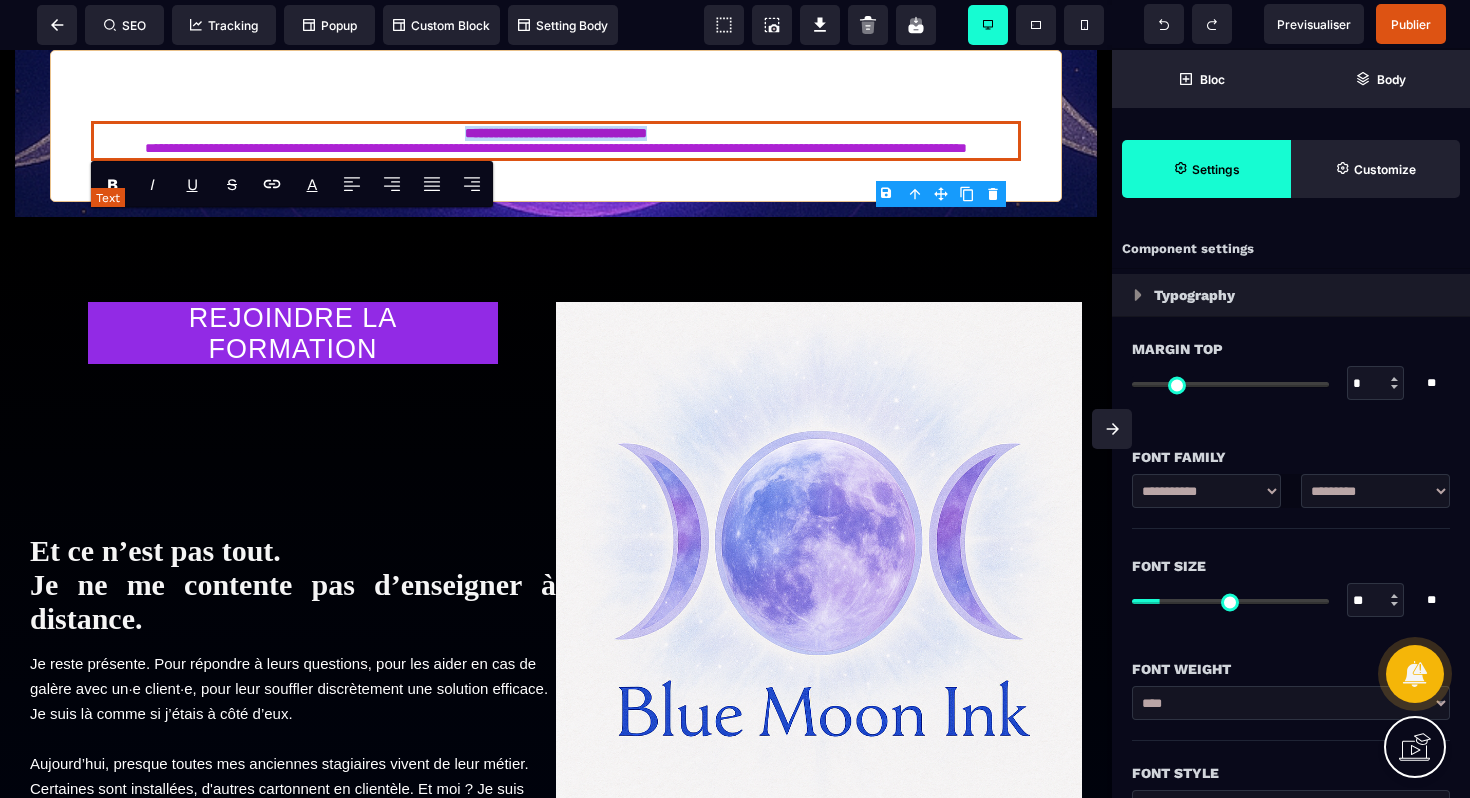 click on "**********" at bounding box center (556, 133) 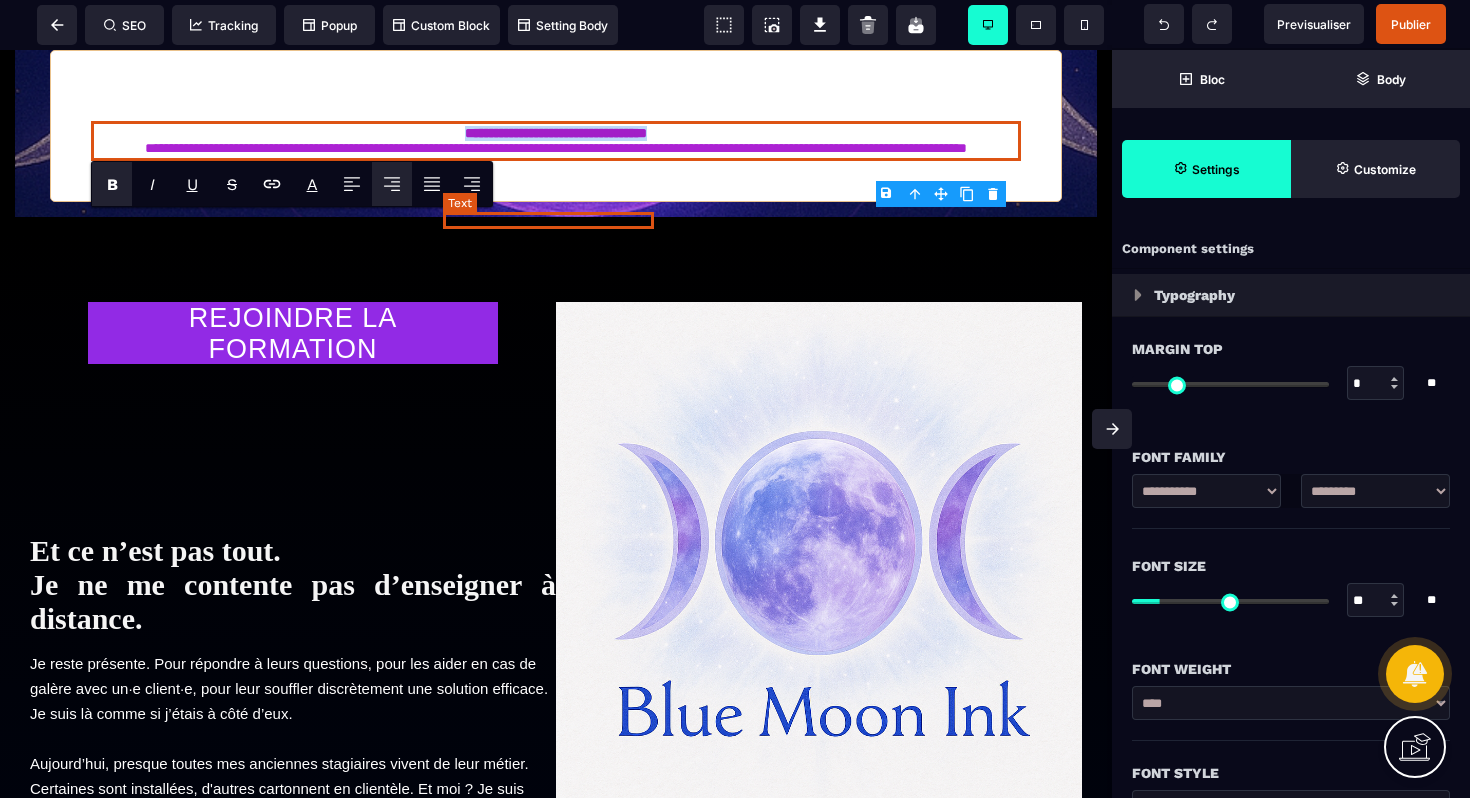 click on "**********" at bounding box center [556, 133] 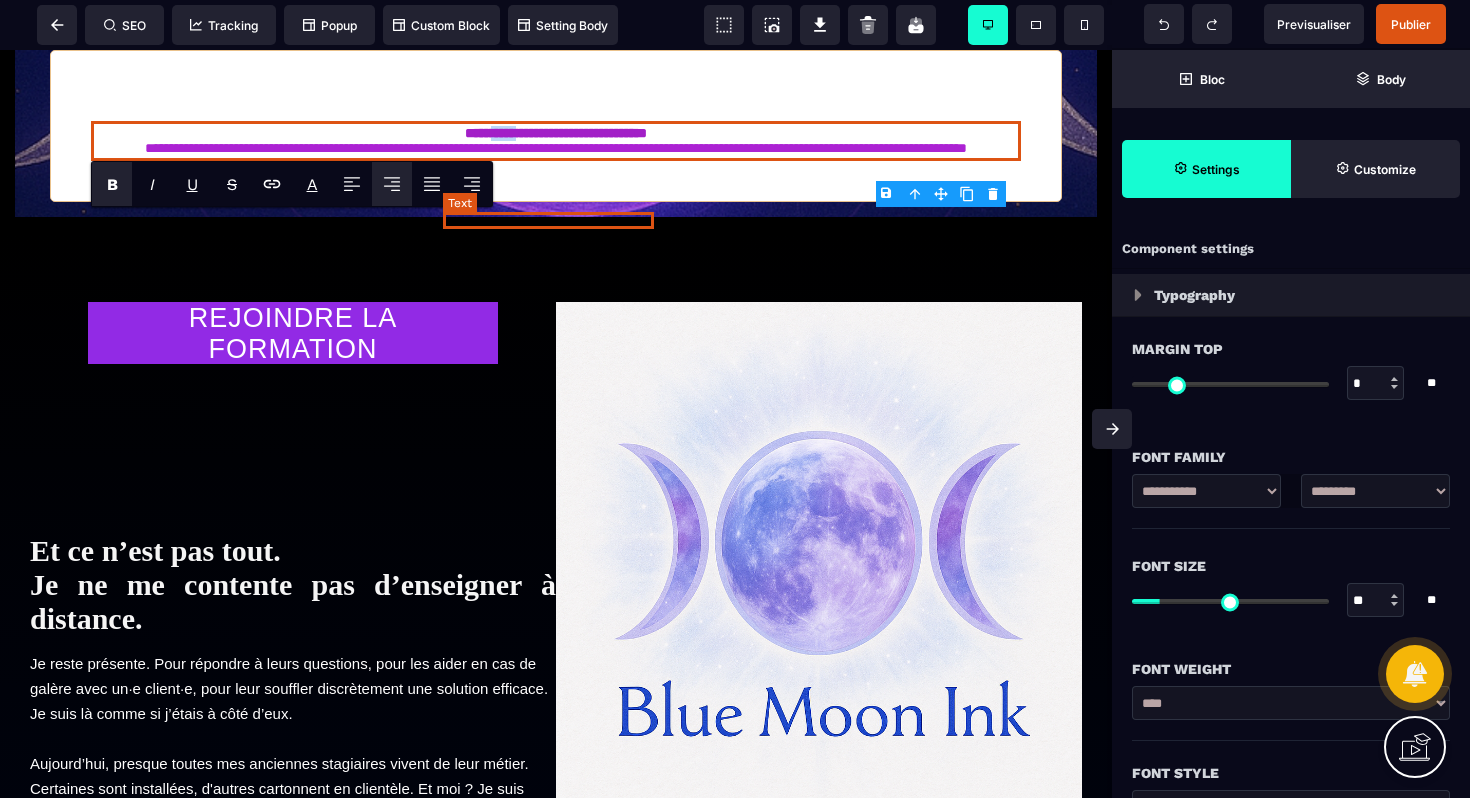 click on "**********" at bounding box center (556, 133) 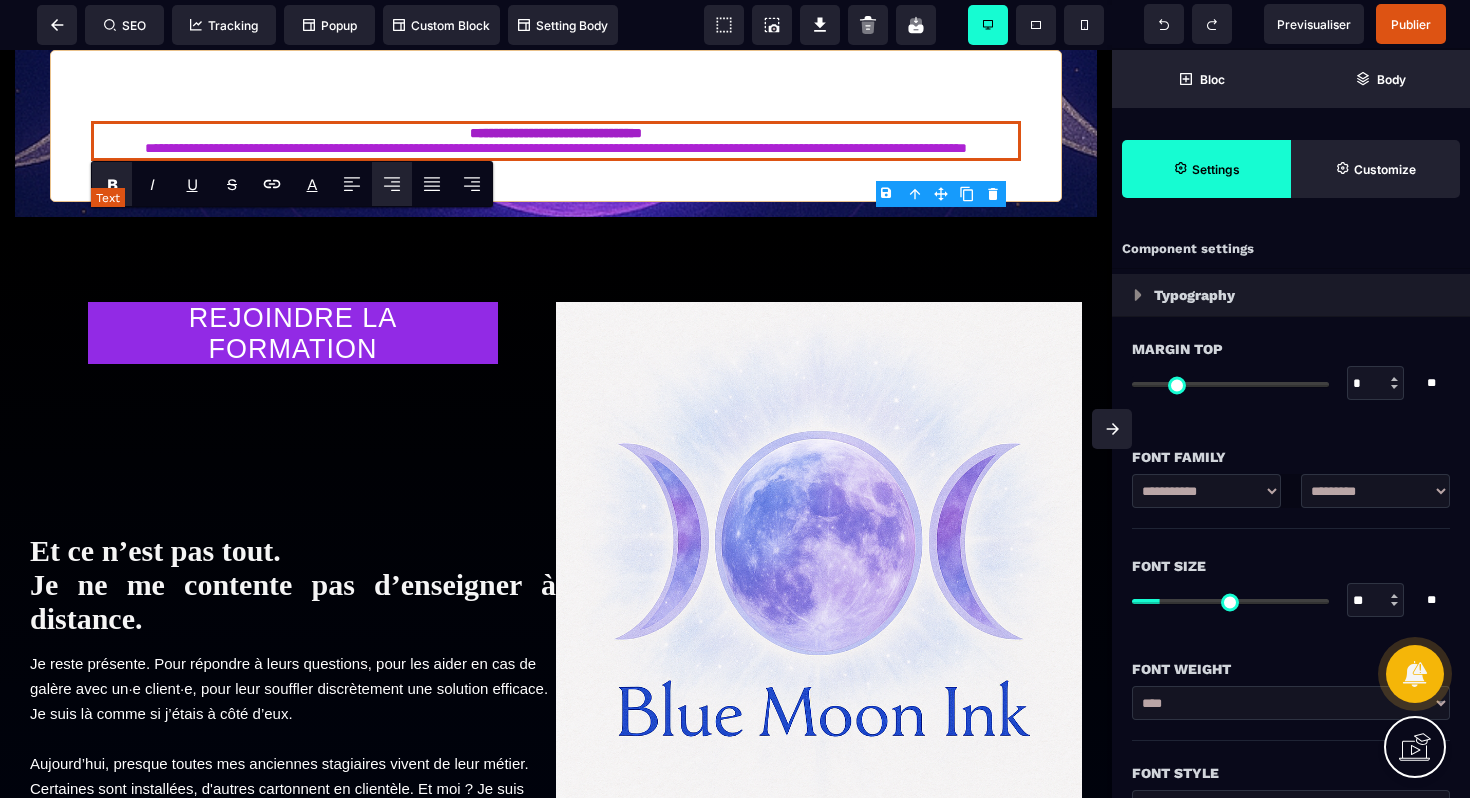 click on "**********" at bounding box center (556, 133) 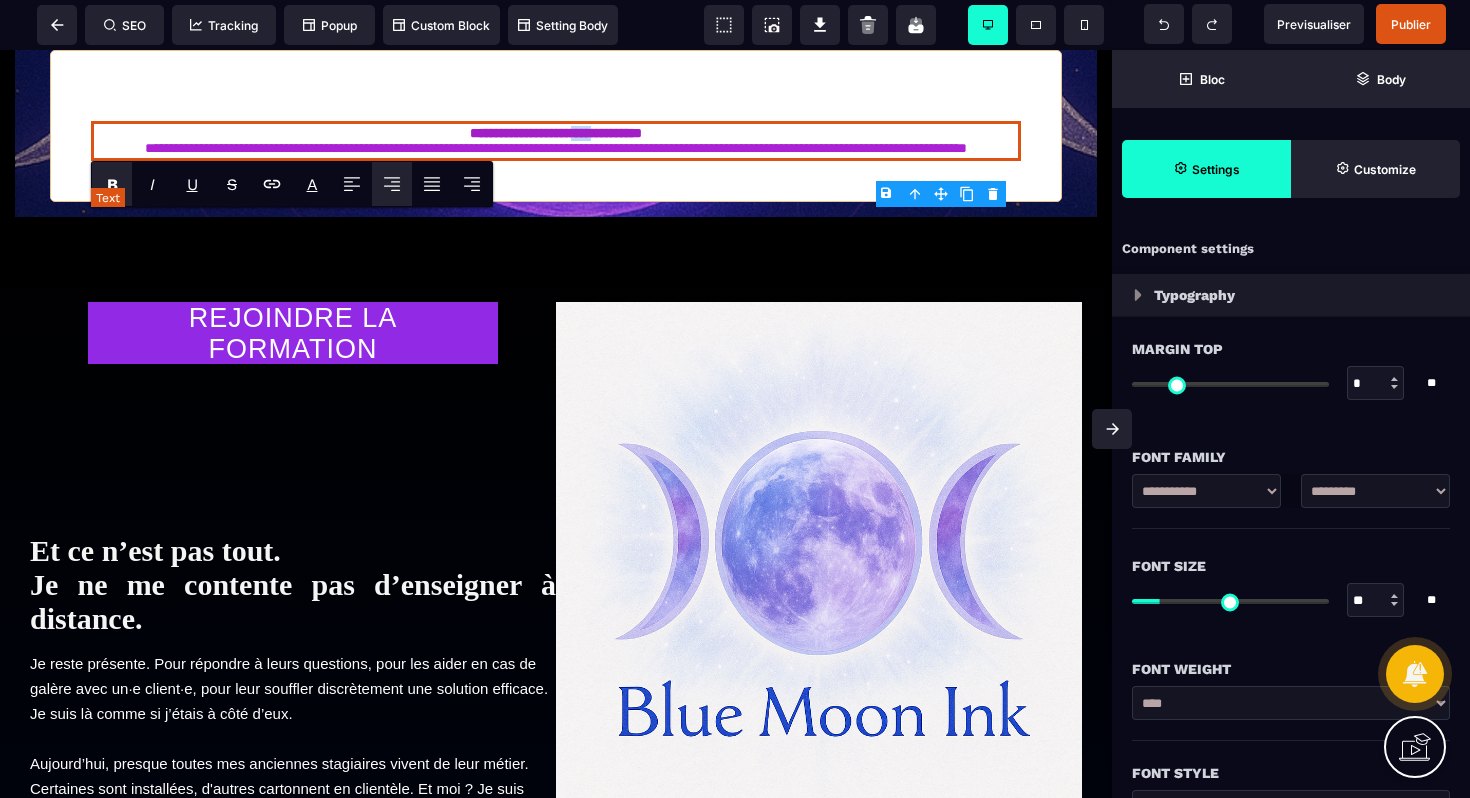 click on "**********" at bounding box center (556, 133) 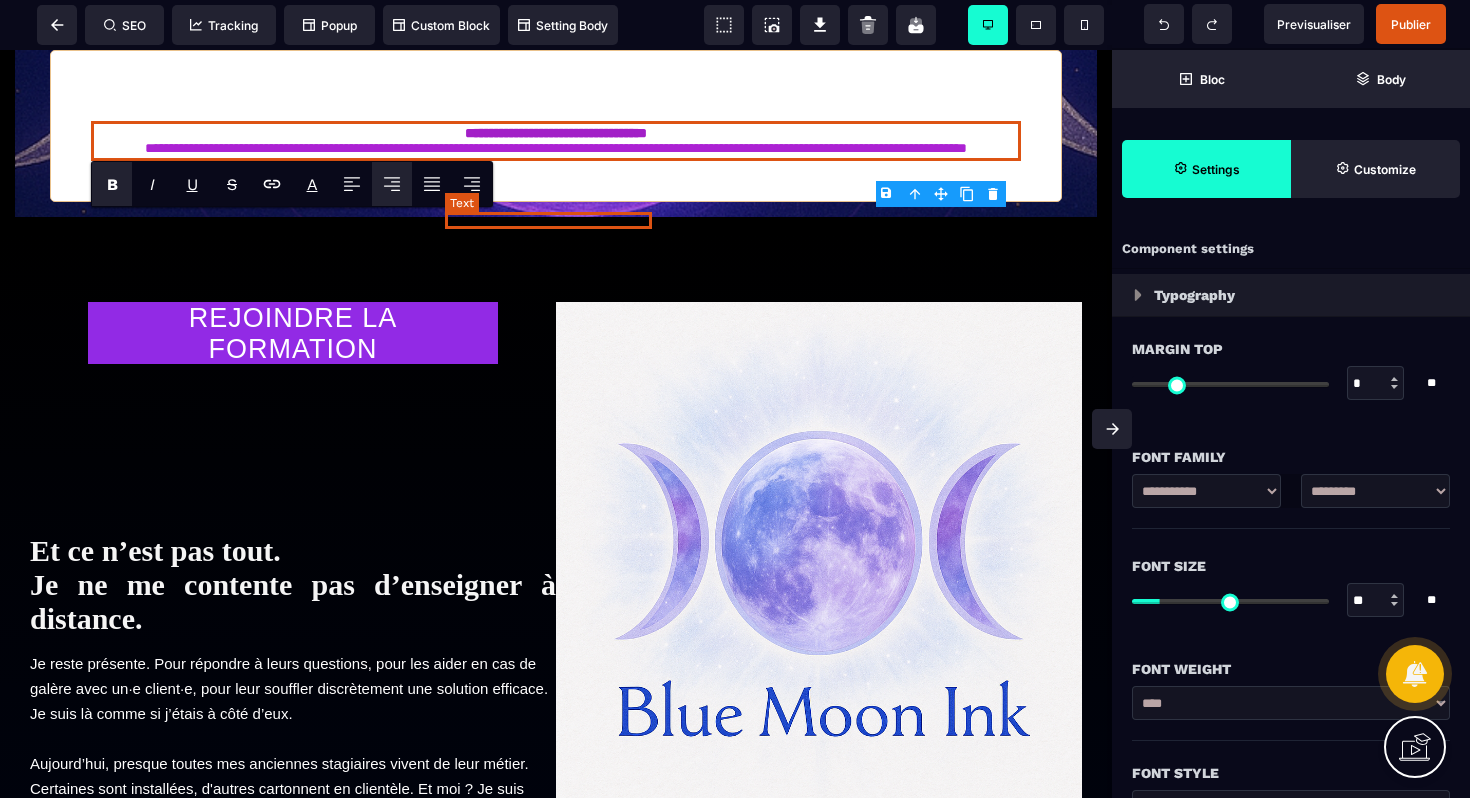 click on "**********" at bounding box center (556, 133) 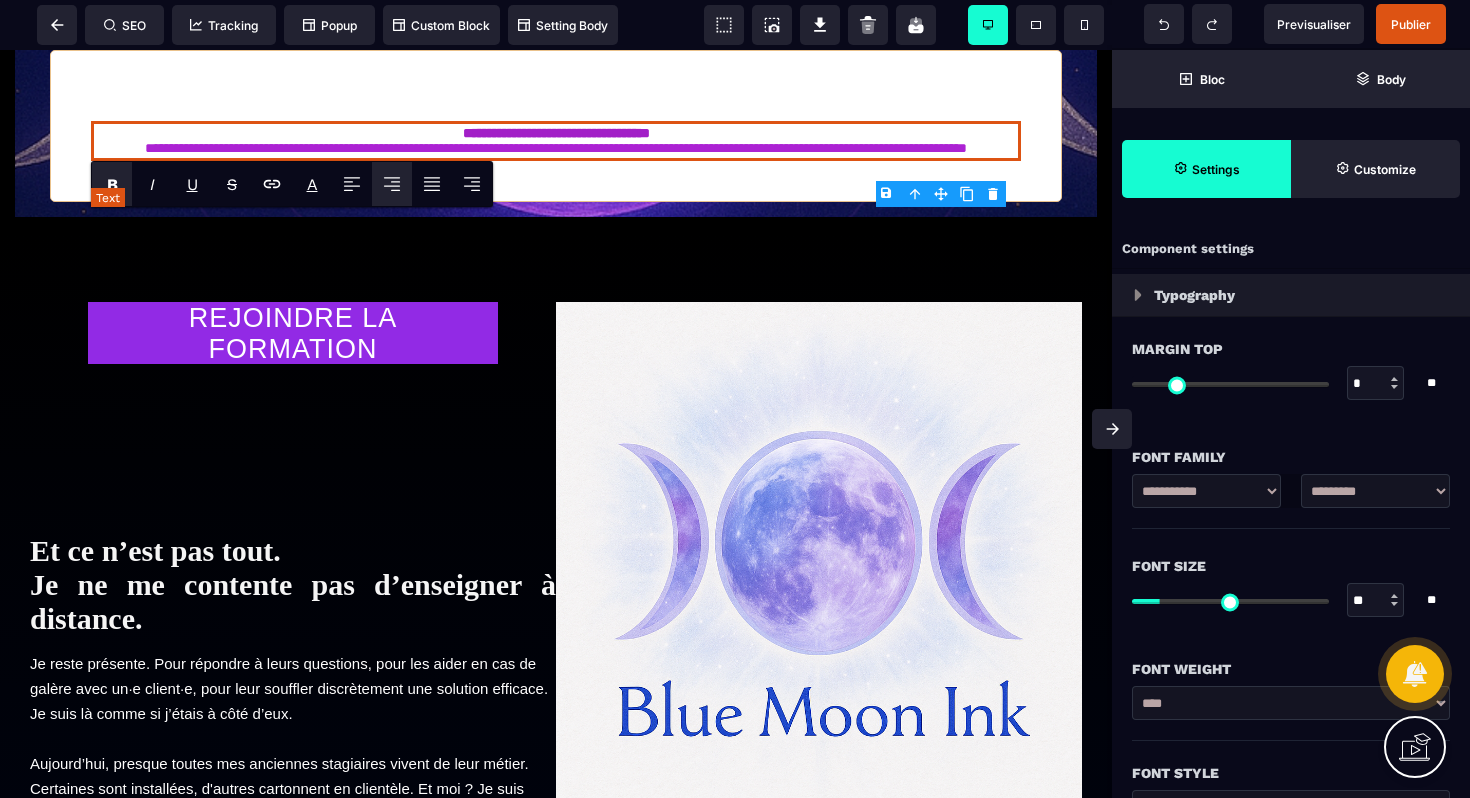 click on "**********" at bounding box center (556, 141) 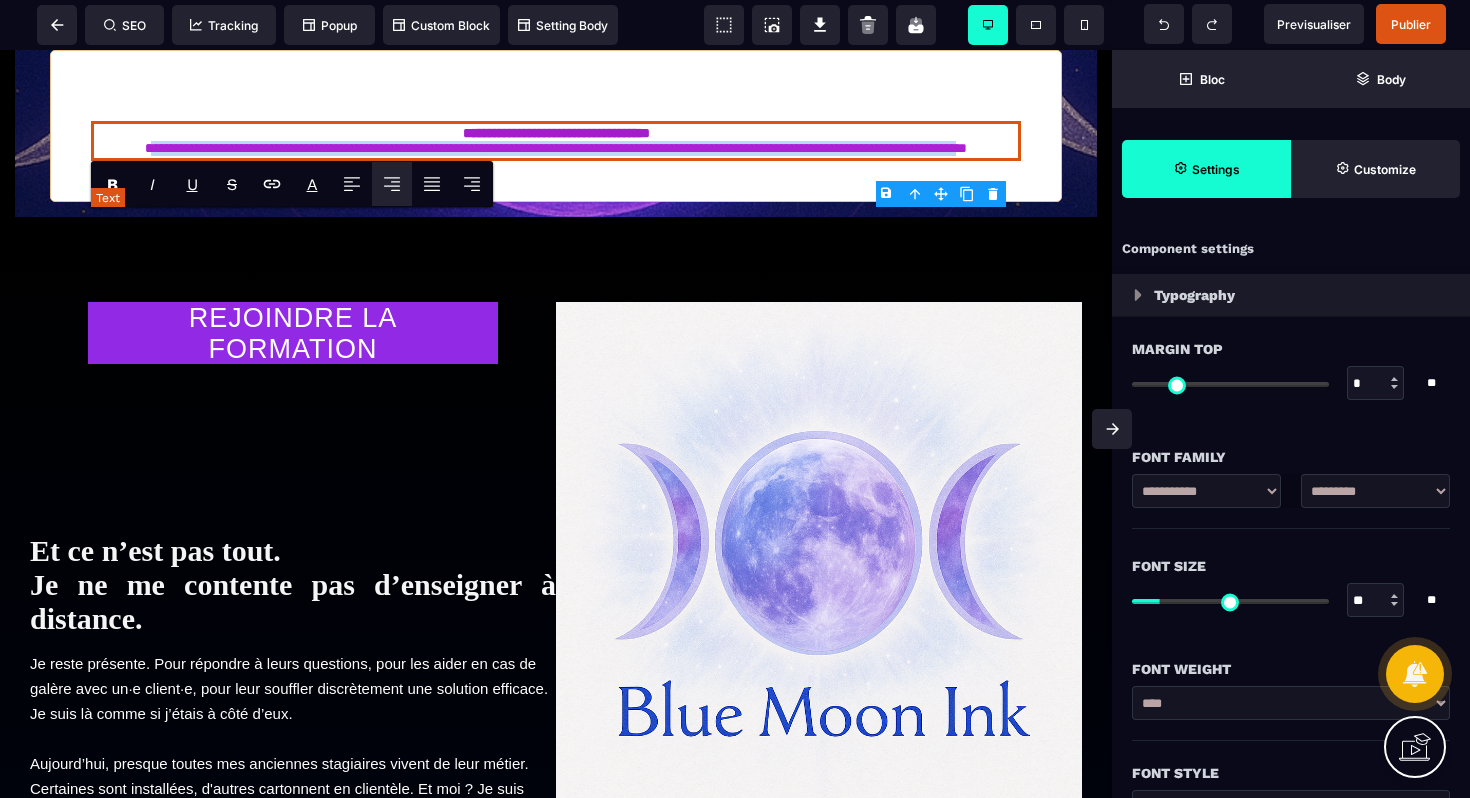 drag, startPoint x: 99, startPoint y: 255, endPoint x: 581, endPoint y: 270, distance: 482.23334 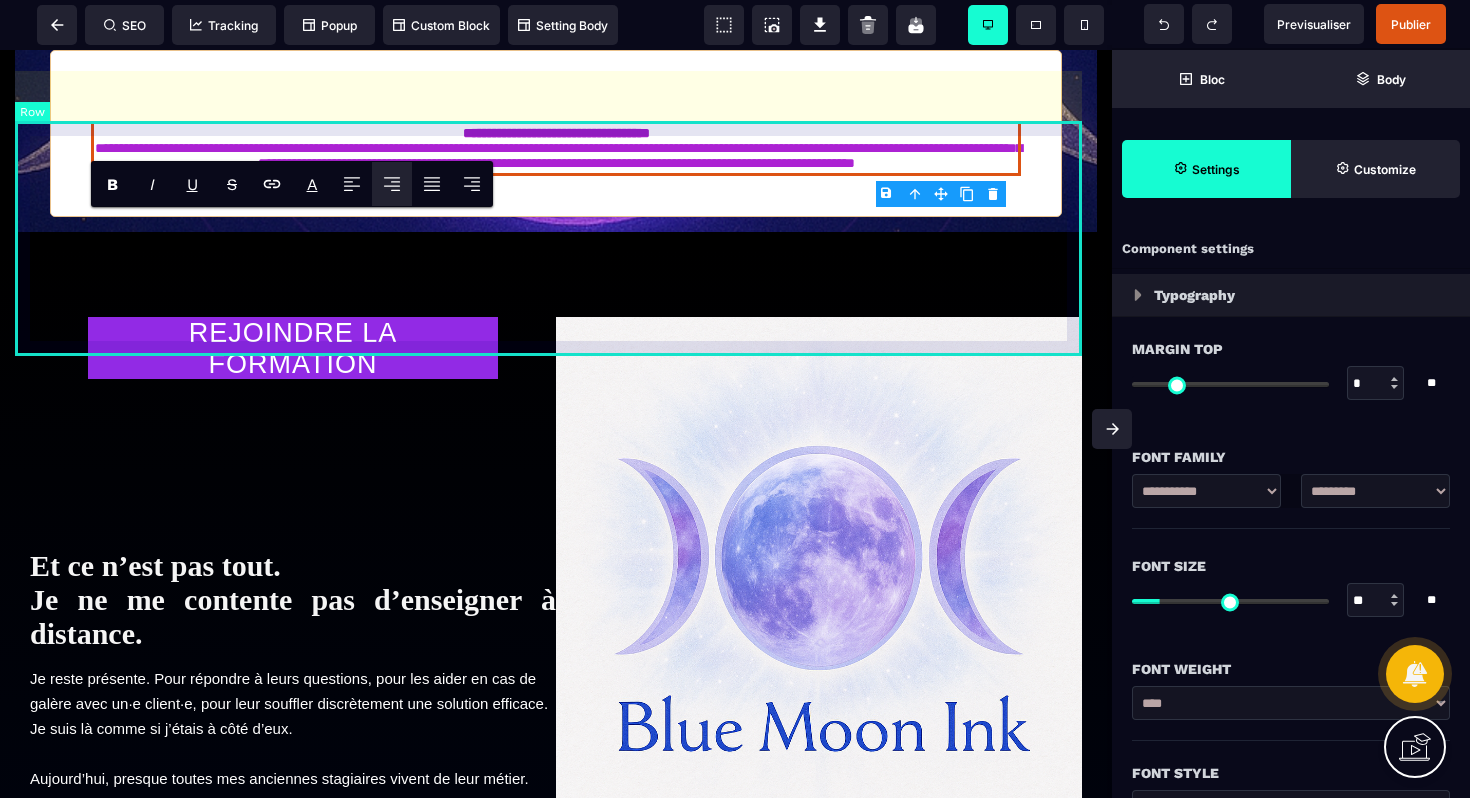 click on "**********" at bounding box center [556, 133] 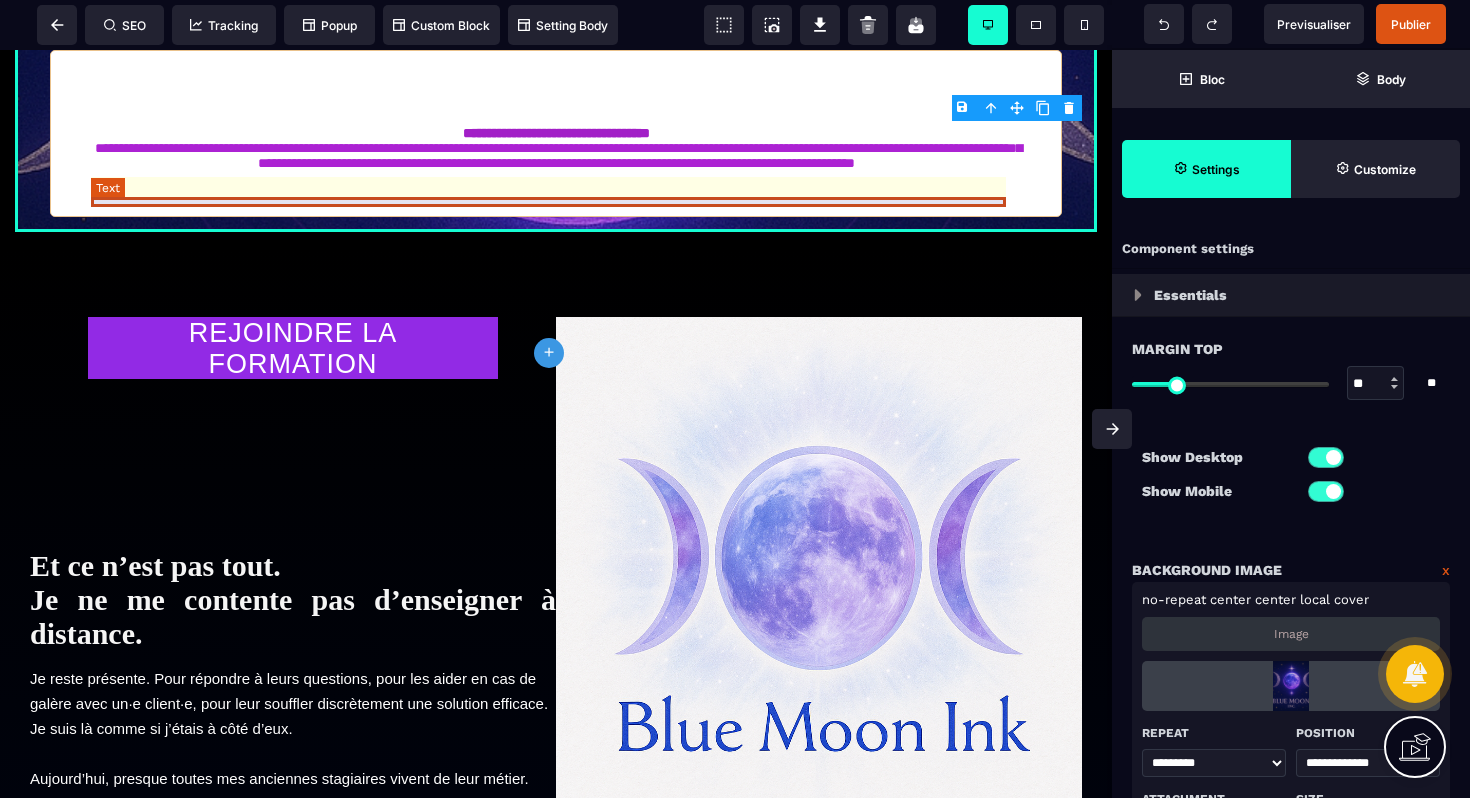 click at bounding box center (556, 116) 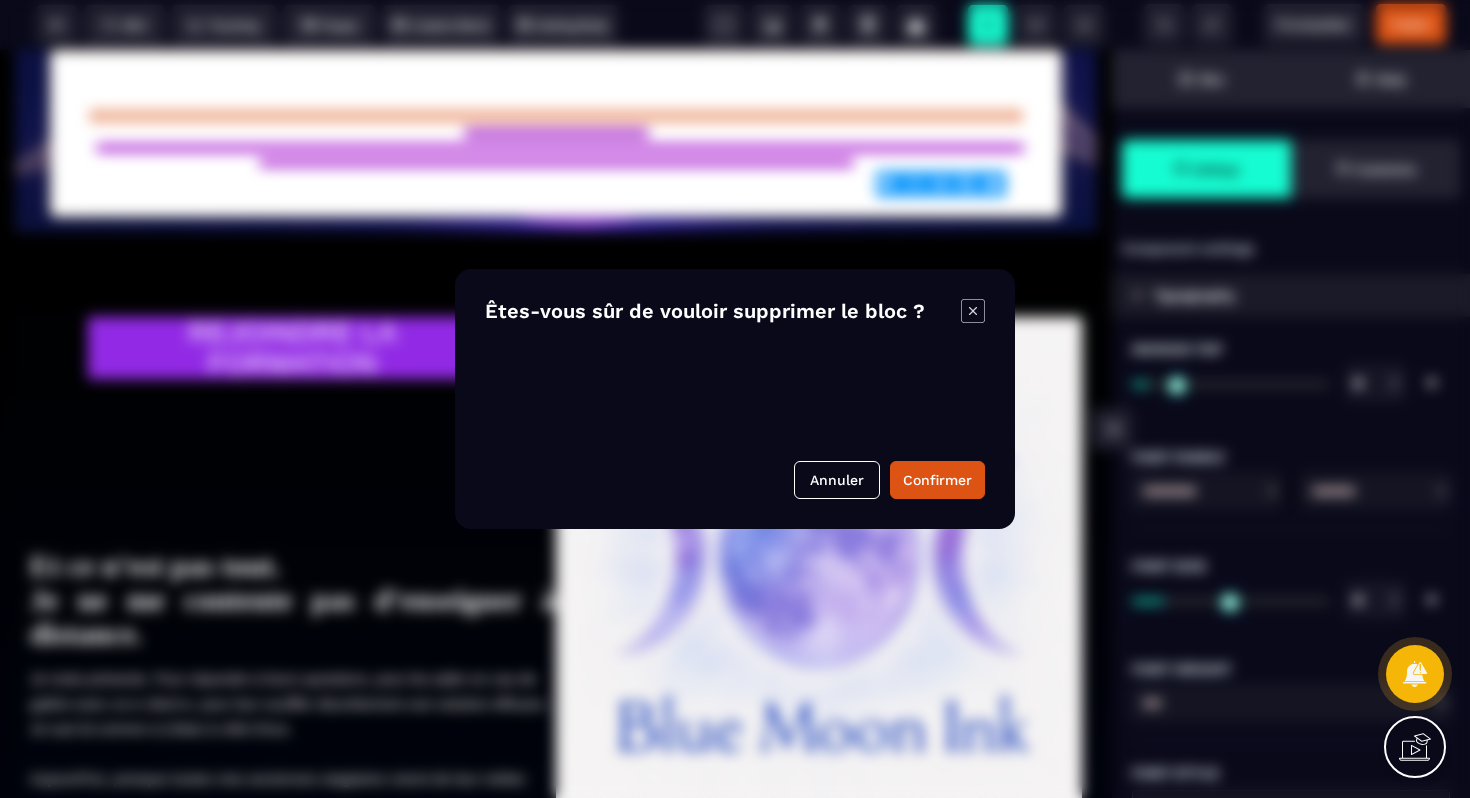 click on "B I U S
A *******
Column
SEO
Tracking" at bounding box center [735, 399] 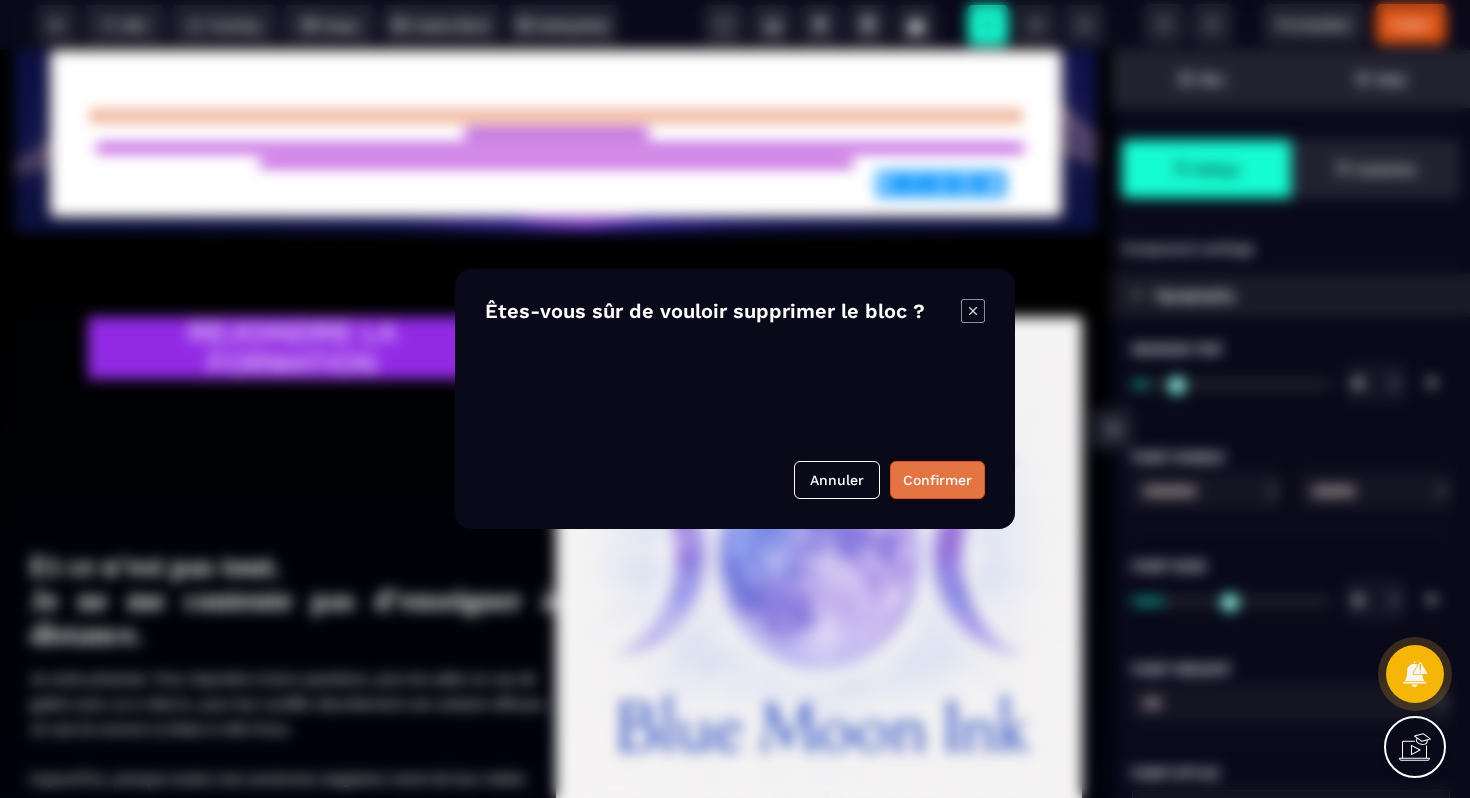 click on "Confirmer" at bounding box center (937, 480) 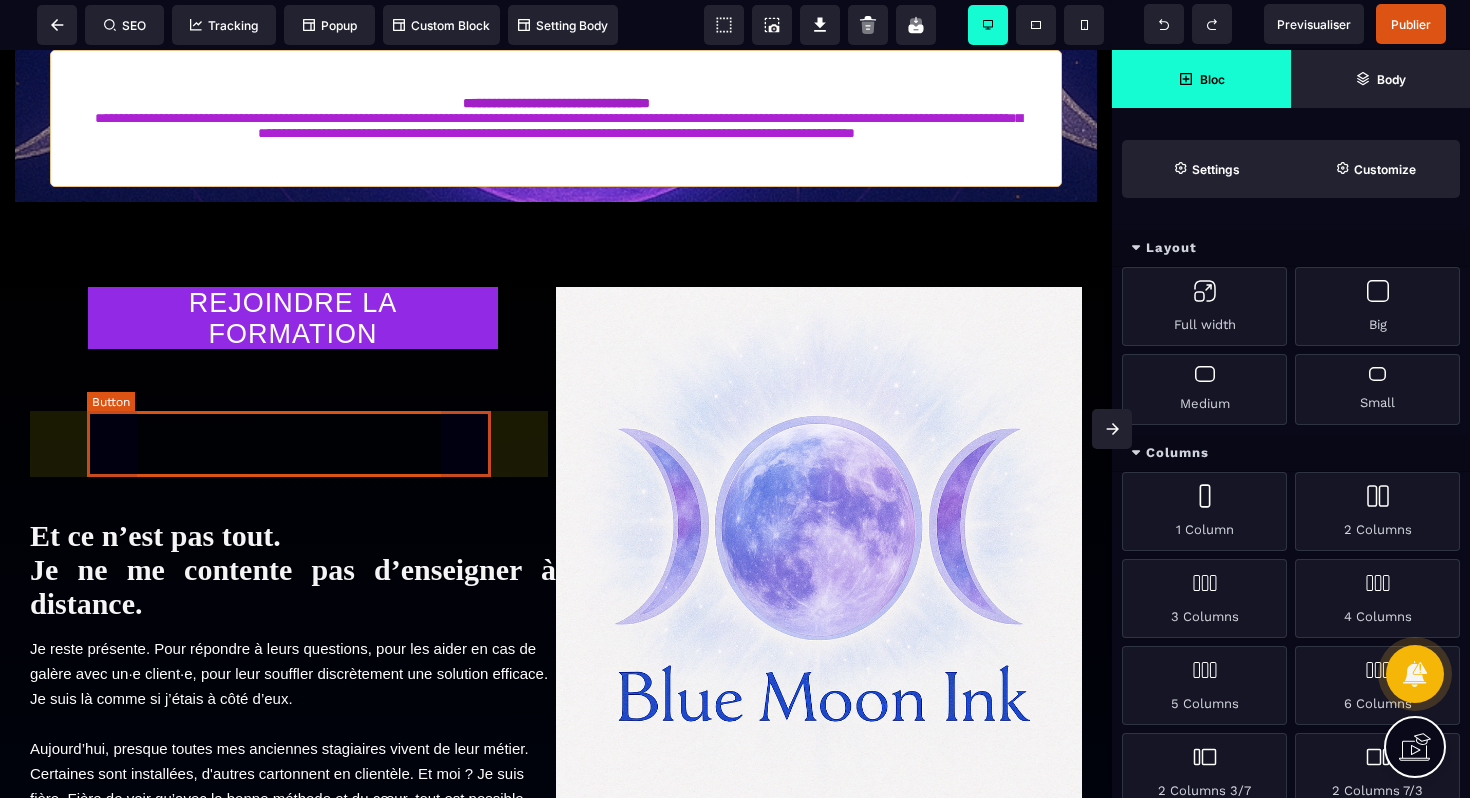 click on "REJOINDRE LA FORMATION" at bounding box center (293, 318) 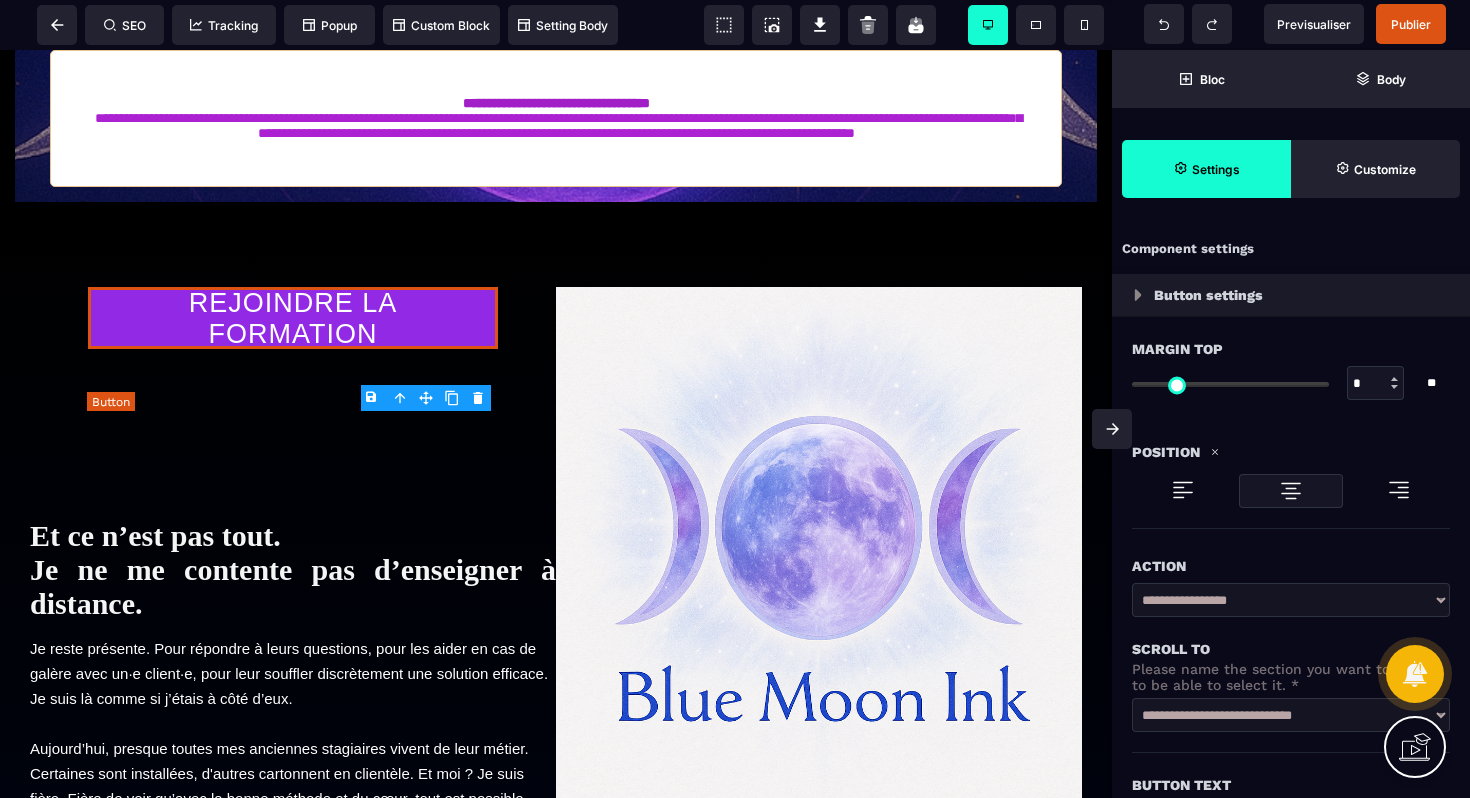click on "REJOINDRE LA FORMATION" at bounding box center (293, 319) 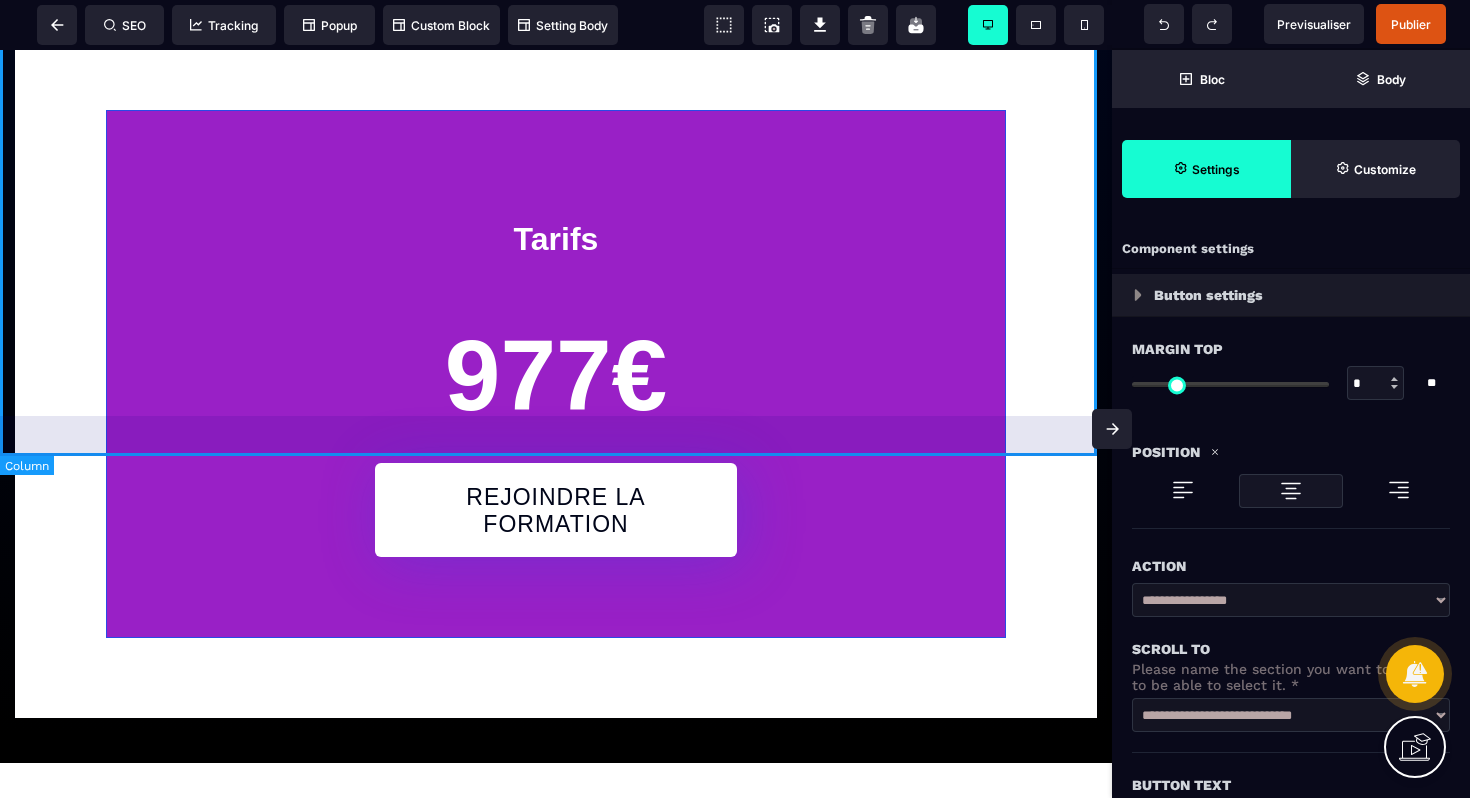 scroll, scrollTop: 8161, scrollLeft: 0, axis: vertical 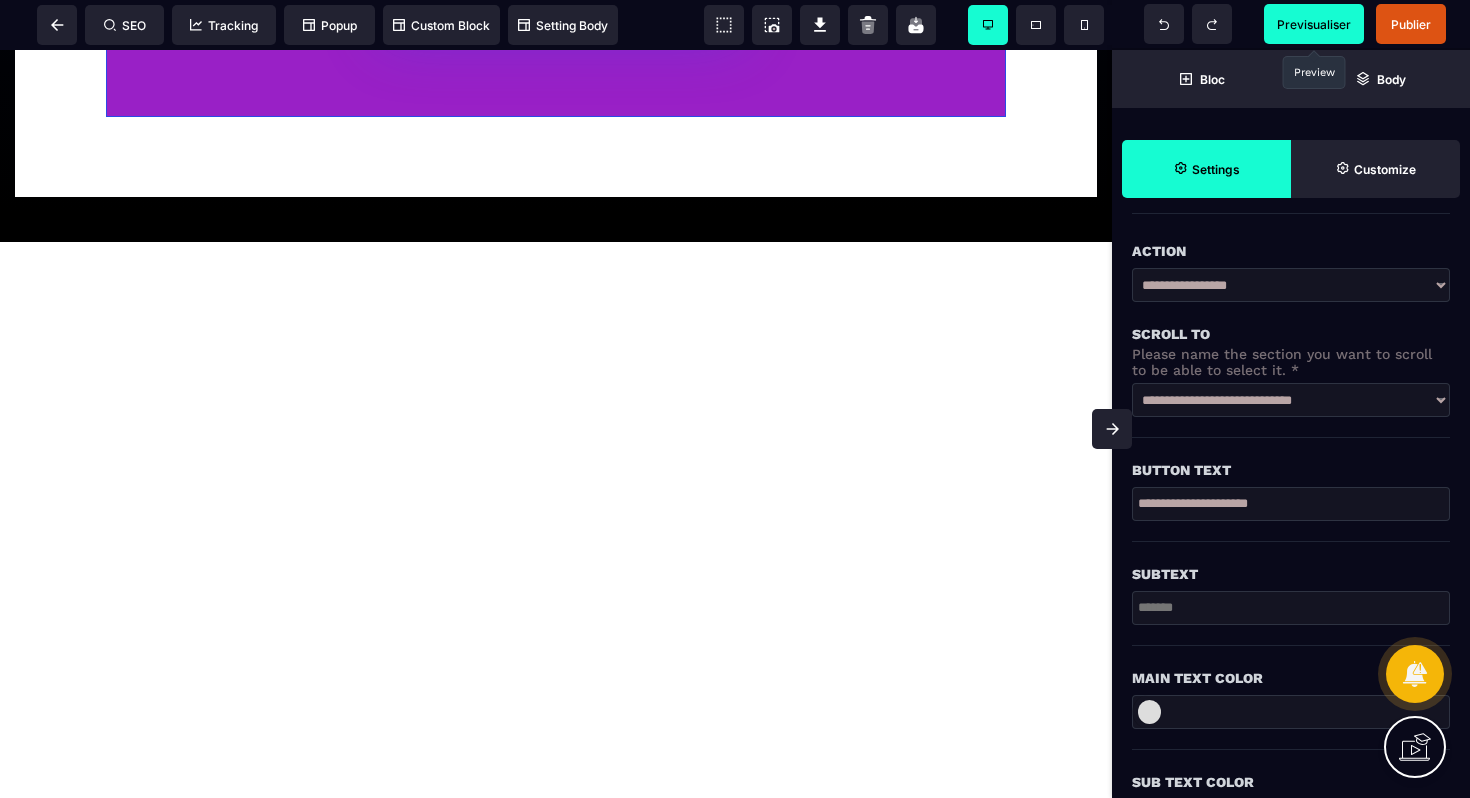 click on "Previsualiser" at bounding box center (1314, 24) 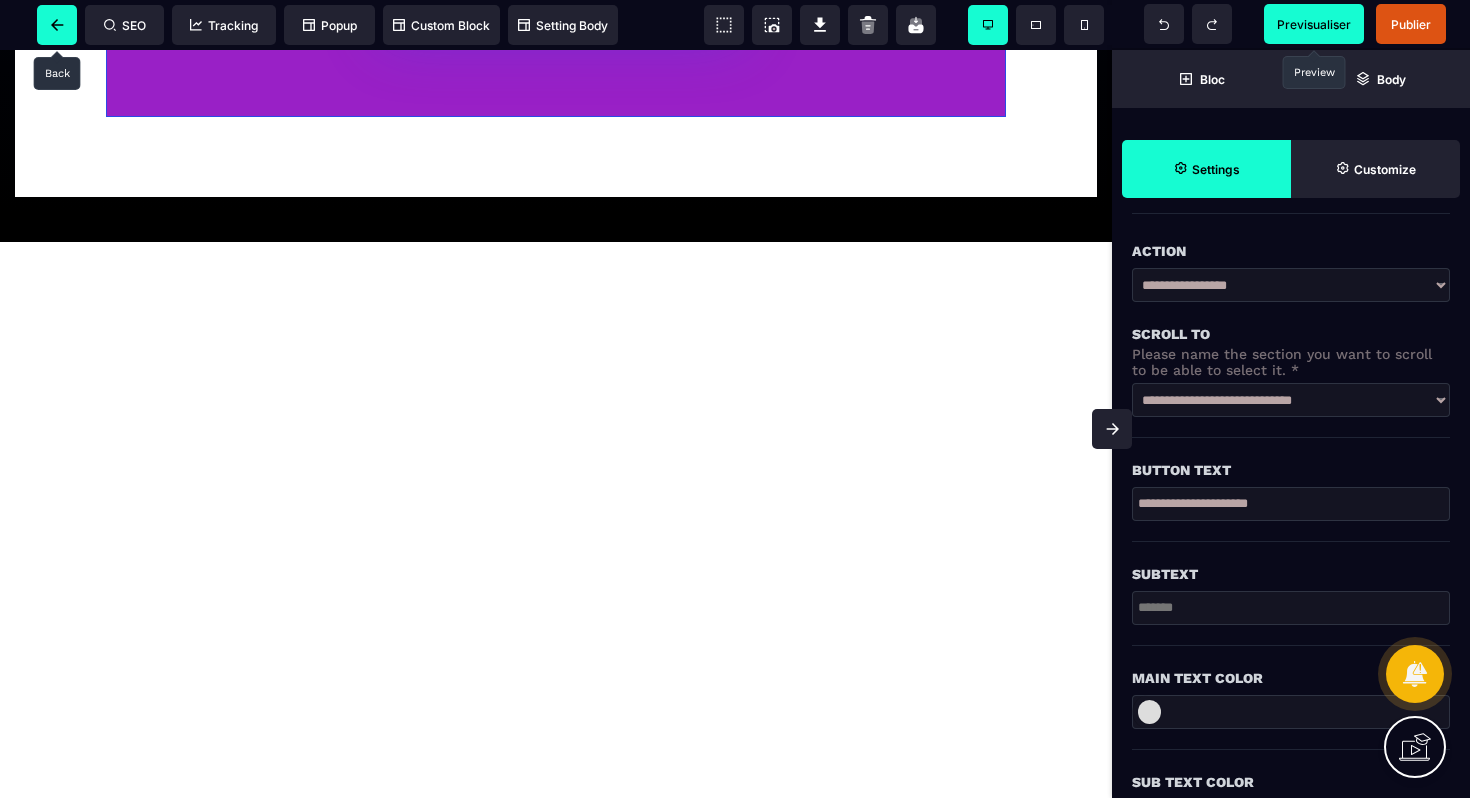 click at bounding box center (57, 25) 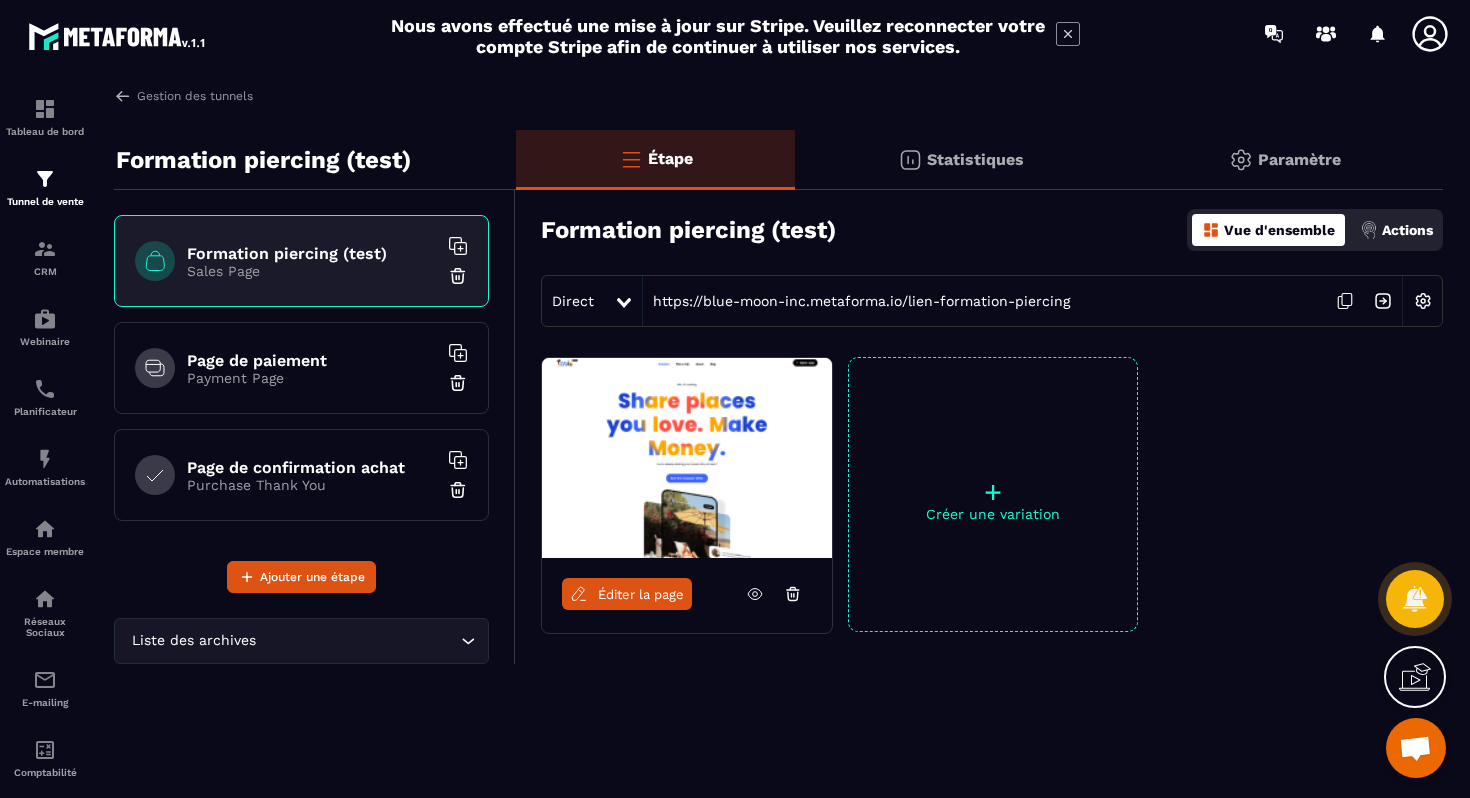 click at bounding box center [1416, 748] 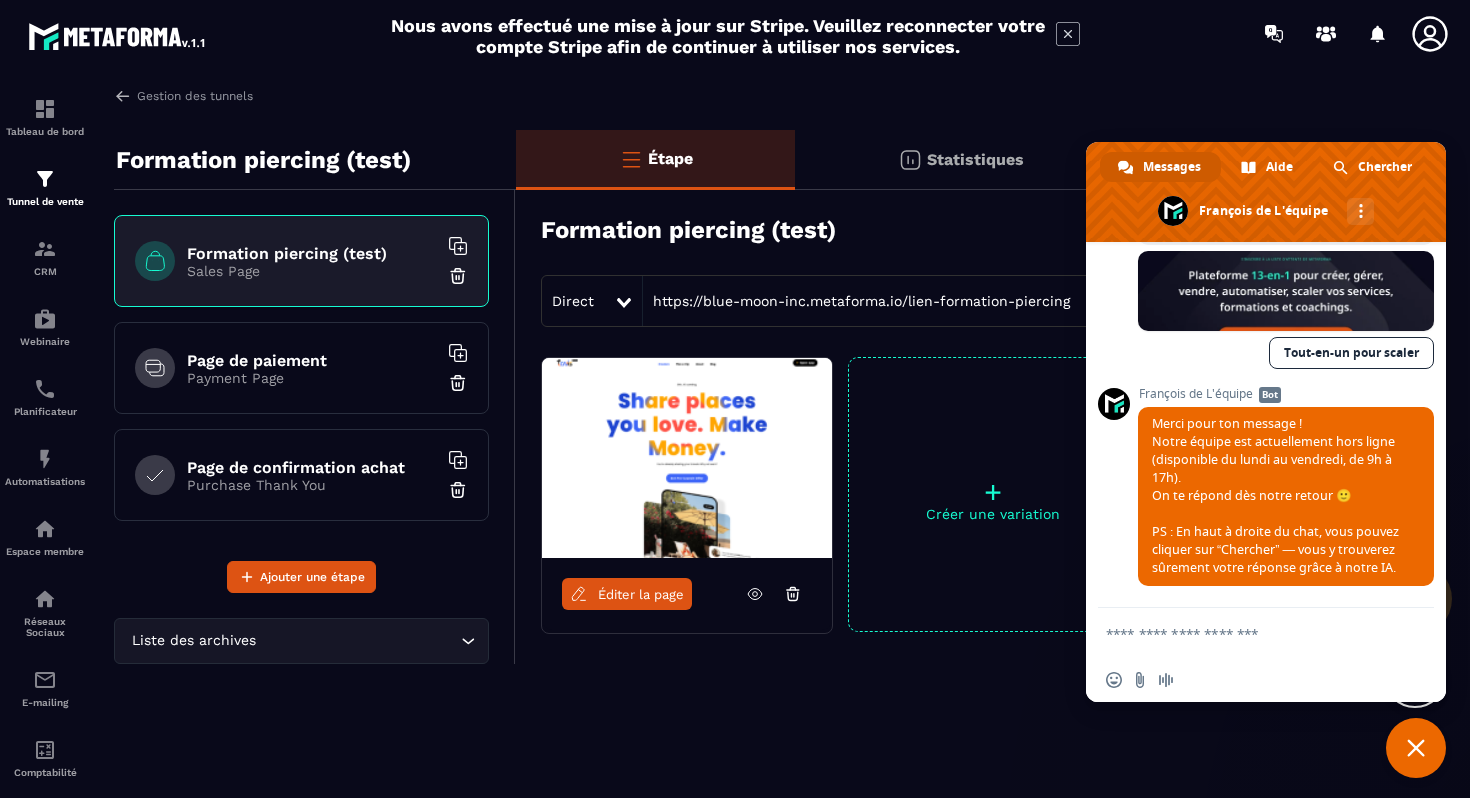 scroll, scrollTop: 2894, scrollLeft: 0, axis: vertical 